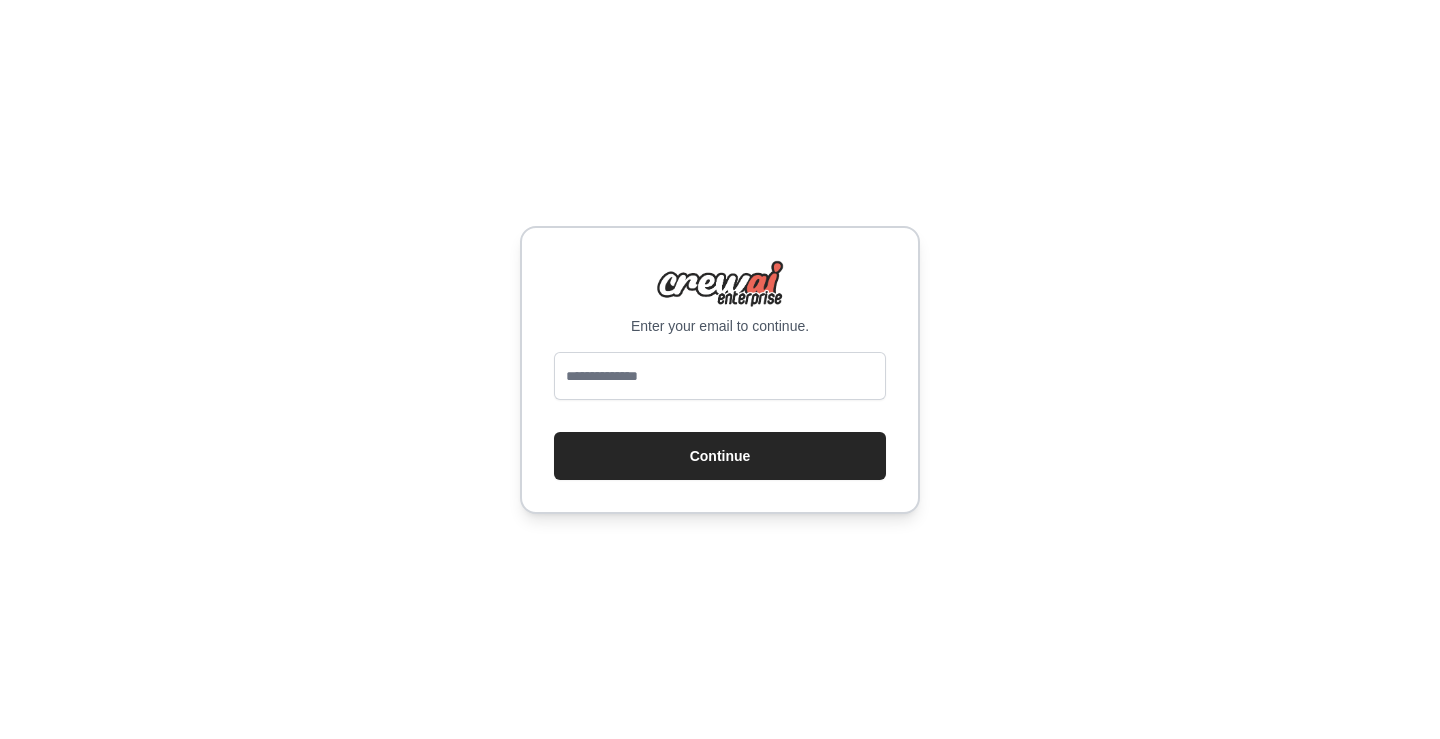 scroll, scrollTop: 0, scrollLeft: 0, axis: both 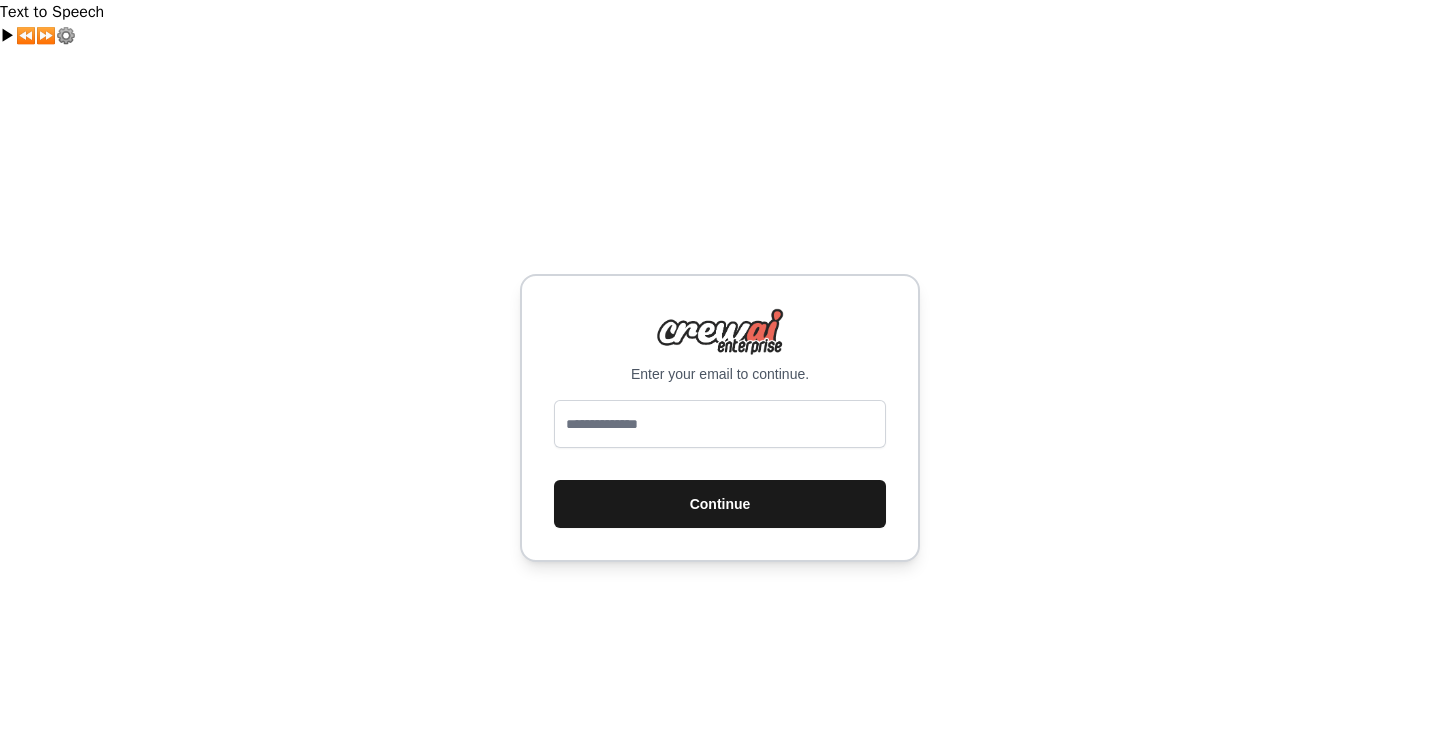 type on "**********" 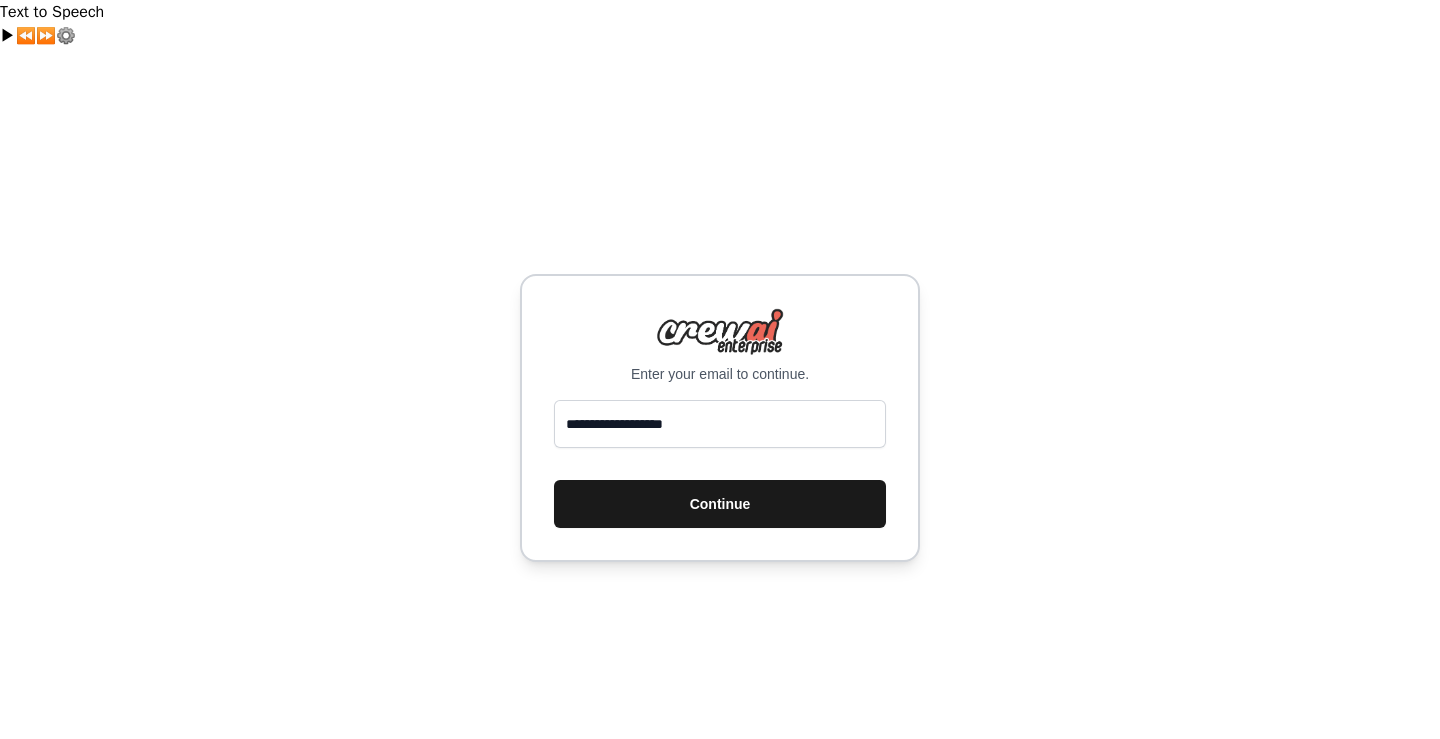 click on "Continue" at bounding box center [720, 504] 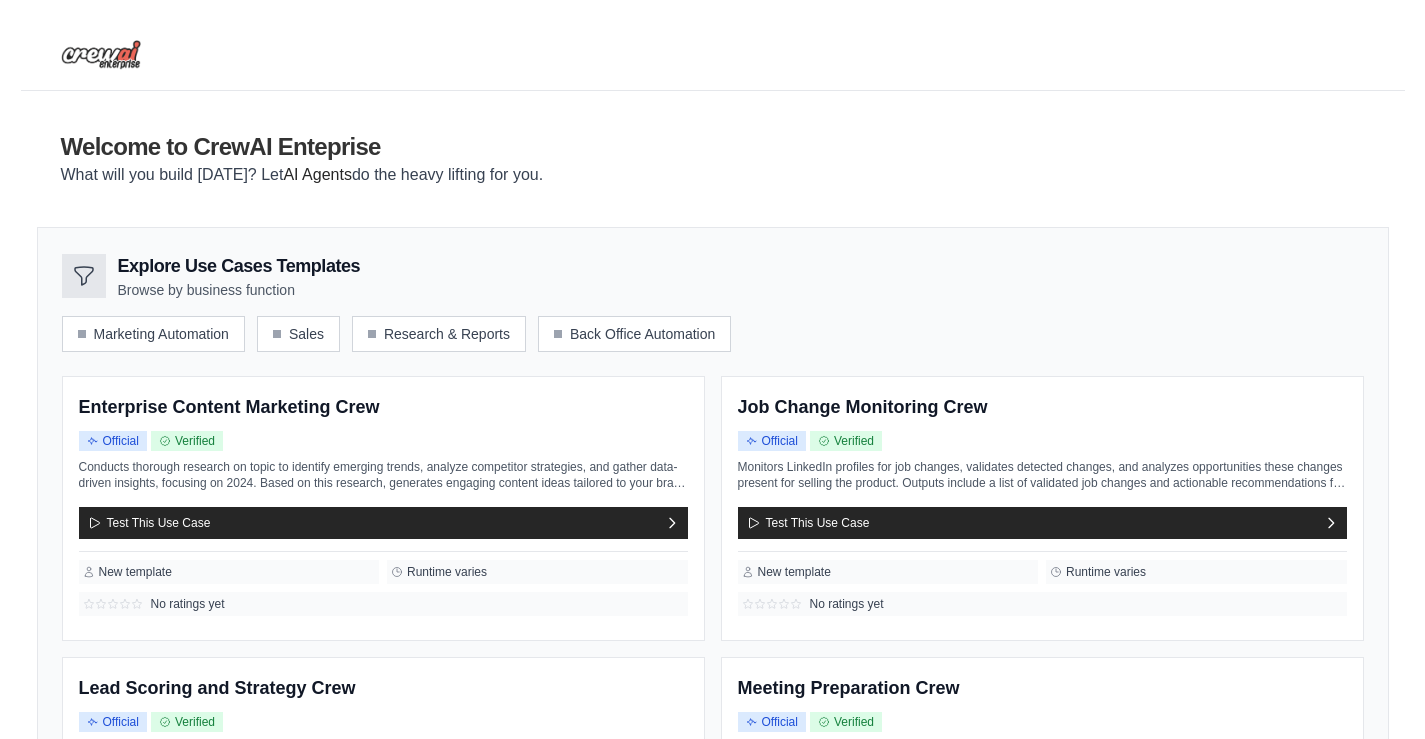 scroll, scrollTop: 0, scrollLeft: 0, axis: both 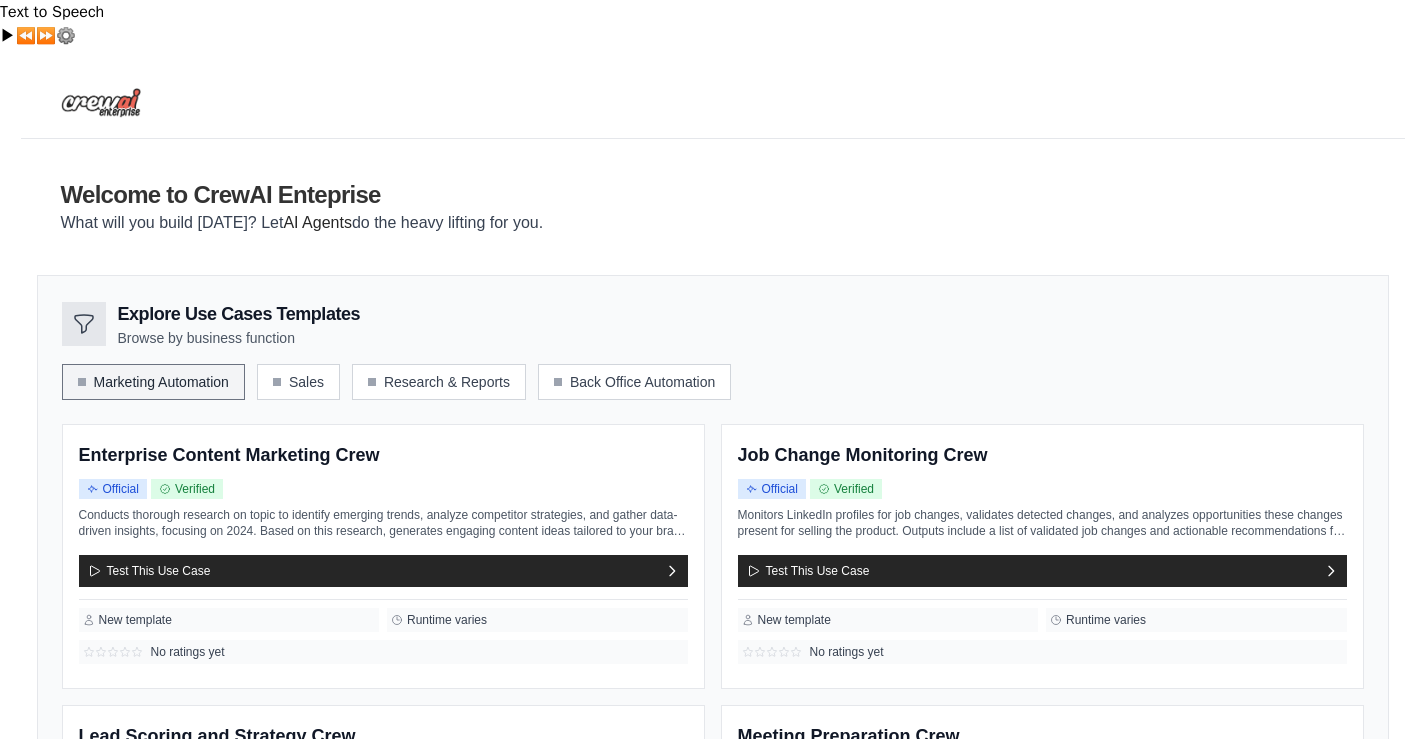 click on "Marketing Automation" at bounding box center [153, 382] 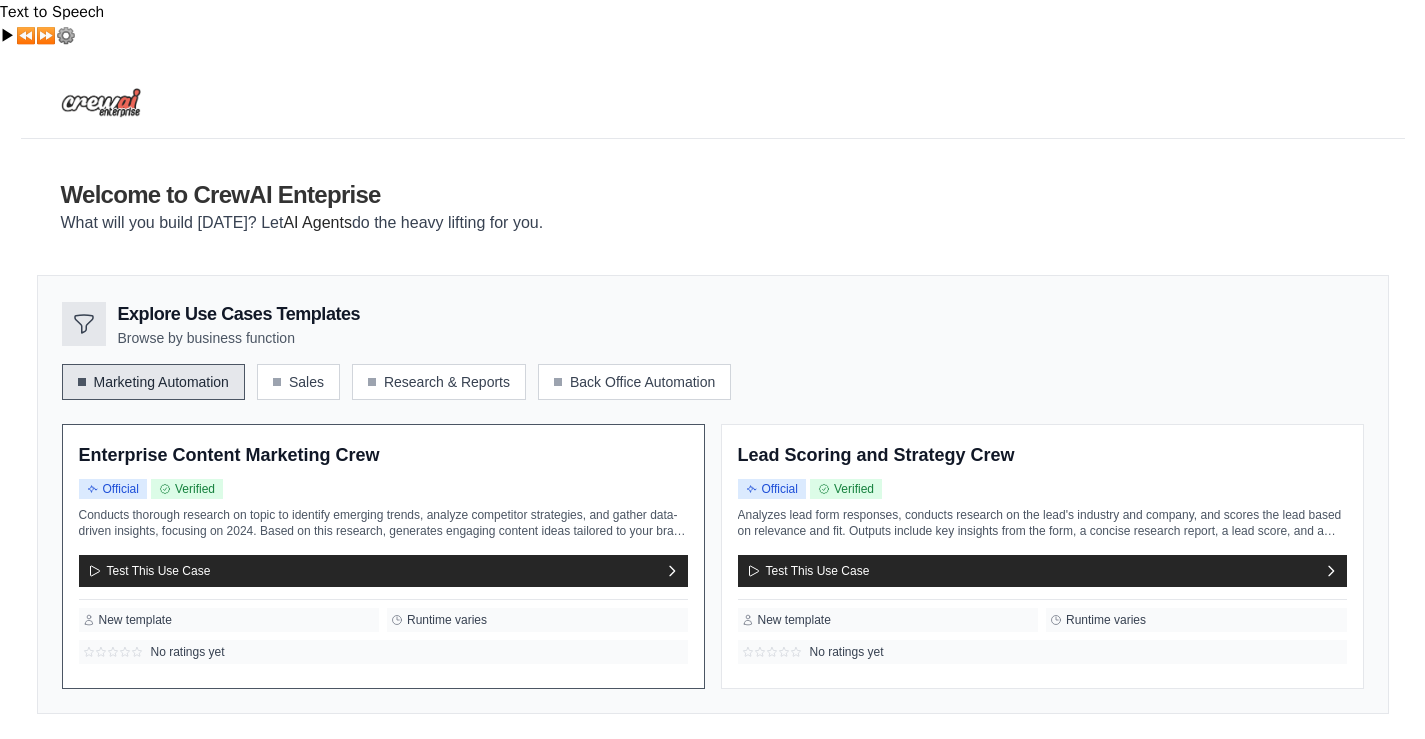 scroll, scrollTop: 111, scrollLeft: 0, axis: vertical 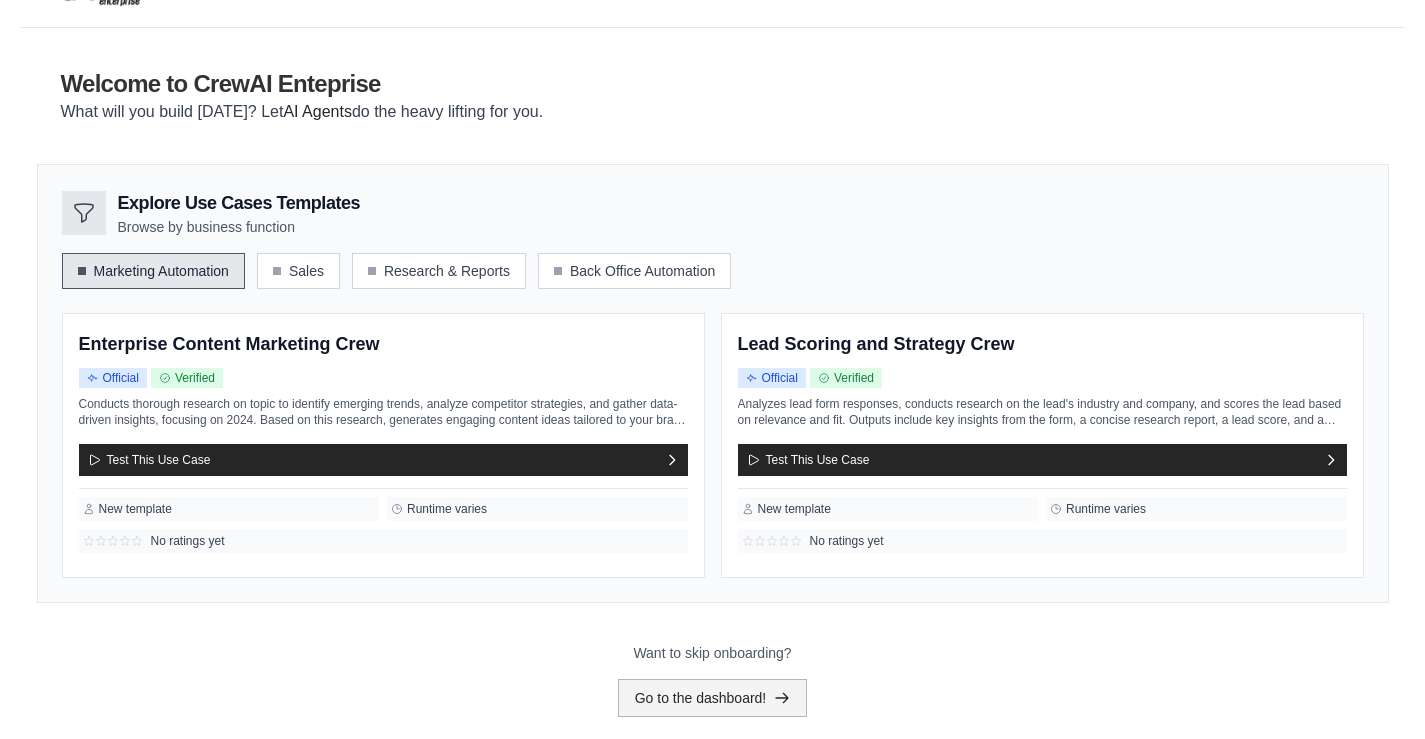 click on "Go to the dashboard!" at bounding box center (713, 698) 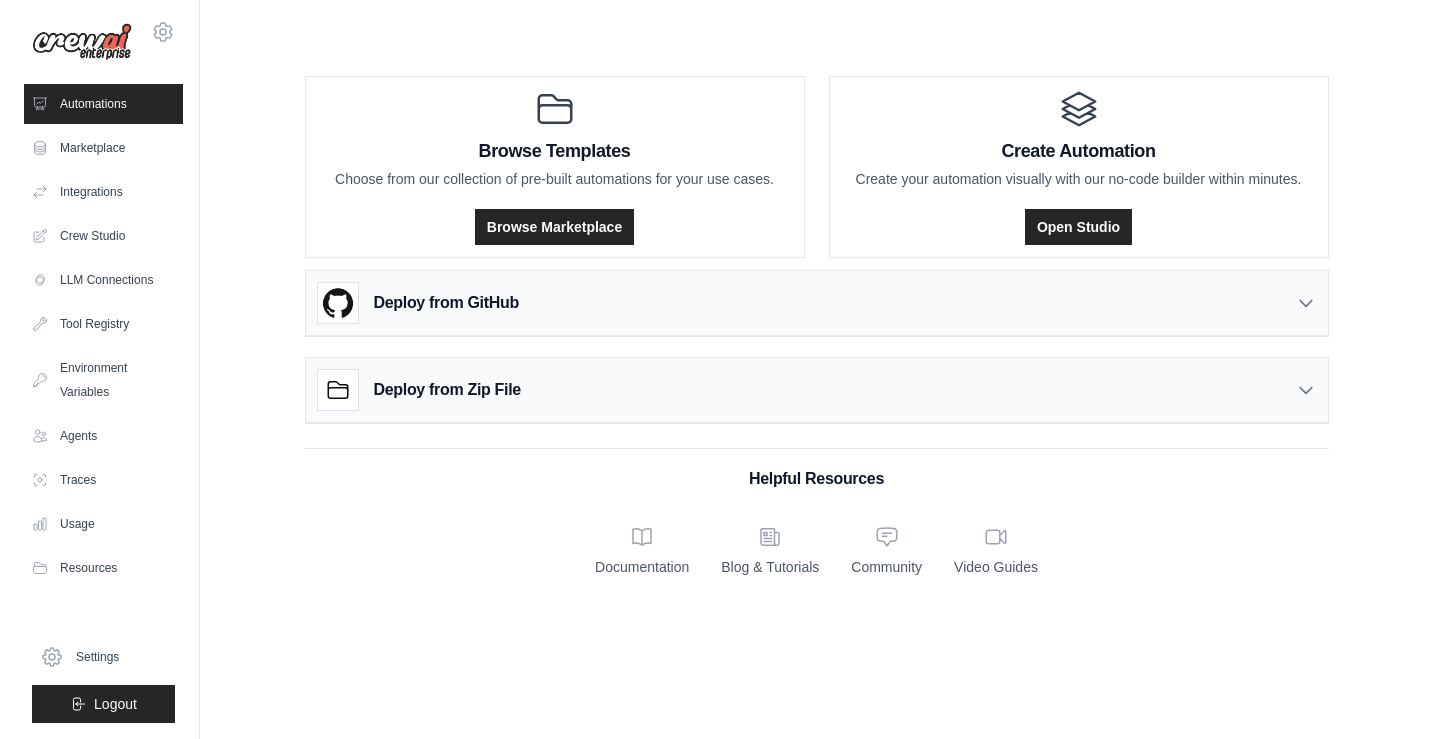 scroll, scrollTop: 0, scrollLeft: 0, axis: both 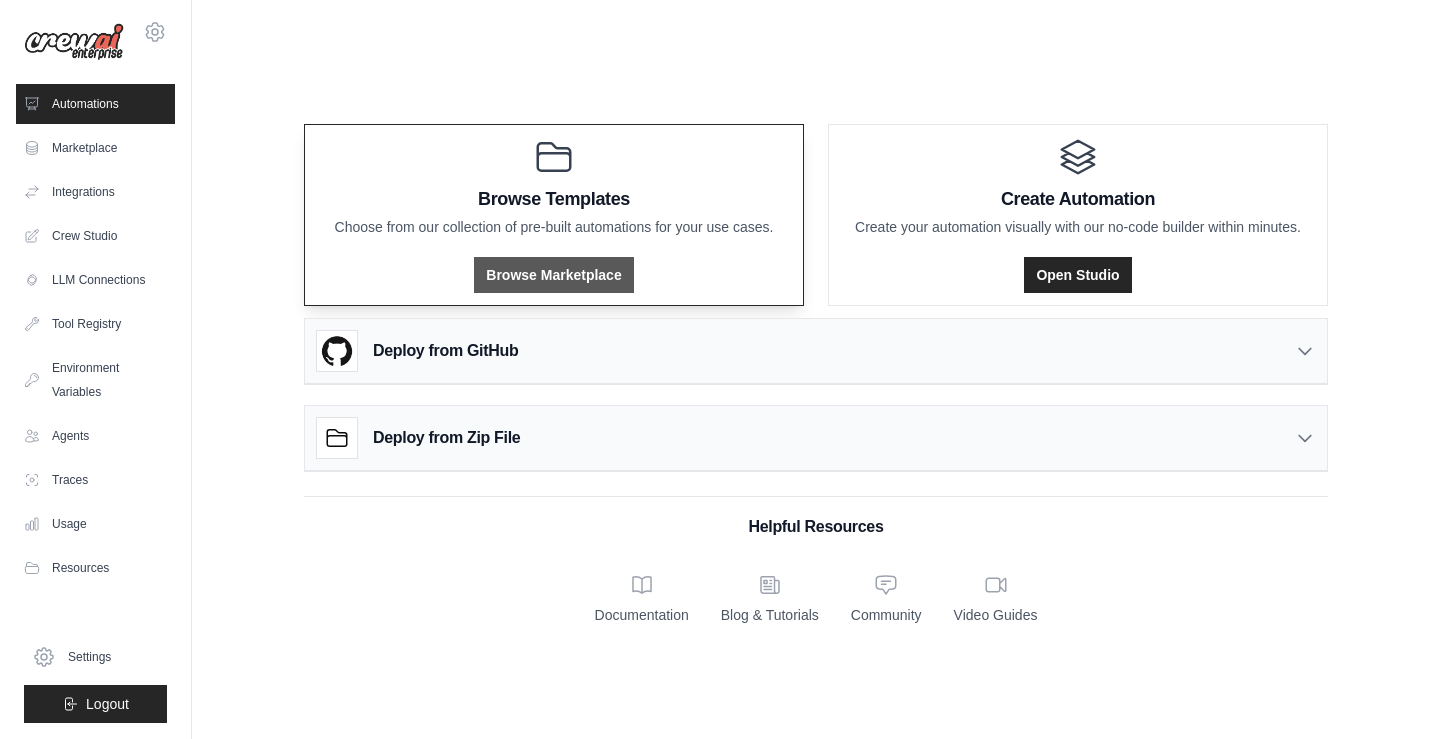 click on "Browse Marketplace" at bounding box center (553, 275) 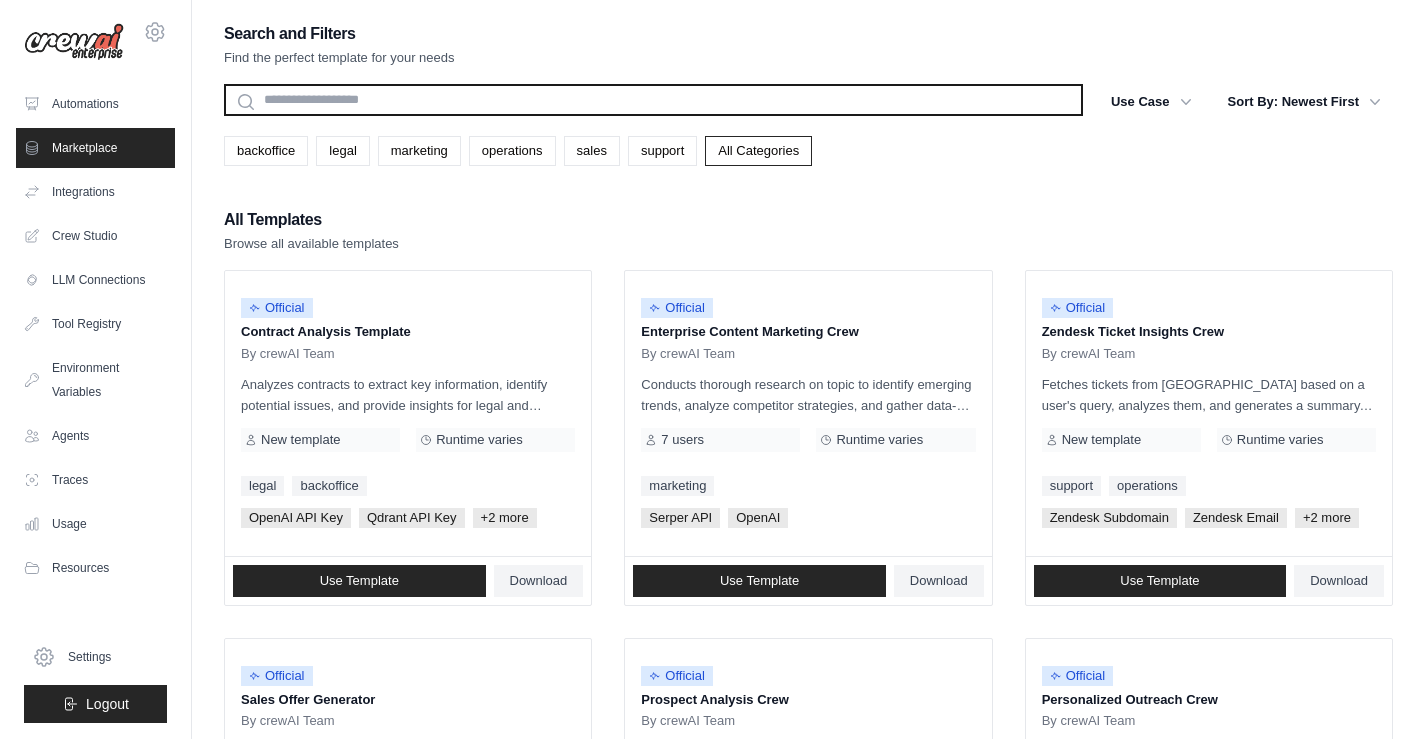click at bounding box center [653, 100] 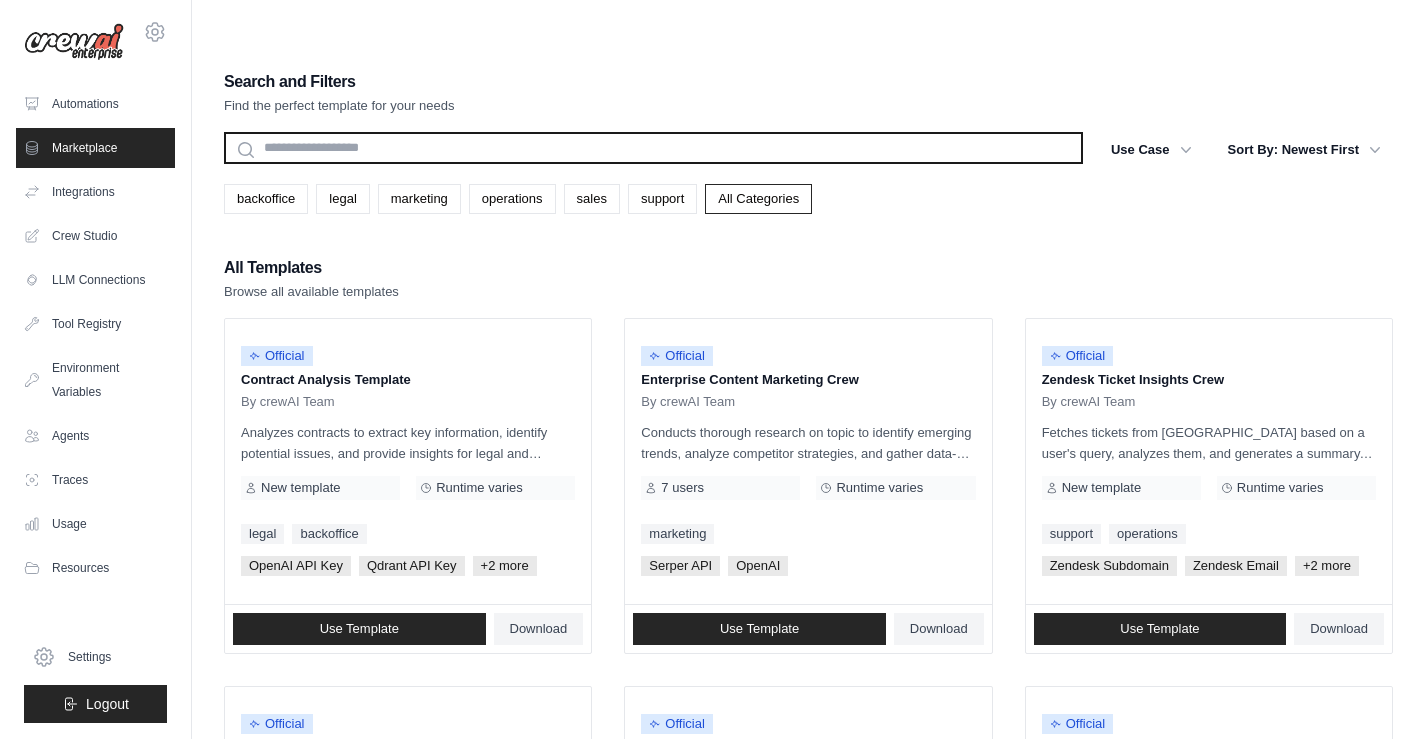 scroll, scrollTop: 0, scrollLeft: 0, axis: both 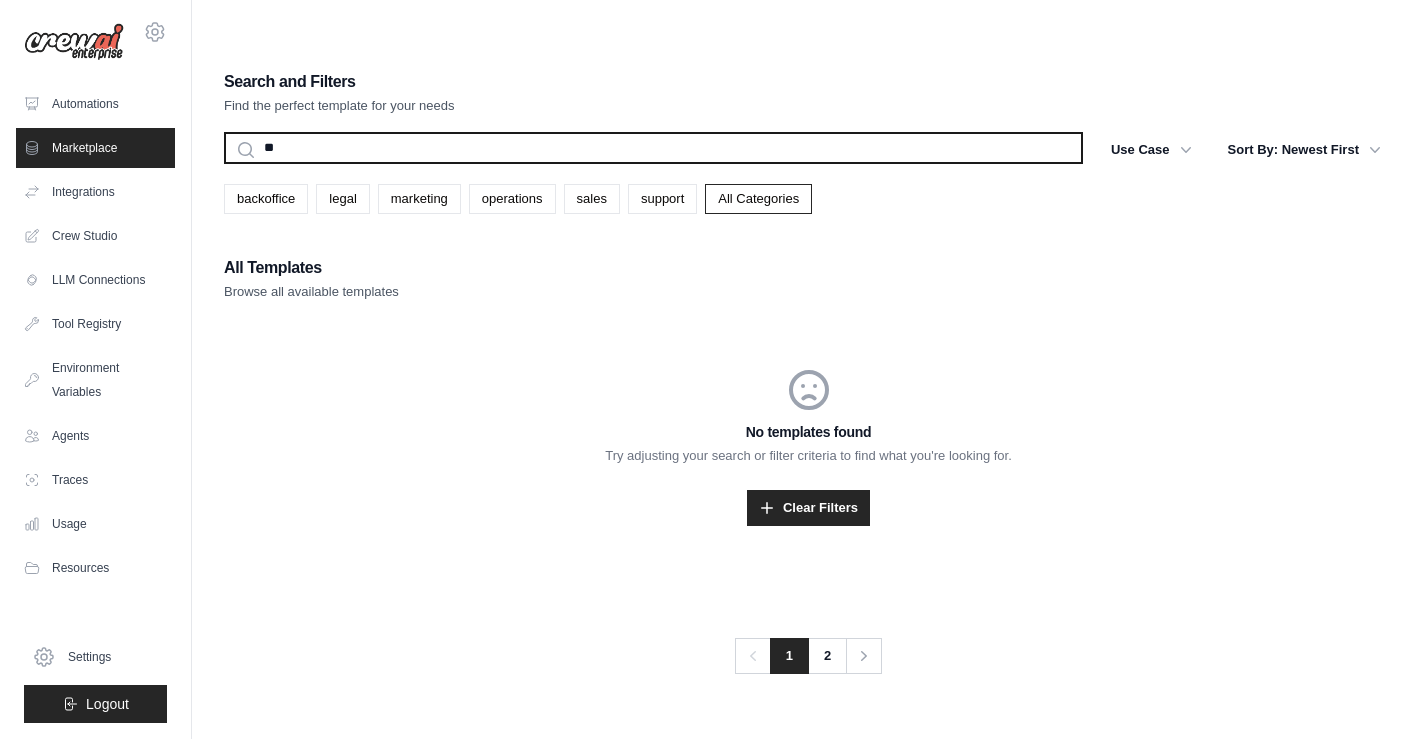 type on "*" 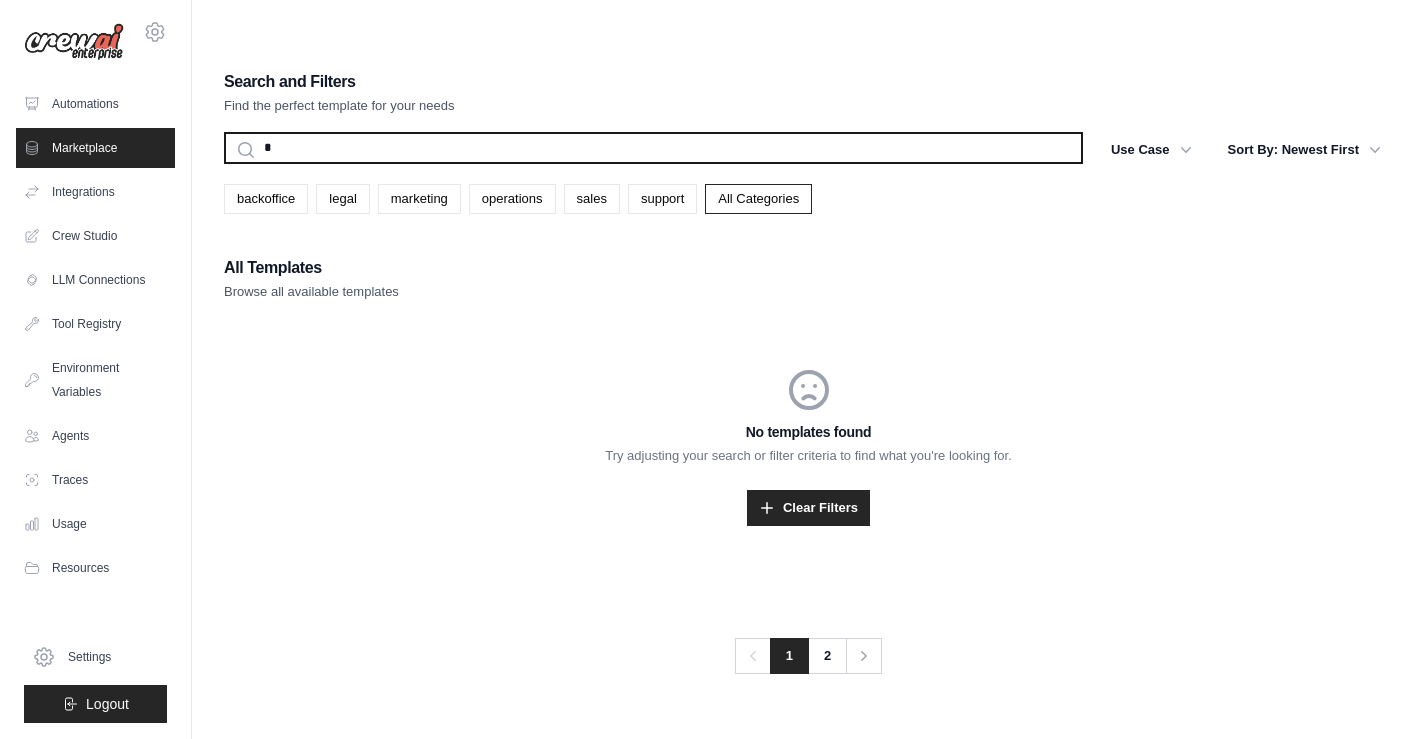 type 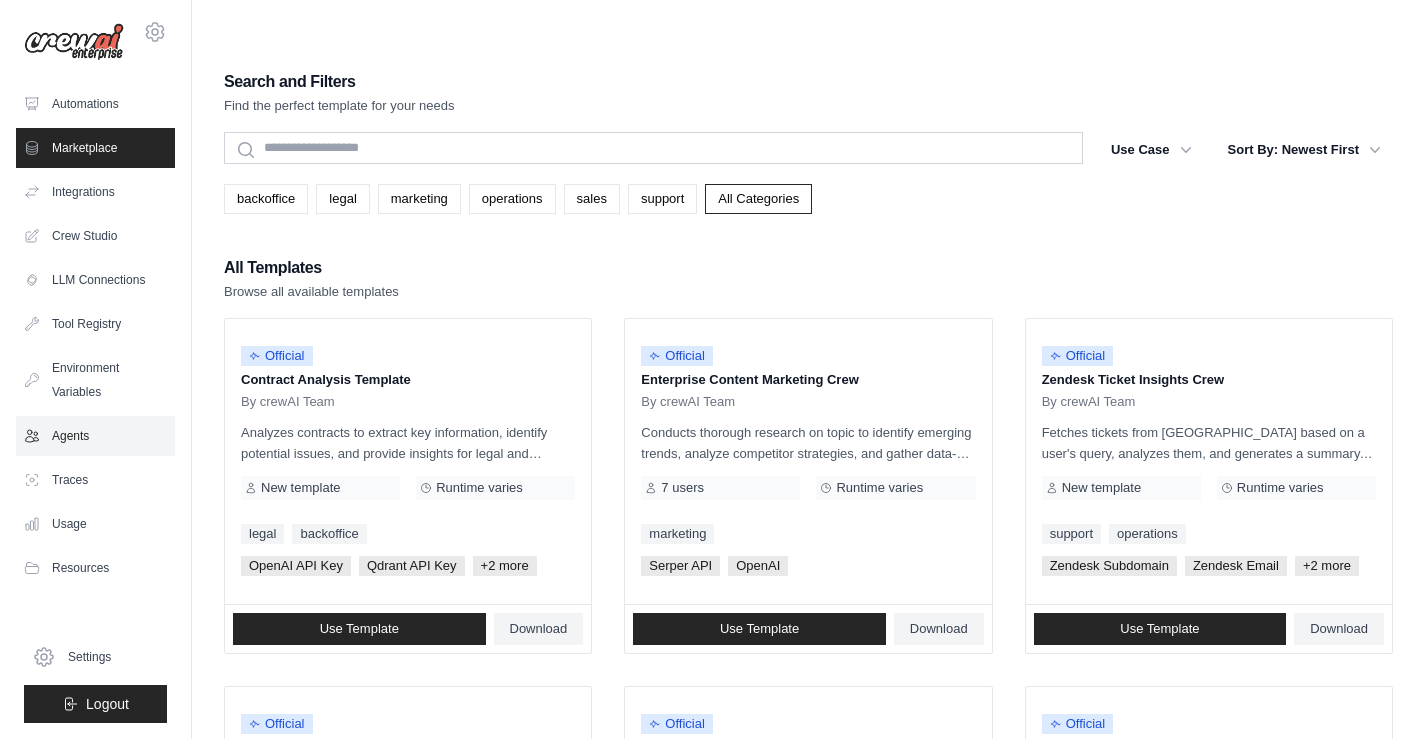 click on "Agents" at bounding box center [95, 436] 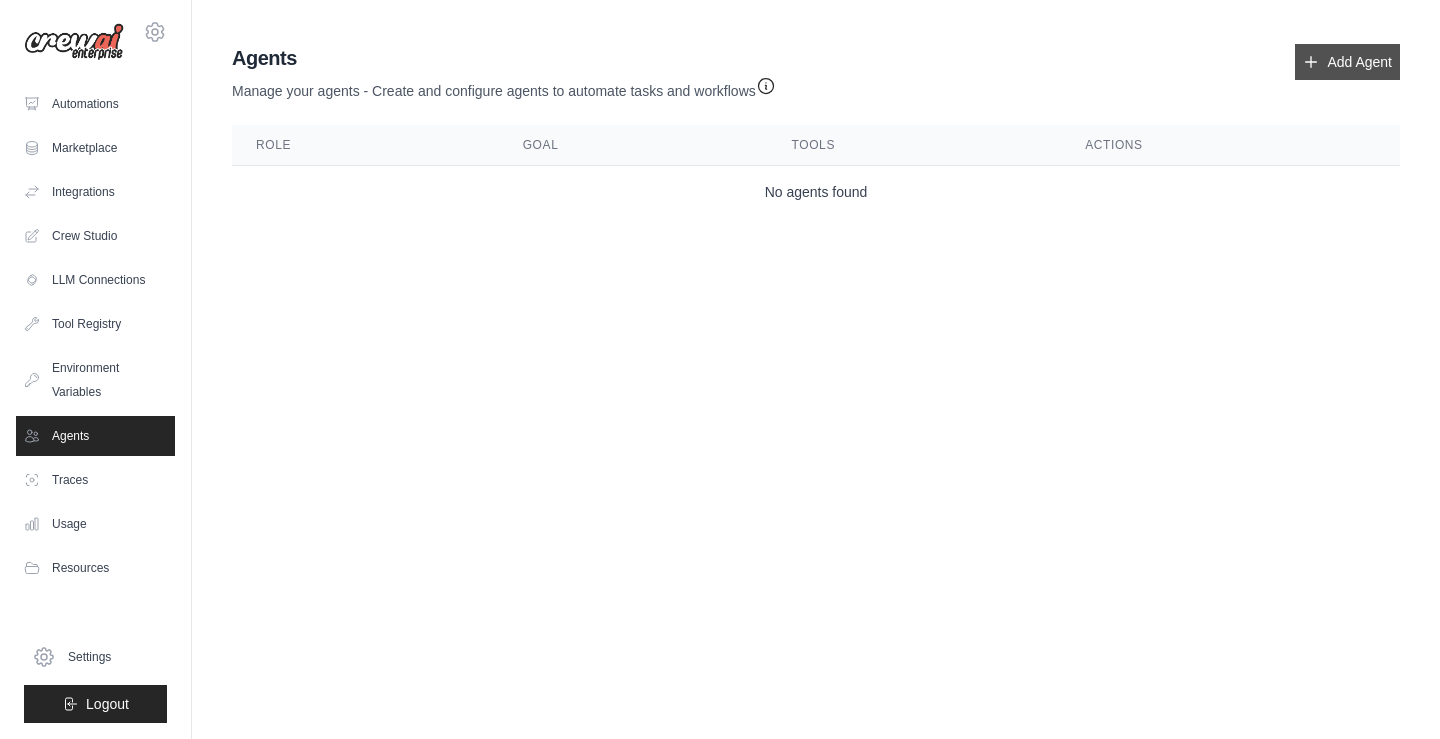 click 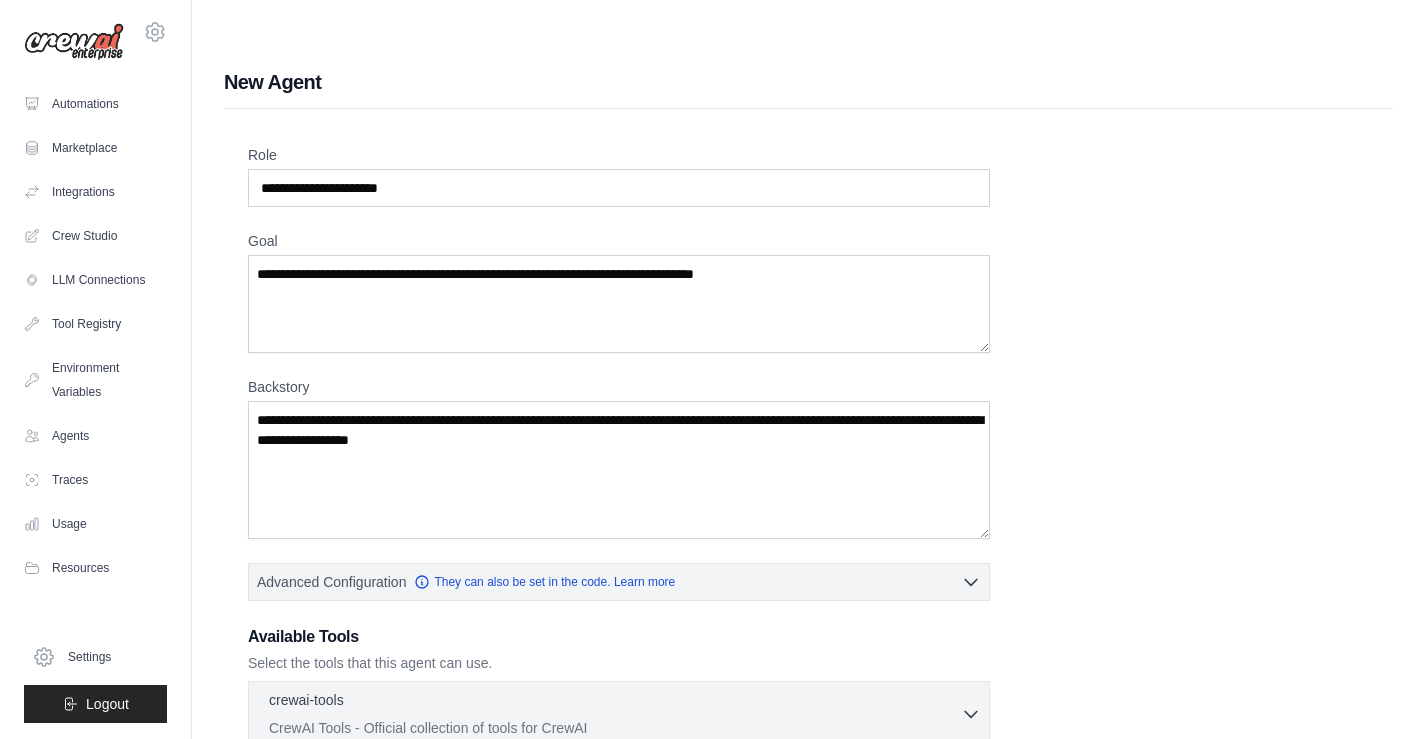 scroll, scrollTop: 0, scrollLeft: 0, axis: both 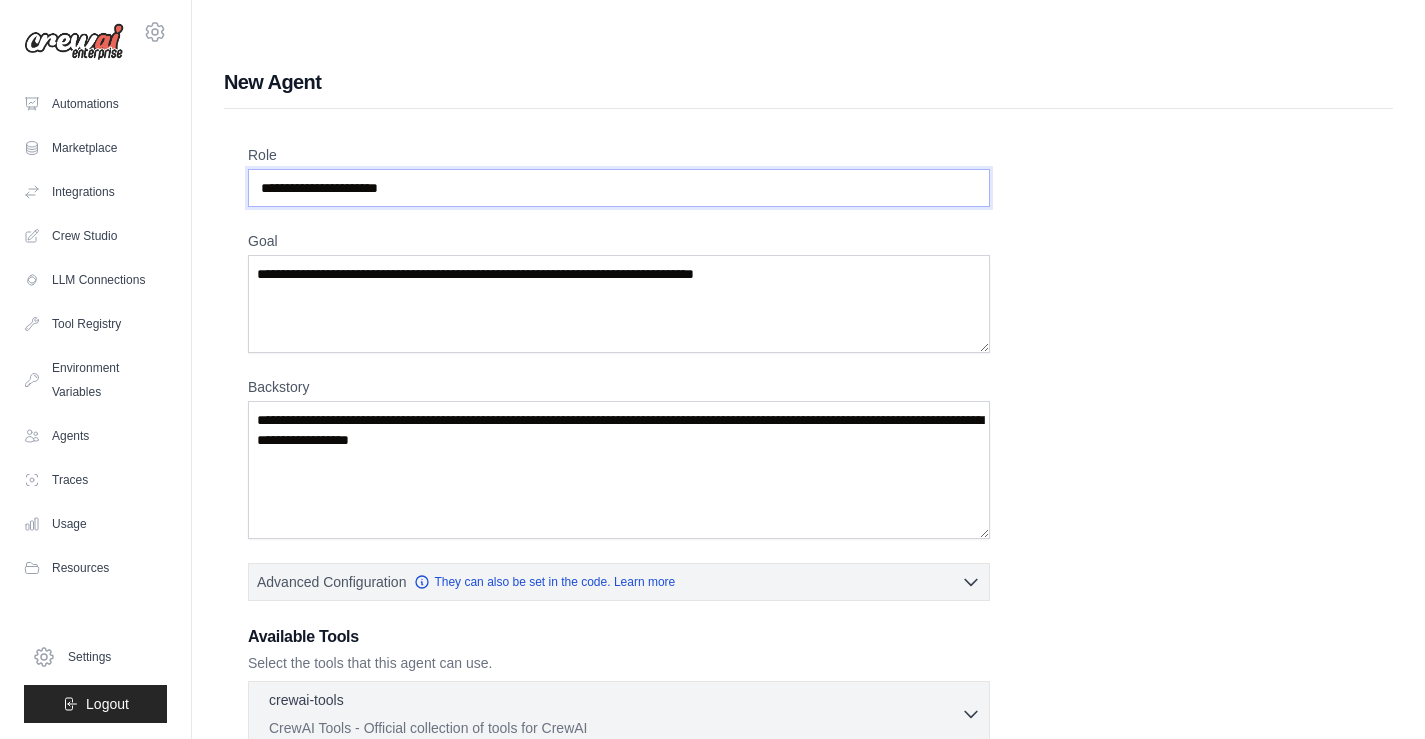 click on "Role" at bounding box center [619, 188] 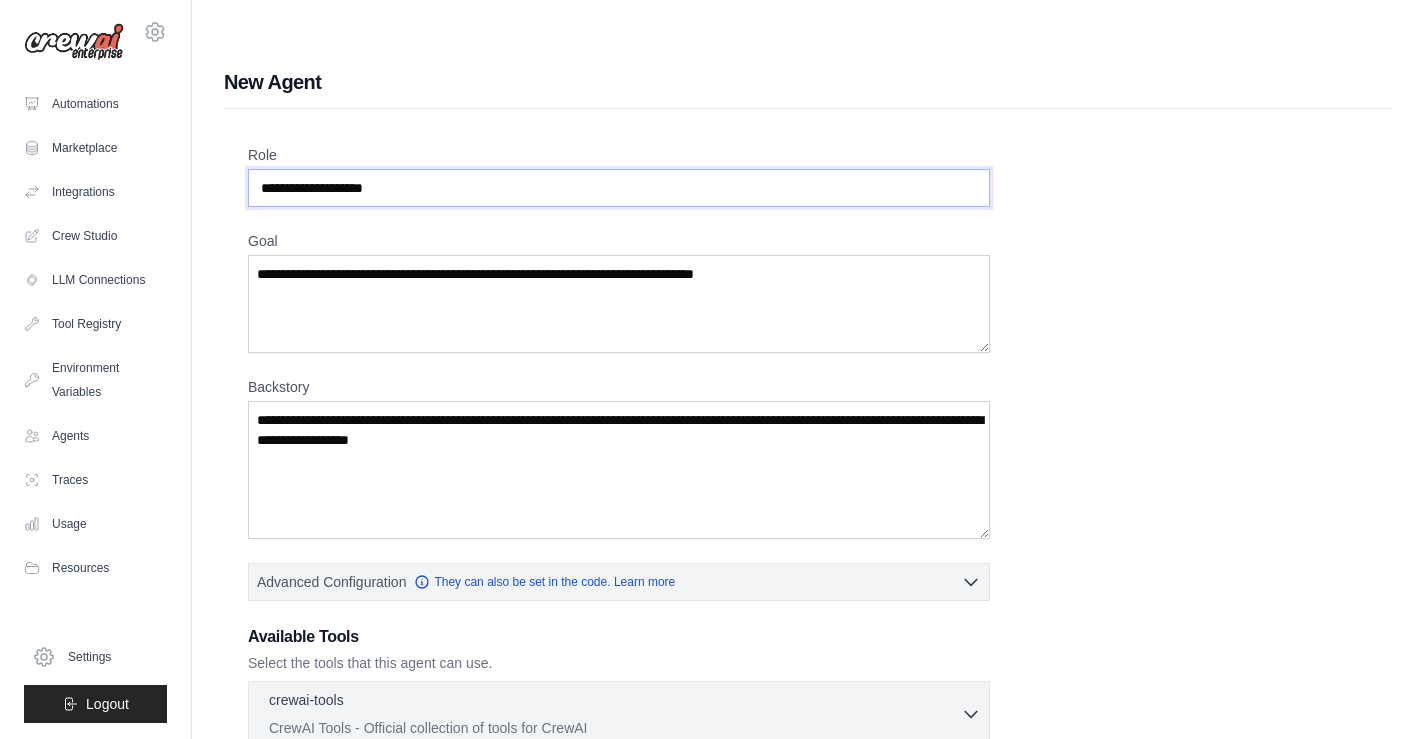 type on "**********" 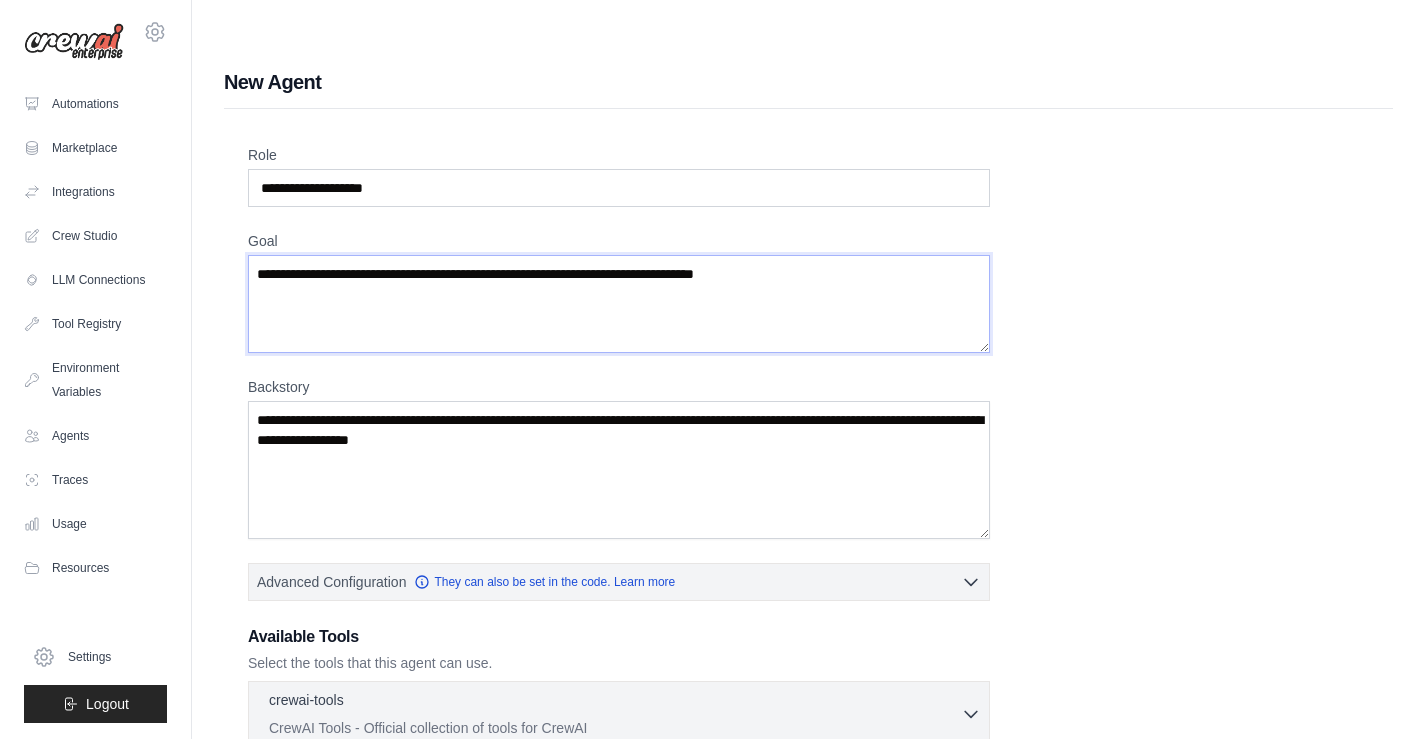 click on "Goal" at bounding box center [619, 304] 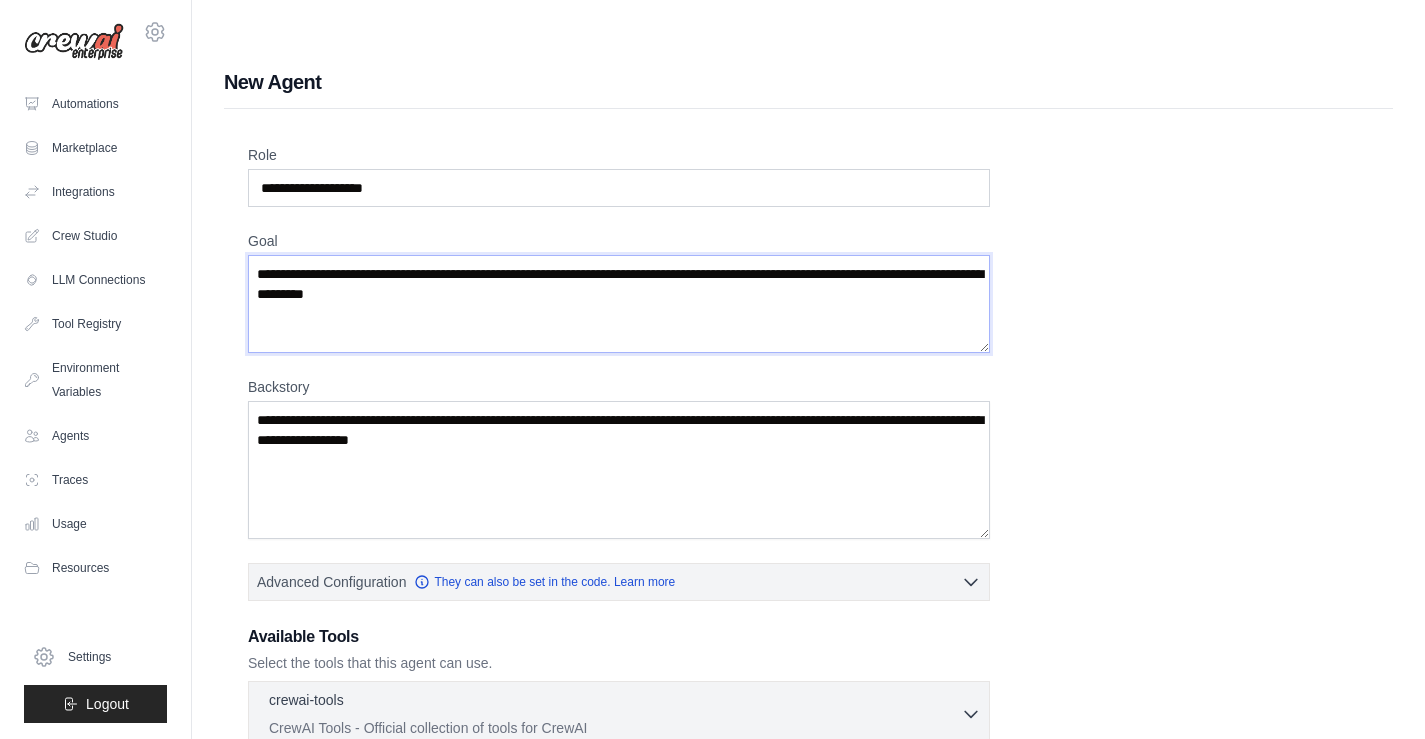 type on "**********" 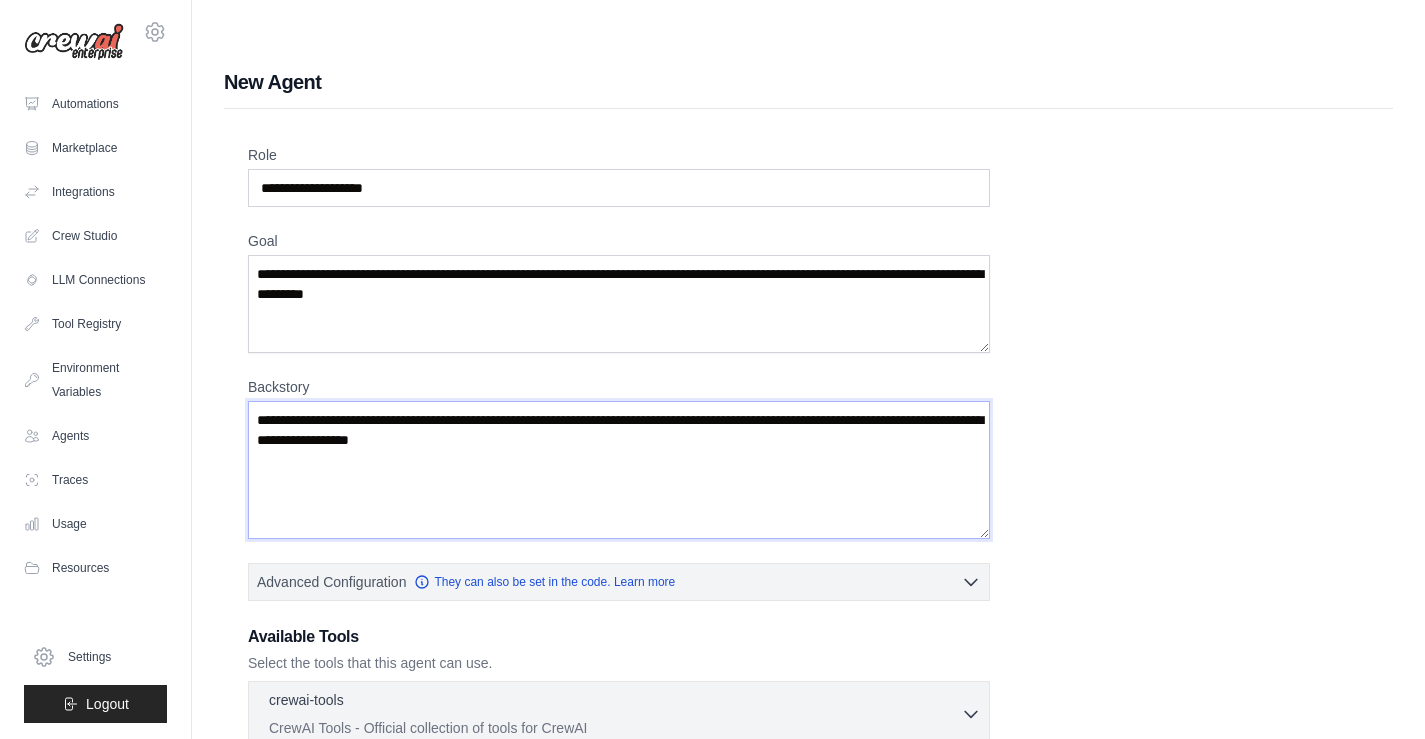 click on "Backstory" at bounding box center (619, 470) 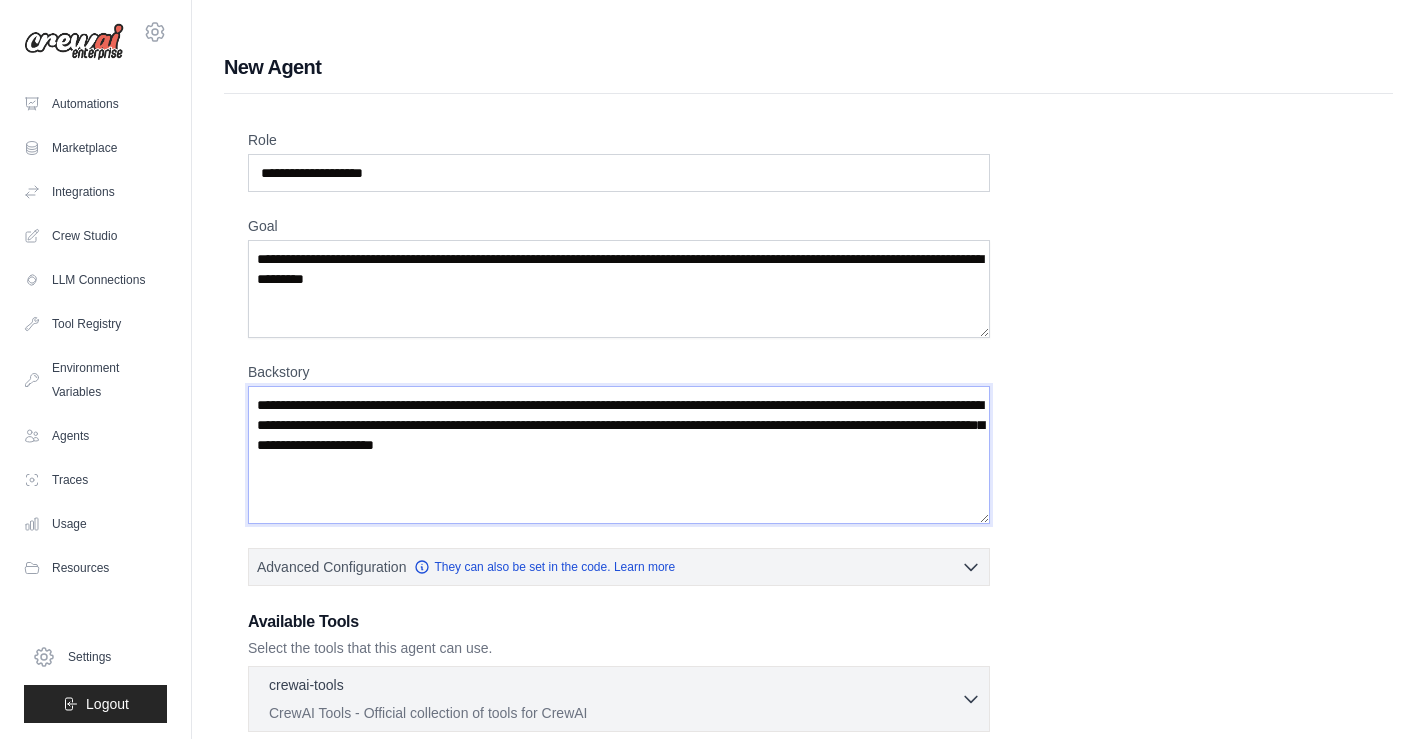 paste 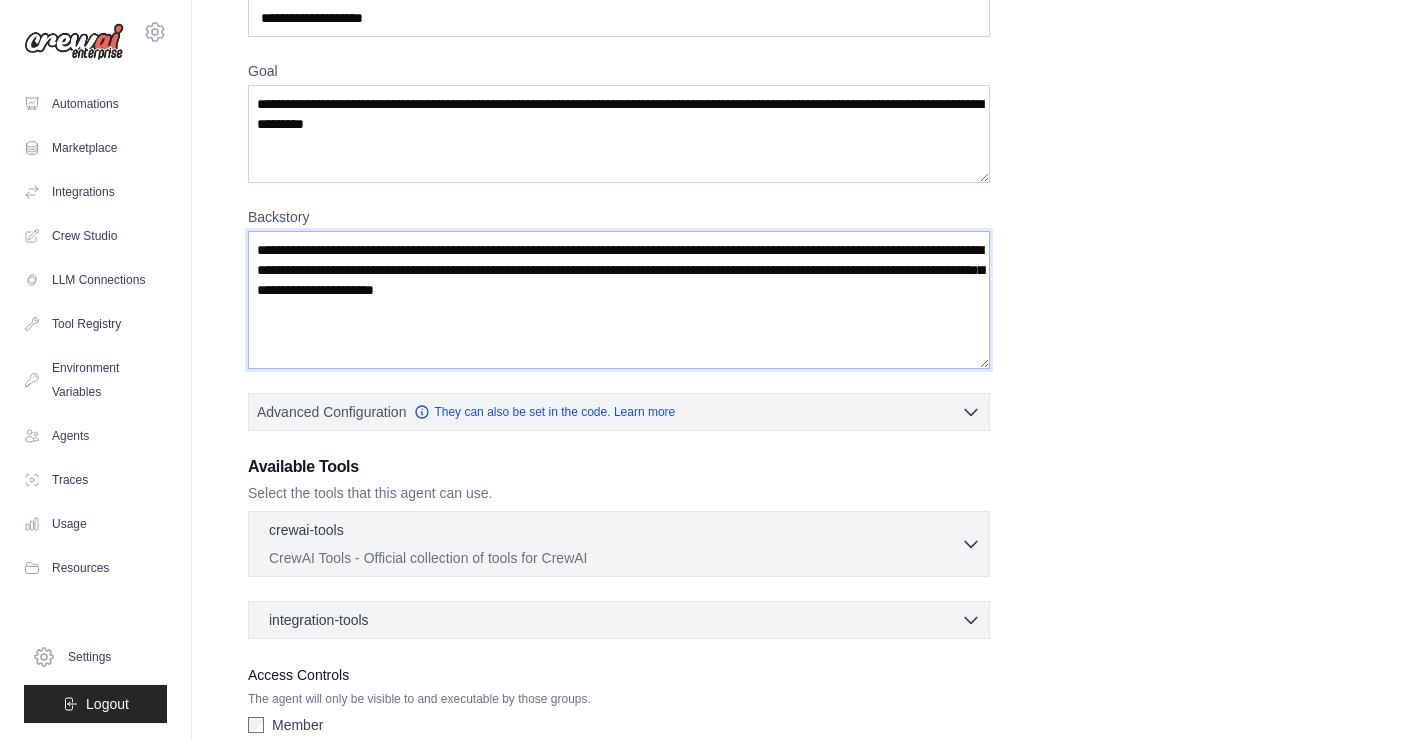 scroll, scrollTop: 244, scrollLeft: 0, axis: vertical 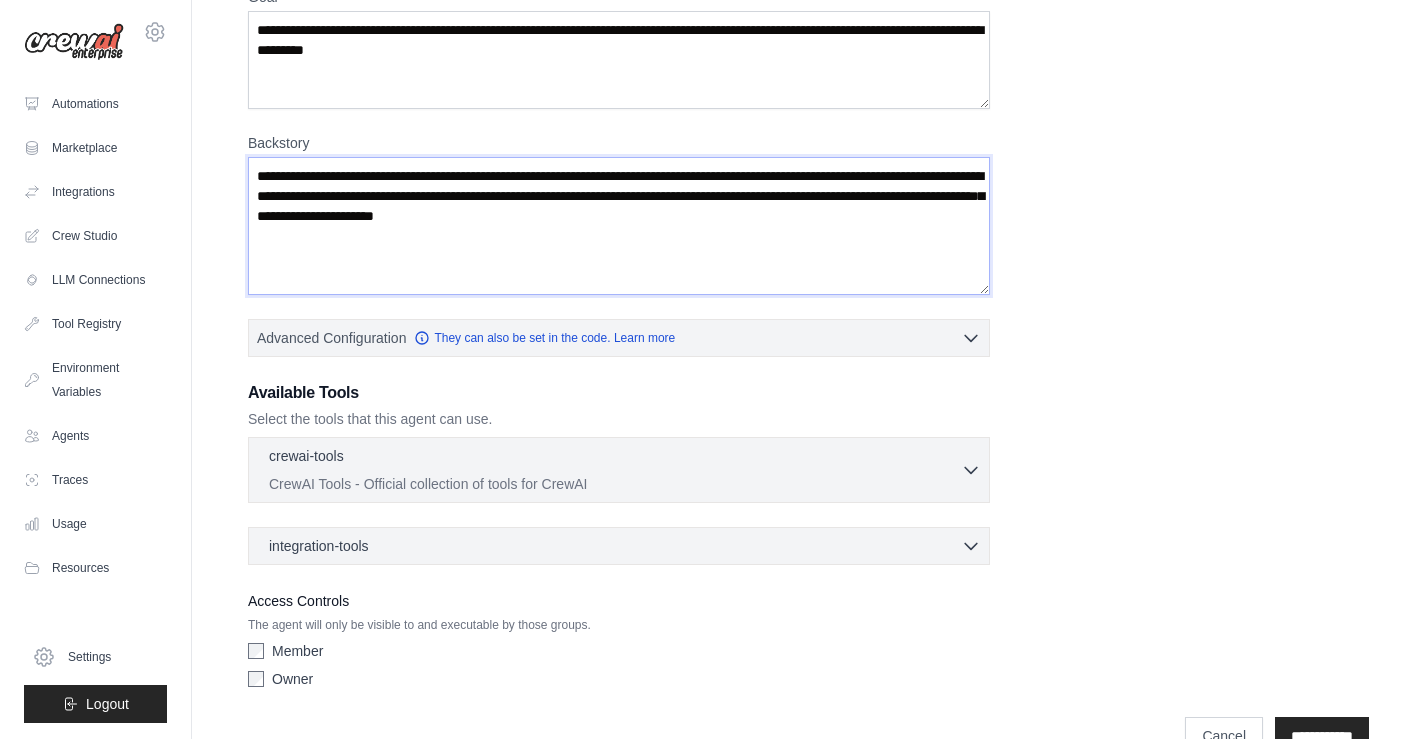 type on "**********" 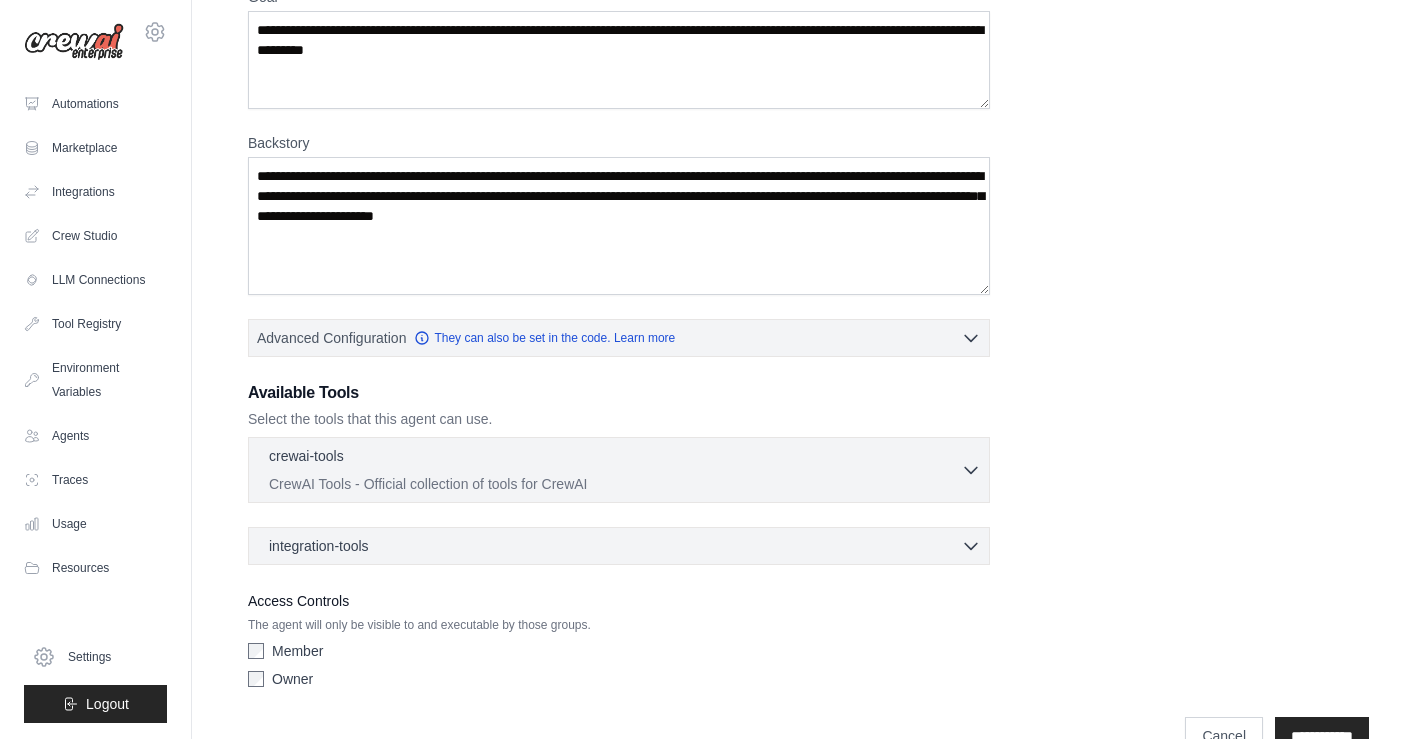 click on "CrewAI Tools - Official collection of tools for CrewAI" at bounding box center (615, 484) 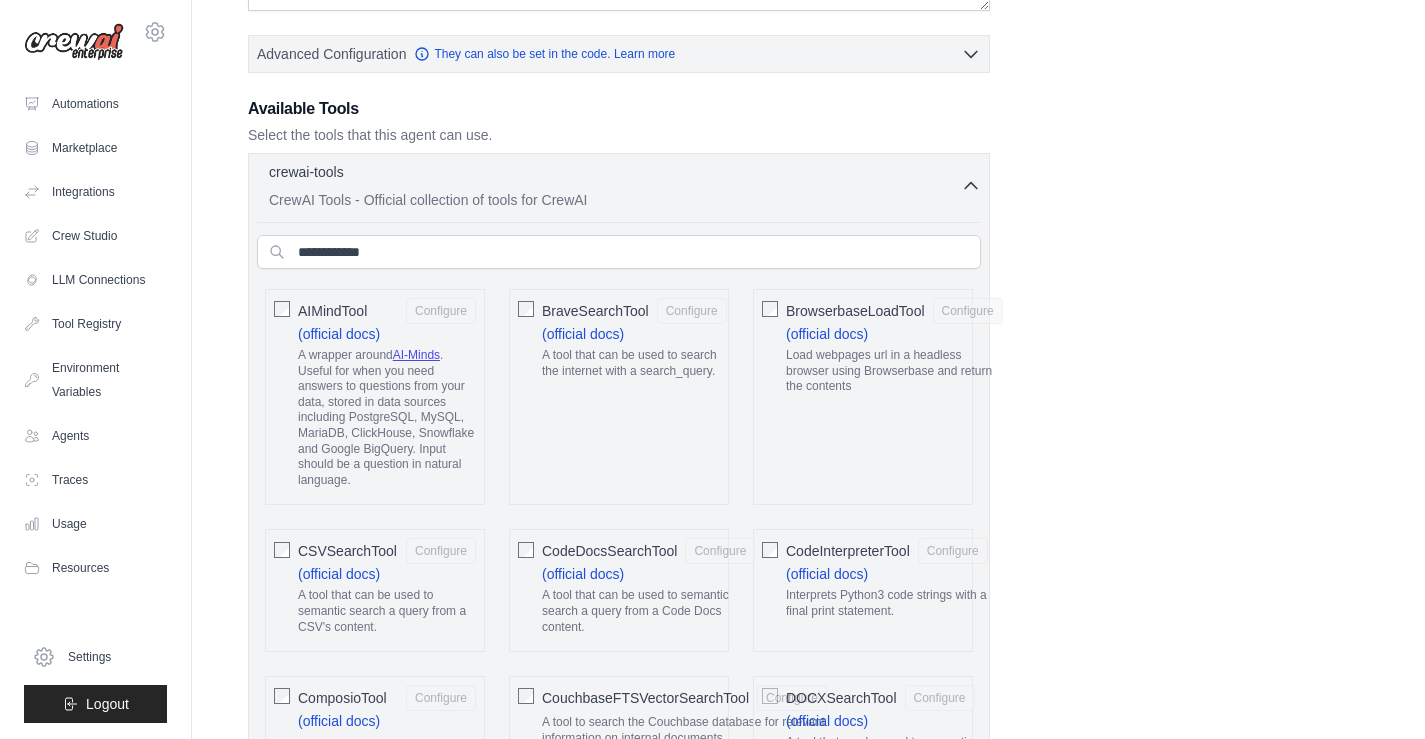 scroll, scrollTop: 534, scrollLeft: 0, axis: vertical 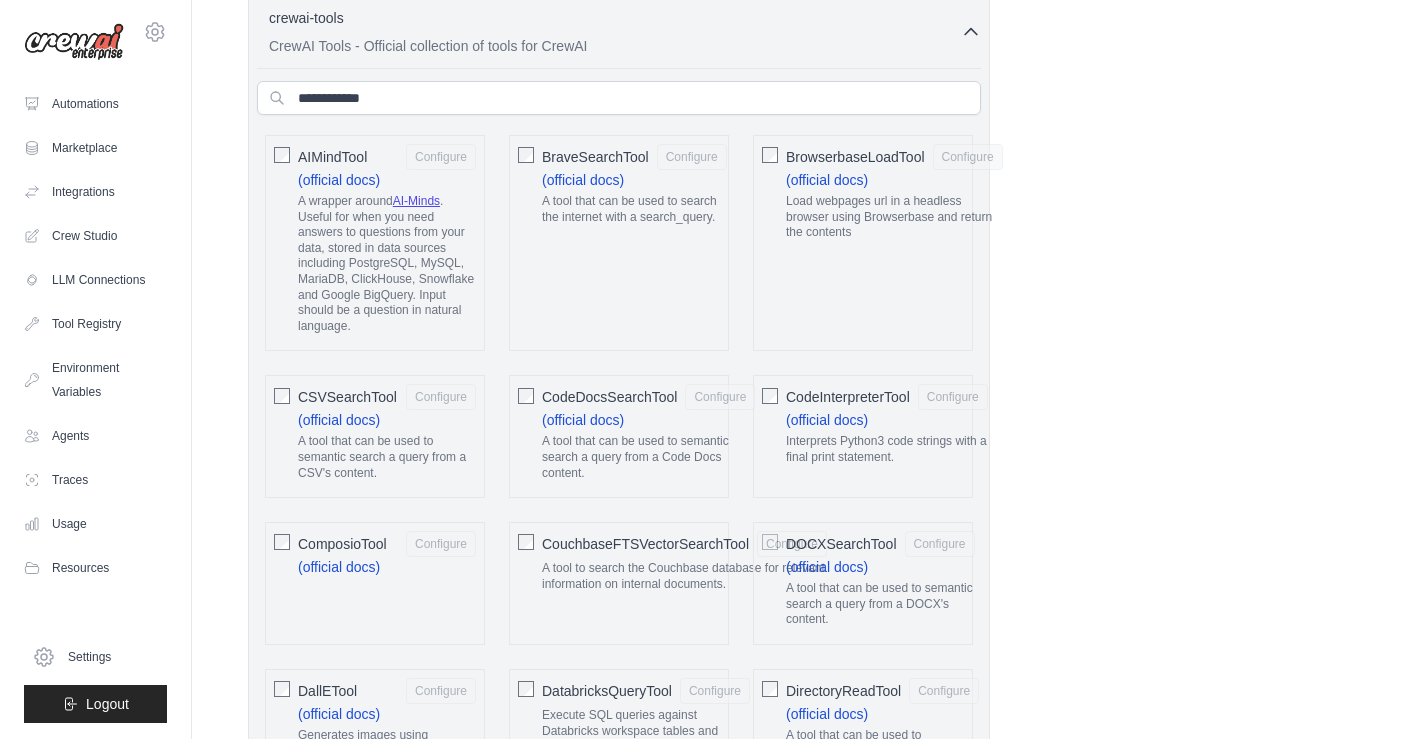 click on "BraveSearchTool
Configure
(official docs)
A tool that can be used to search the internet with a search_query." at bounding box center [619, 243] 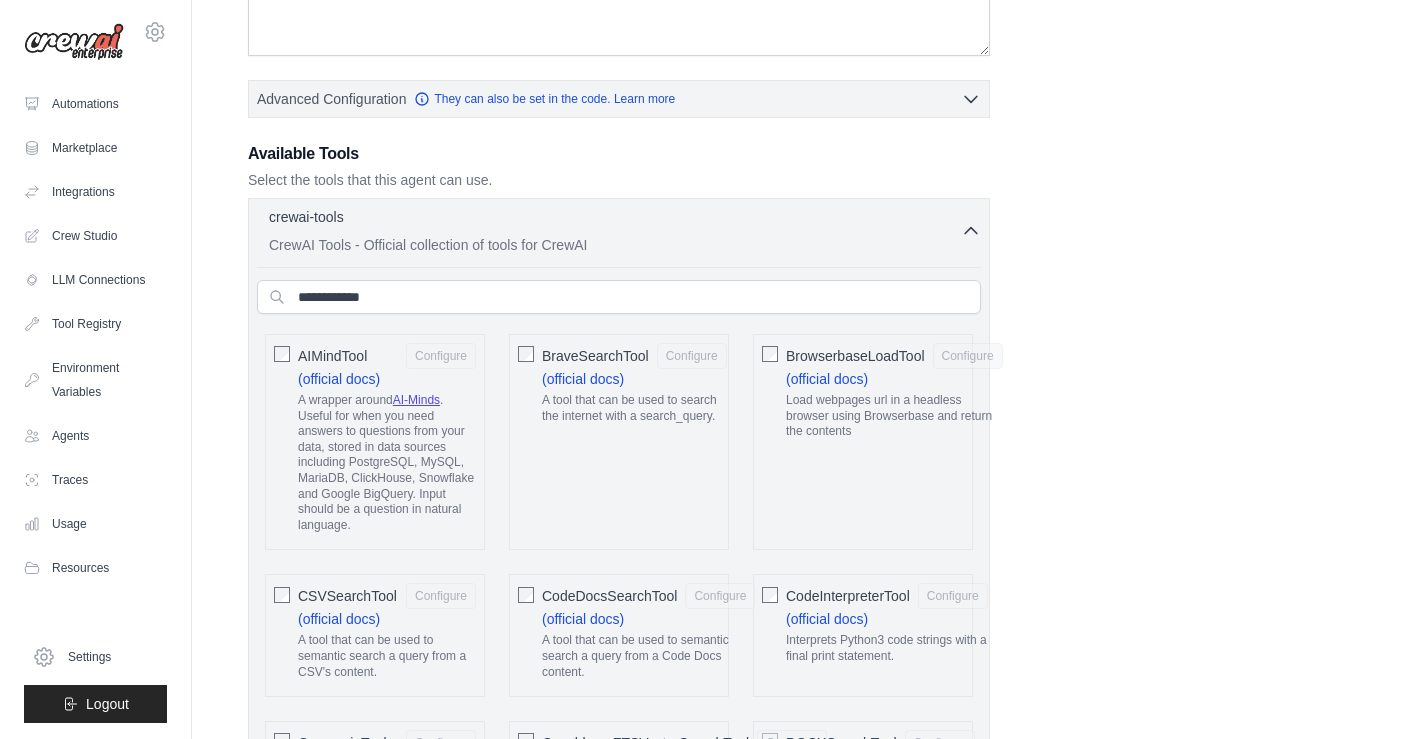 scroll, scrollTop: 482, scrollLeft: 0, axis: vertical 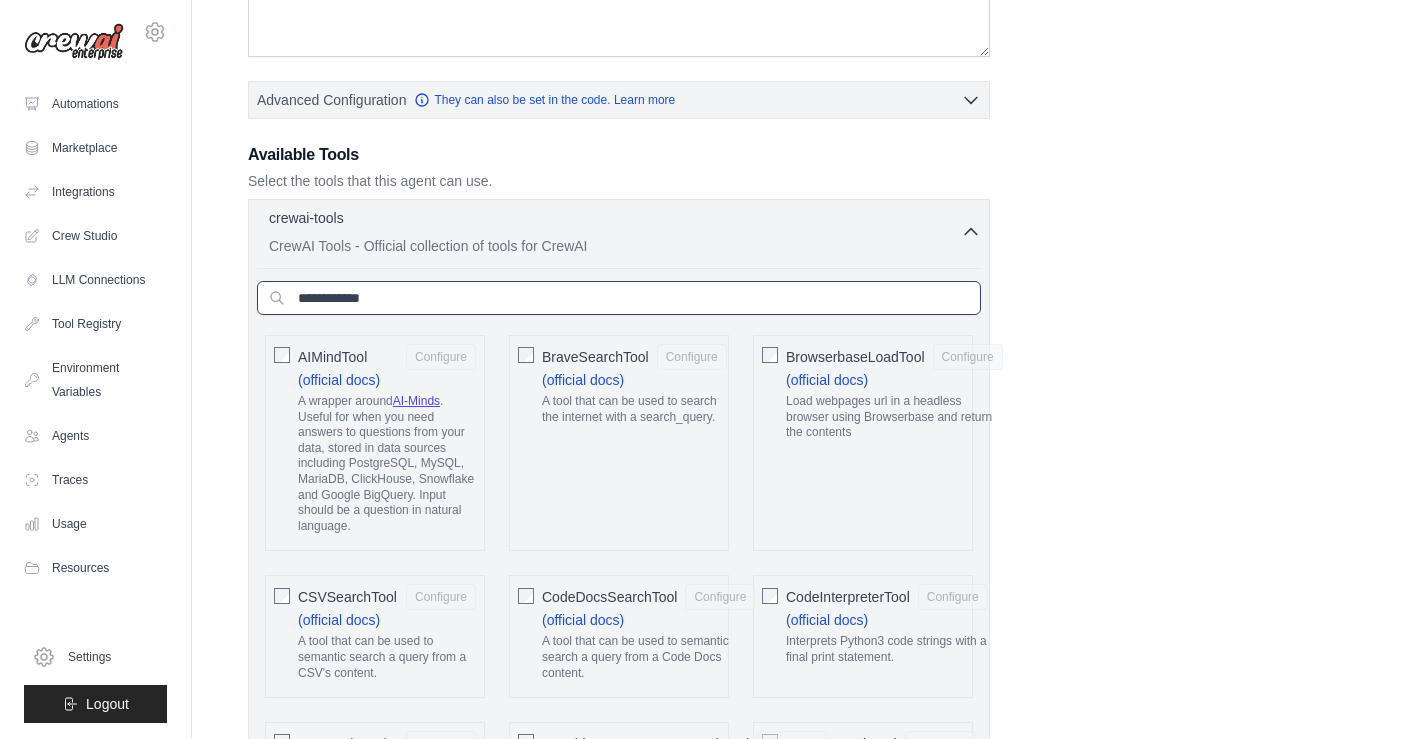 click at bounding box center (619, 298) 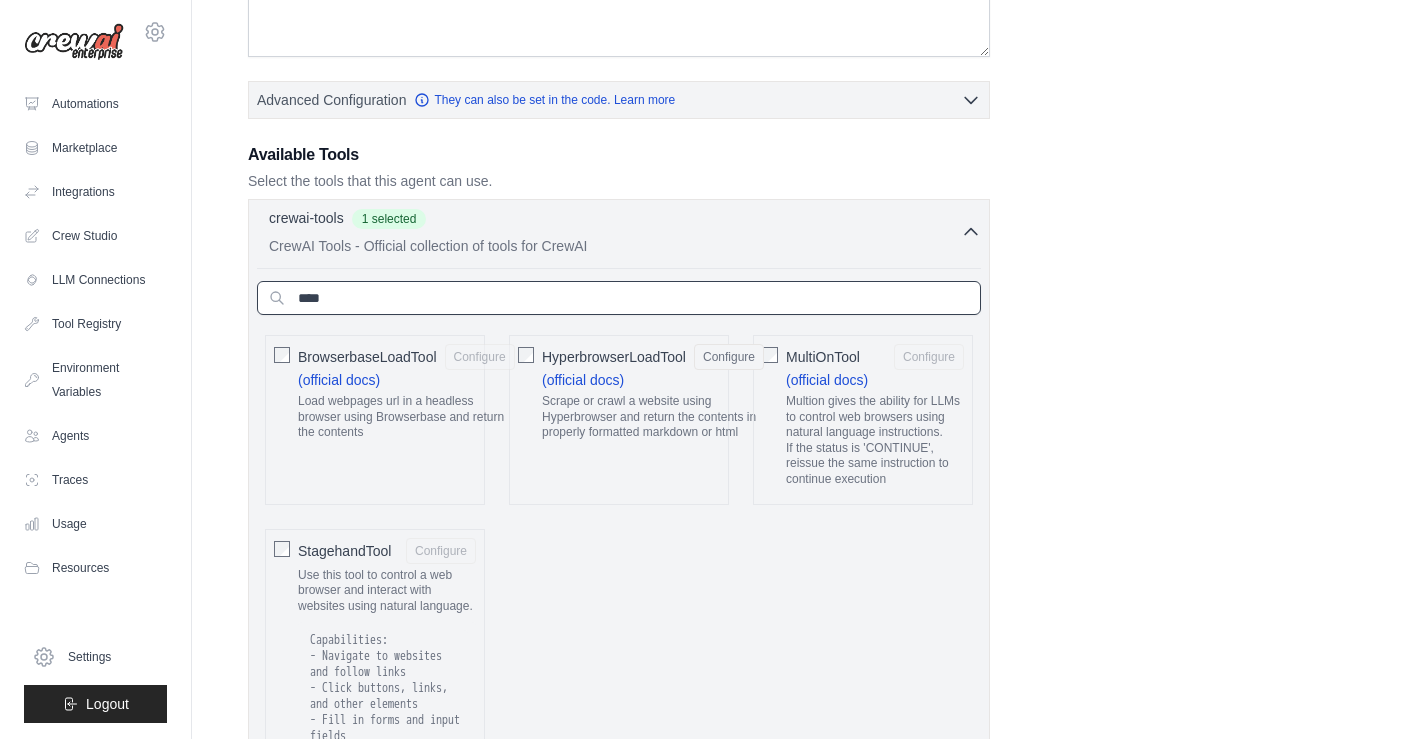 click on "****" at bounding box center (619, 298) 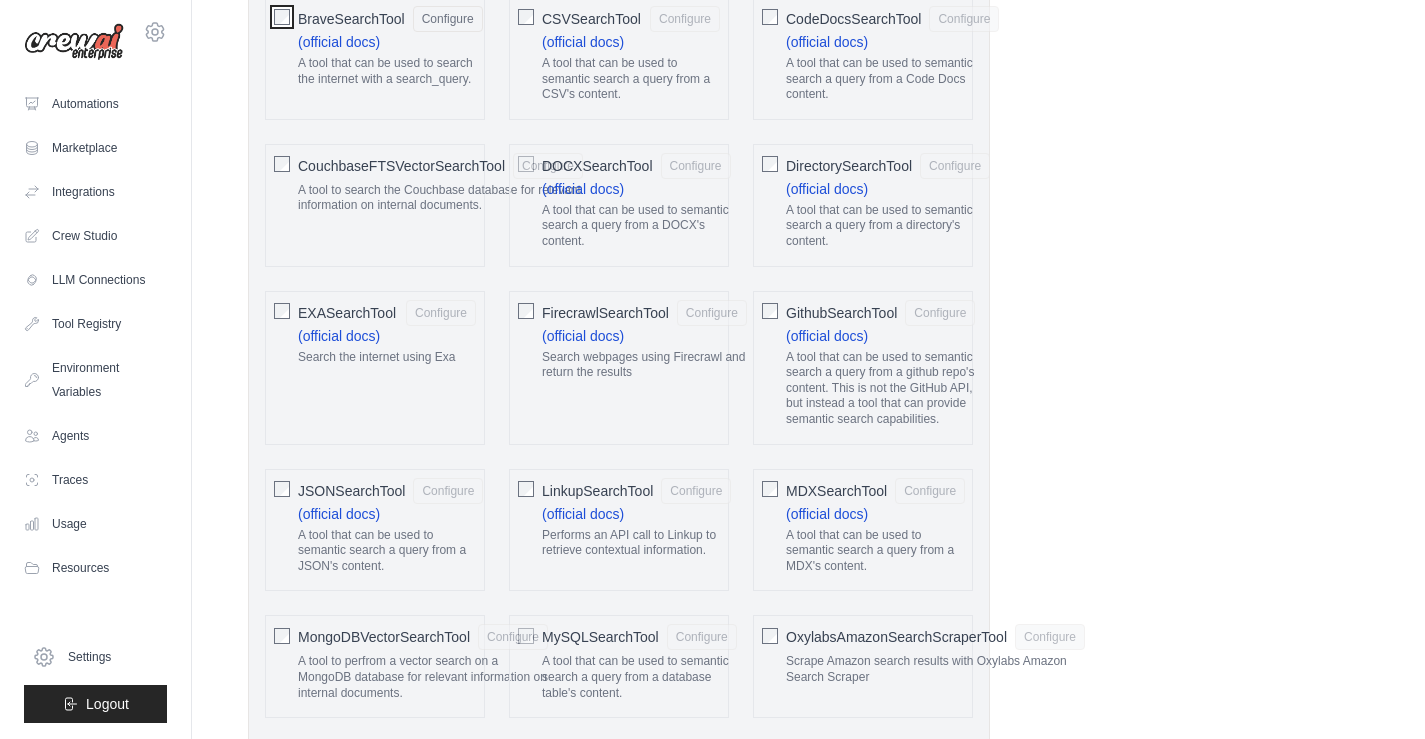 scroll, scrollTop: 821, scrollLeft: 0, axis: vertical 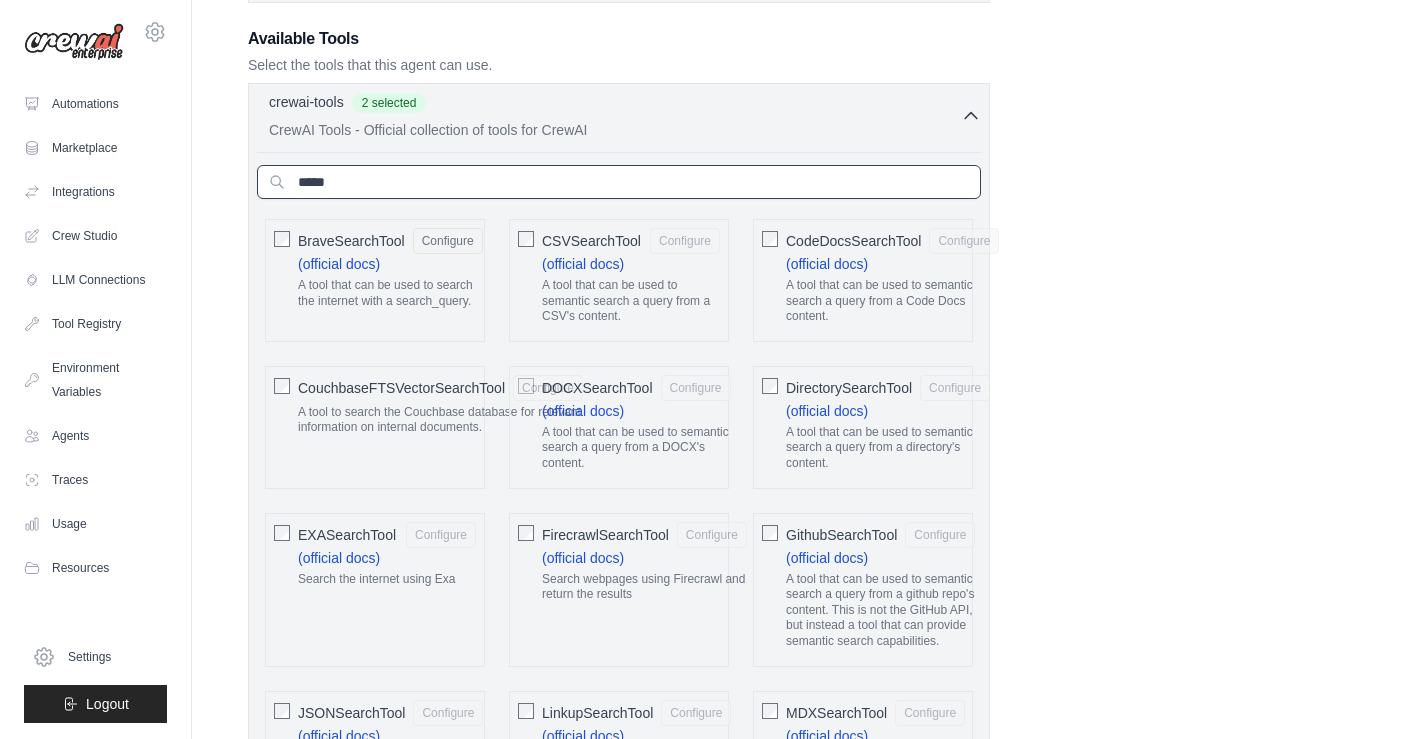click on "*****" at bounding box center [619, 182] 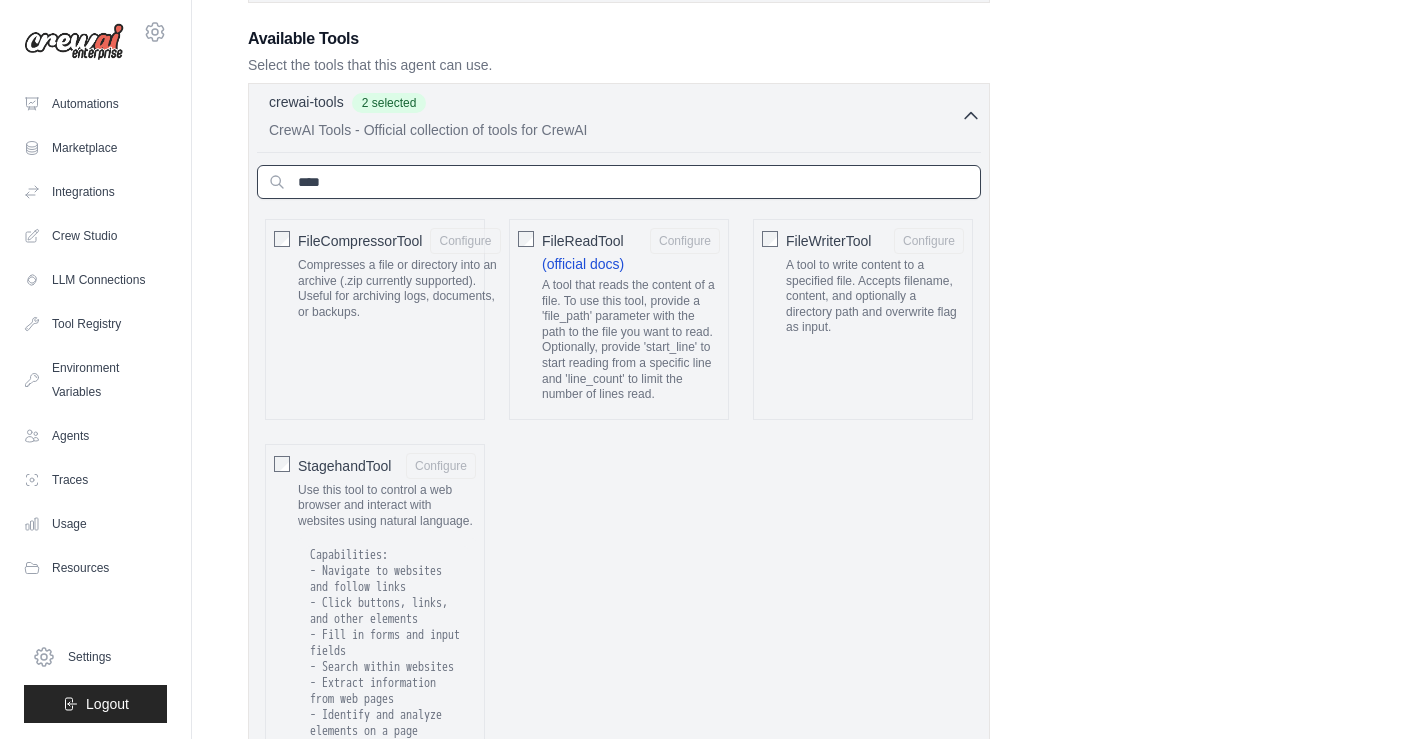 scroll, scrollTop: 532, scrollLeft: 0, axis: vertical 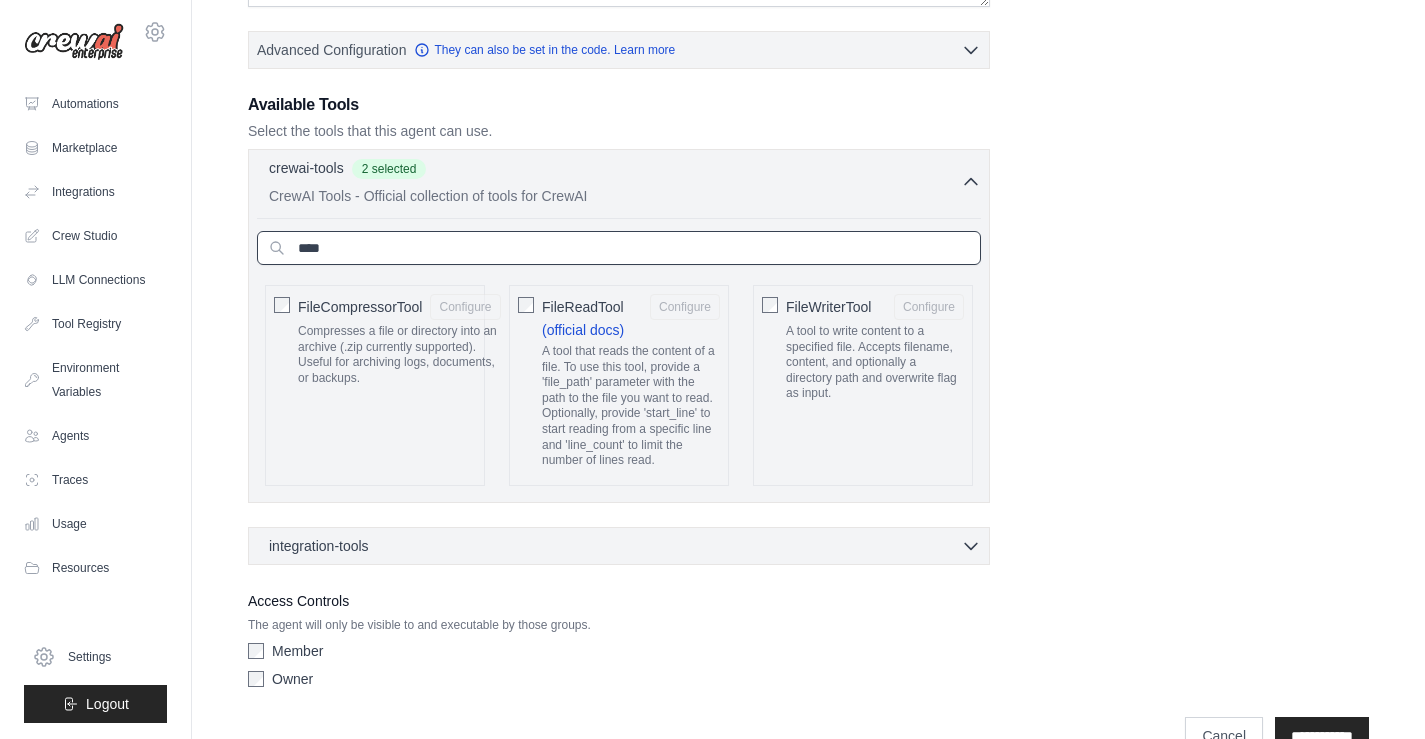 click on "****" at bounding box center (619, 248) 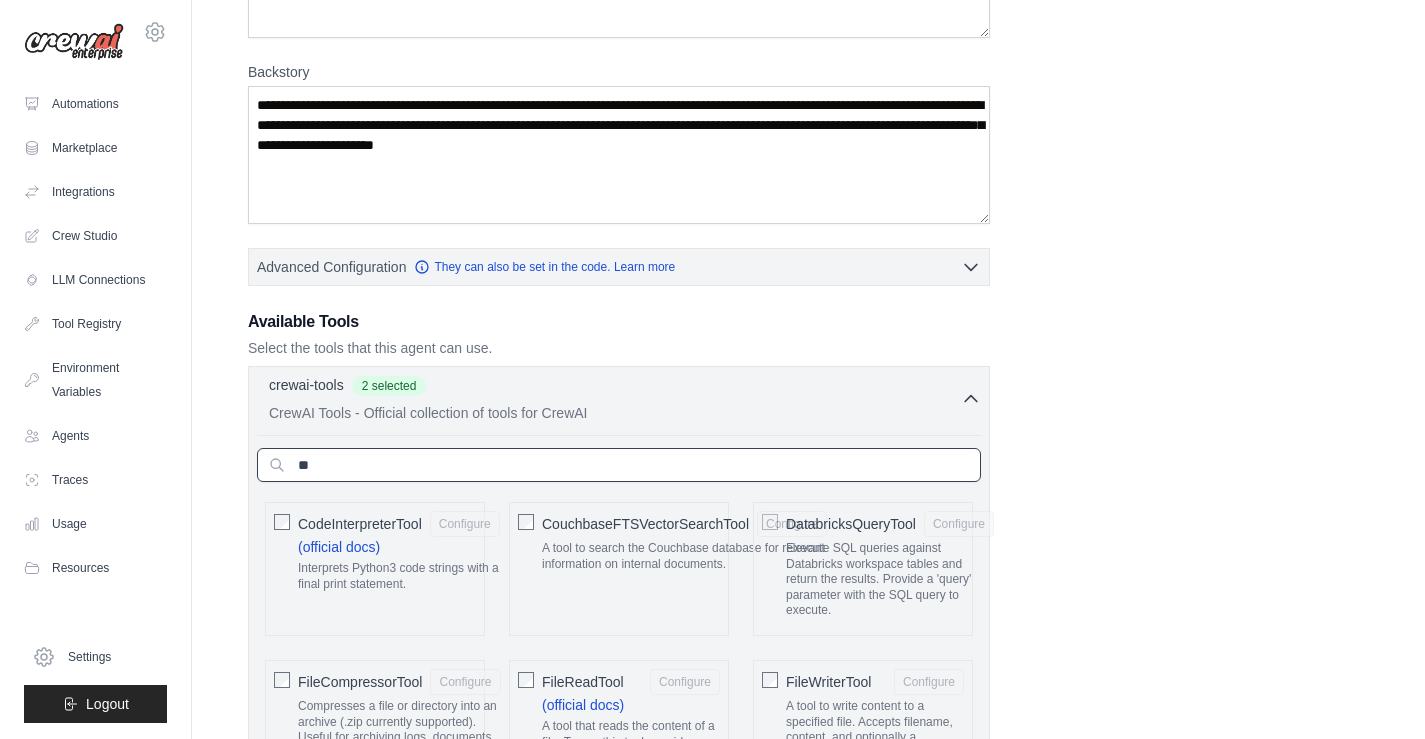 scroll, scrollTop: 598, scrollLeft: 0, axis: vertical 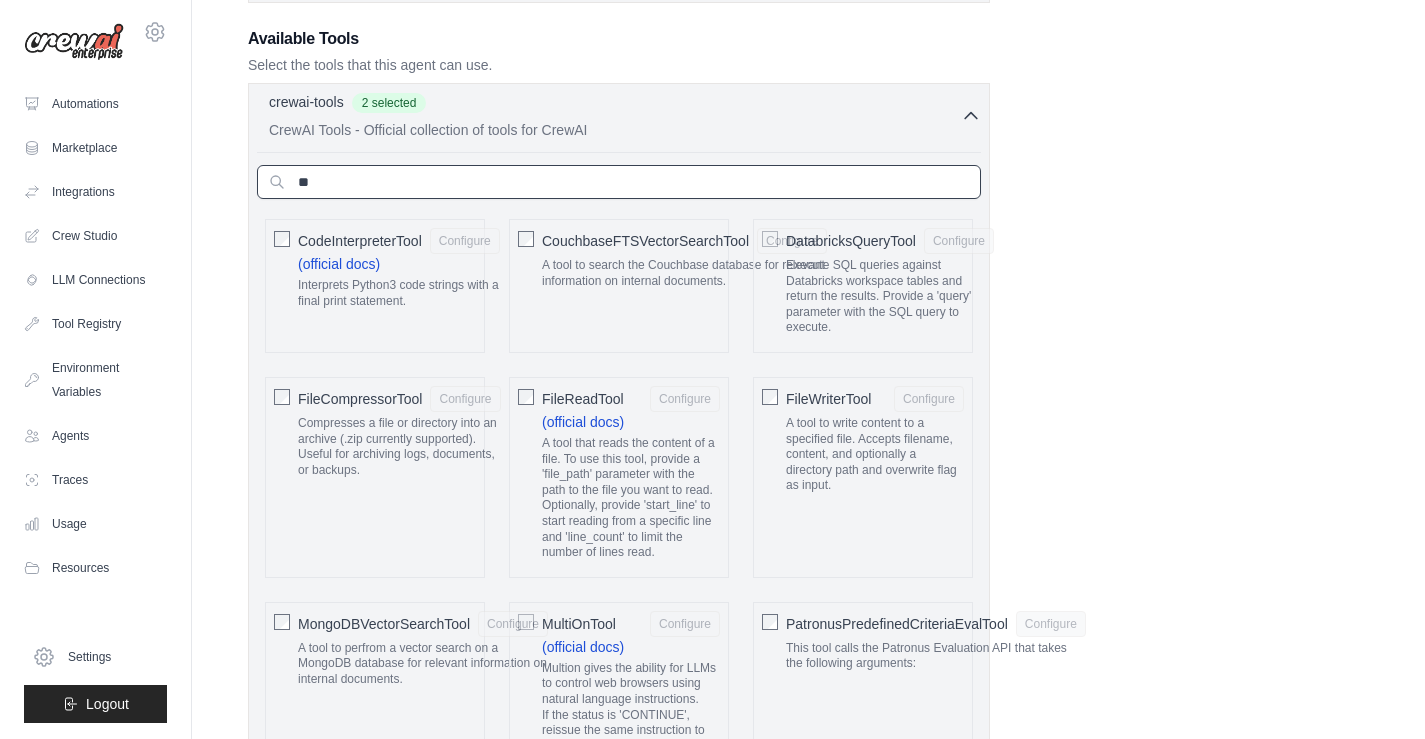 type on "*" 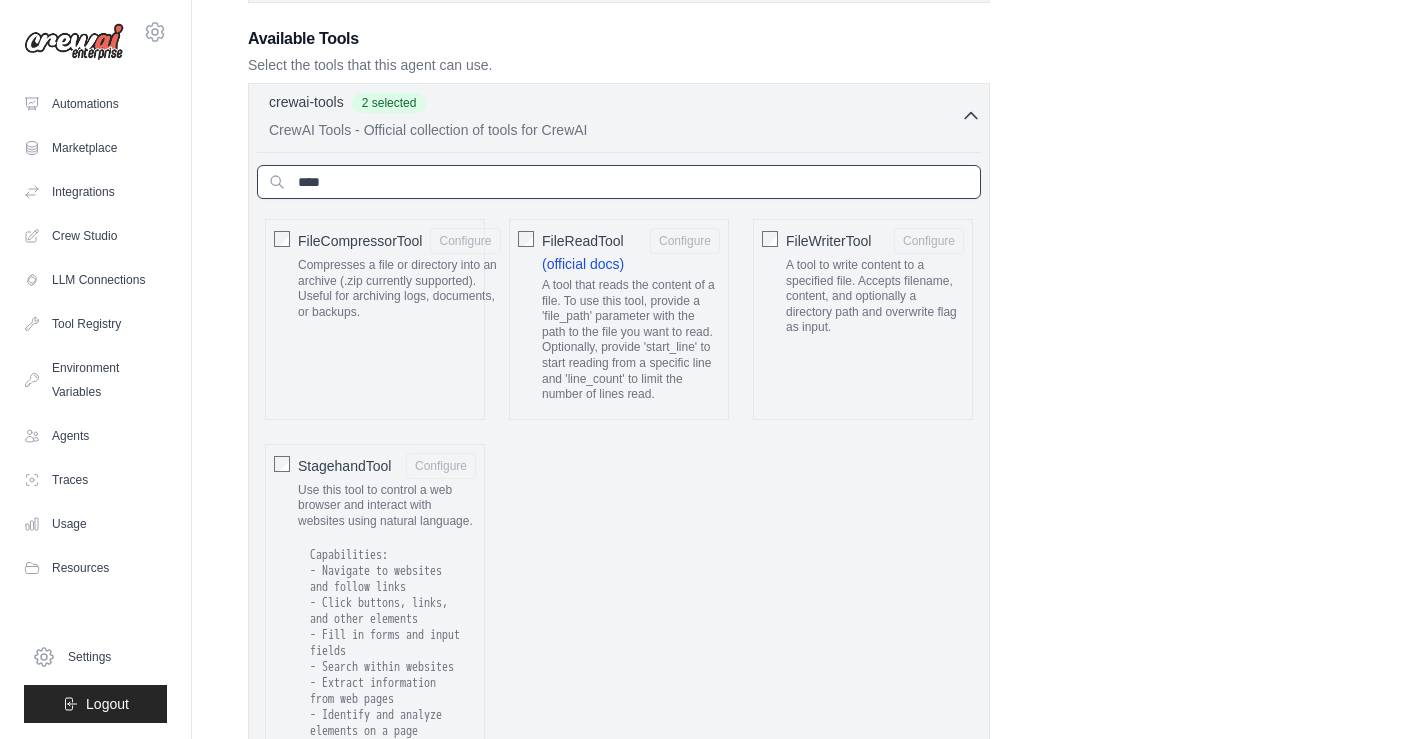scroll, scrollTop: 532, scrollLeft: 0, axis: vertical 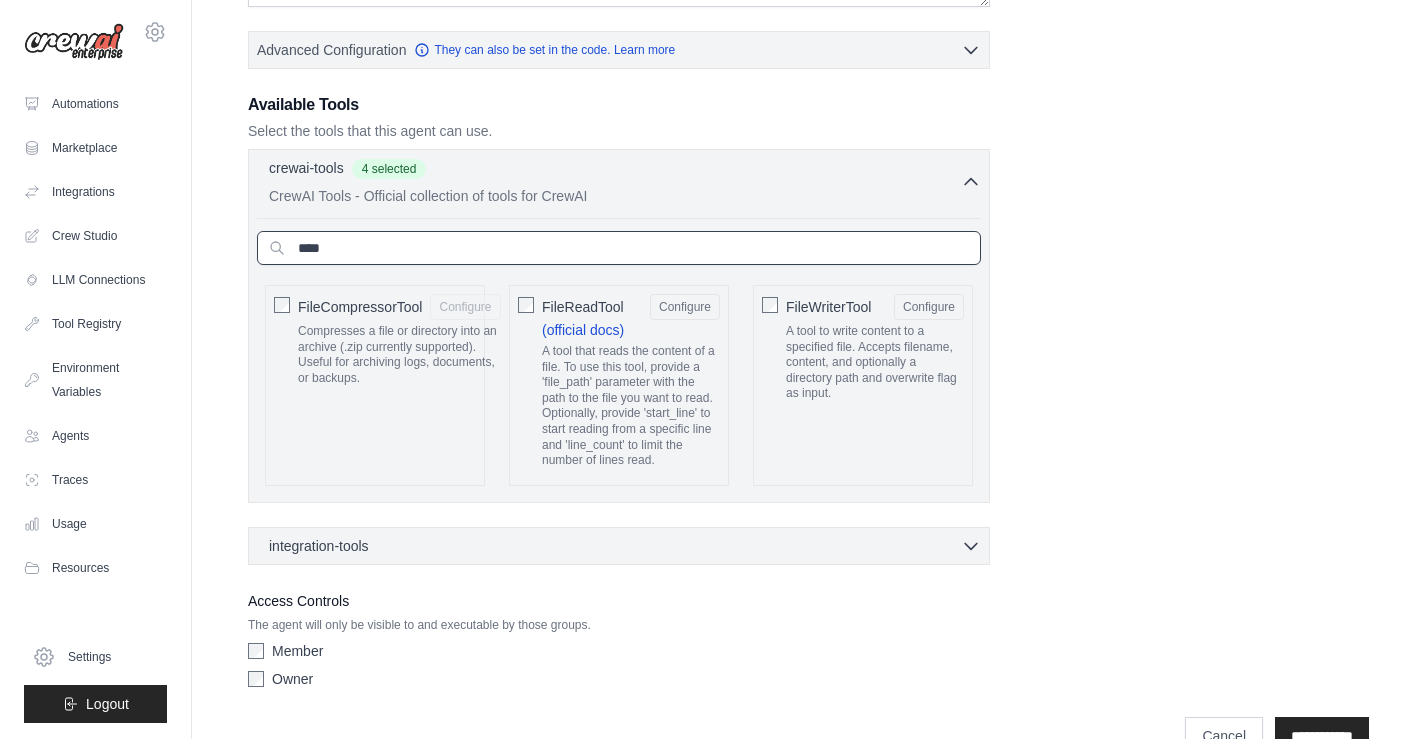 click on "****" at bounding box center (619, 248) 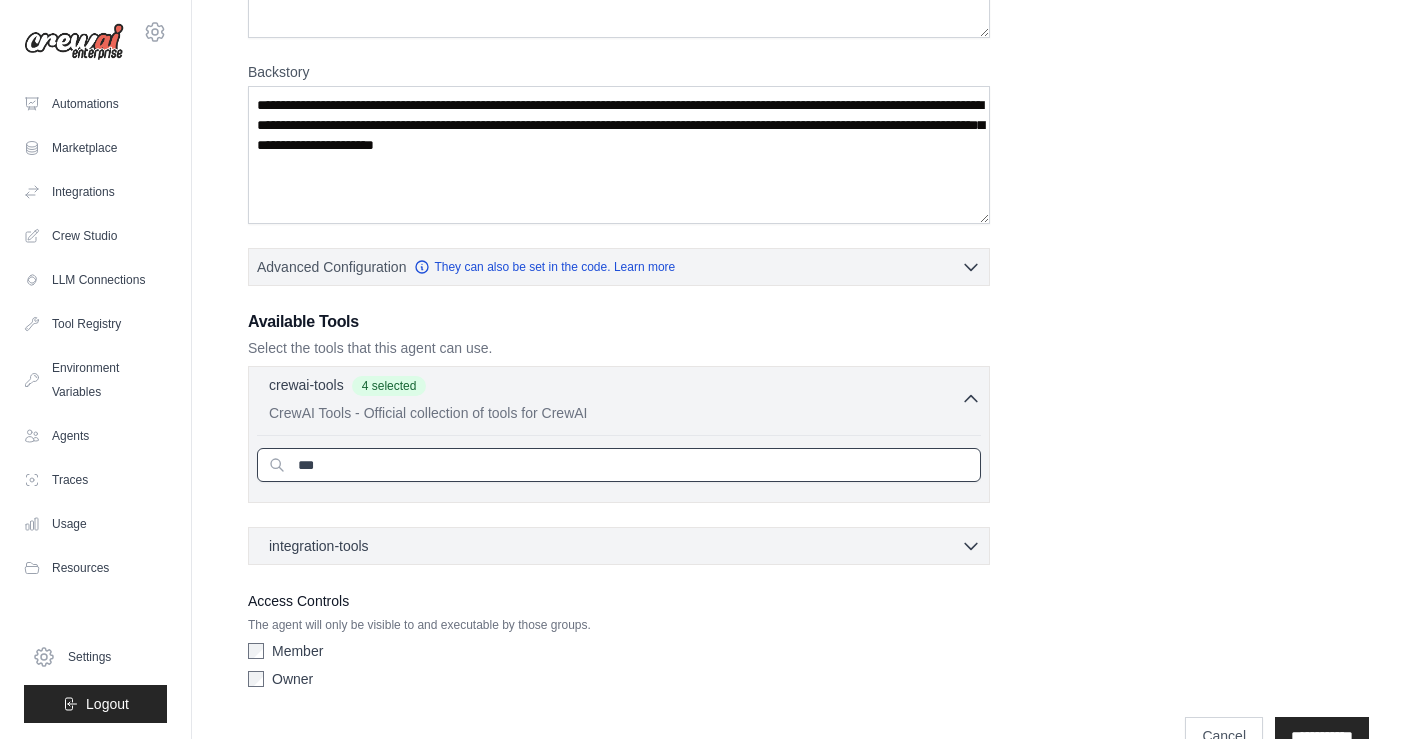 scroll, scrollTop: 532, scrollLeft: 0, axis: vertical 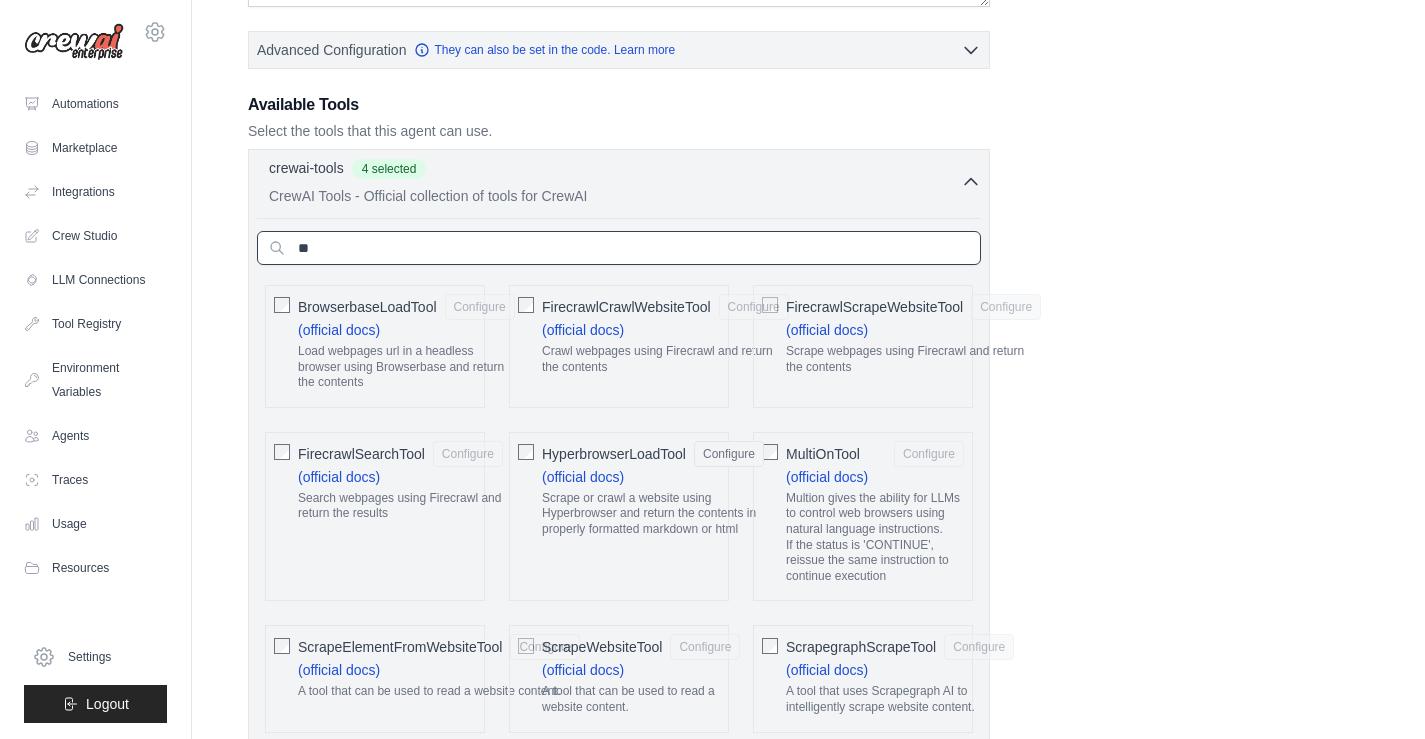 type on "*" 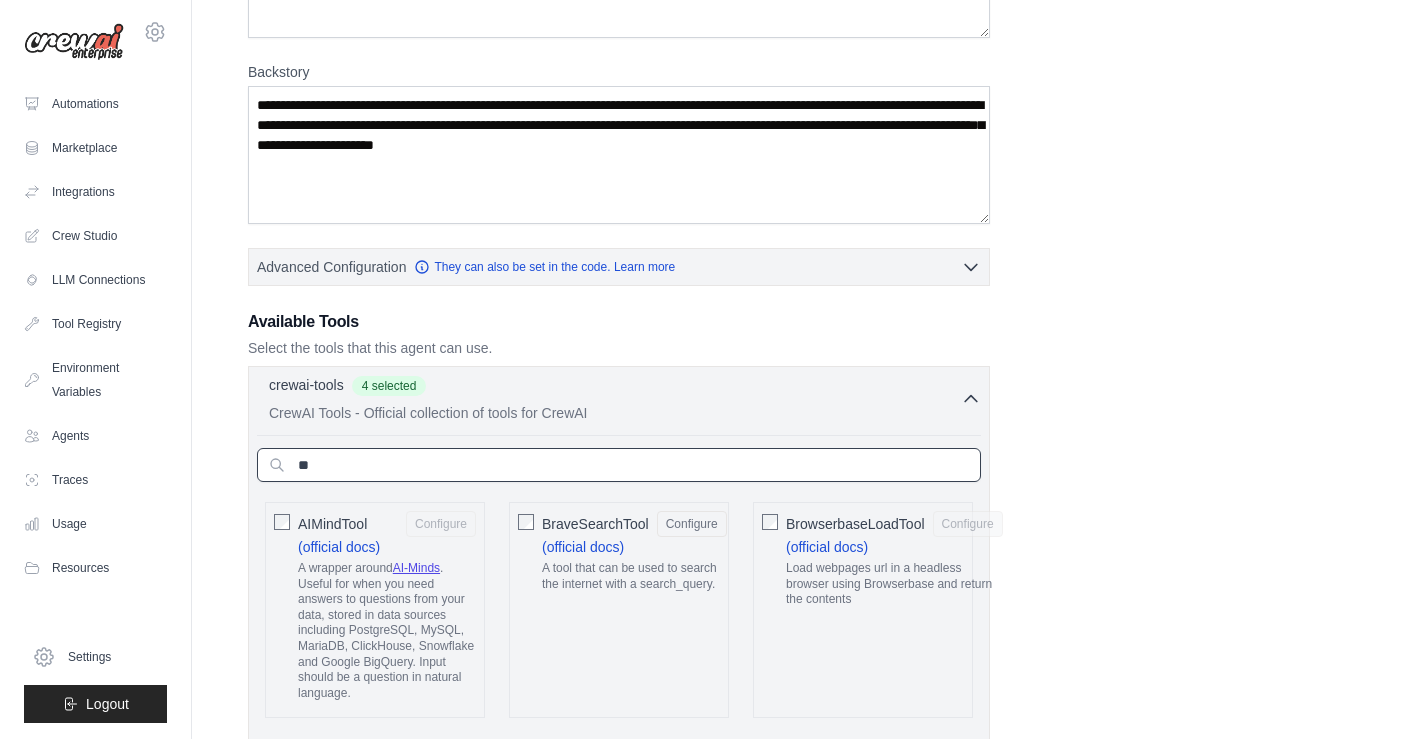 scroll, scrollTop: 532, scrollLeft: 0, axis: vertical 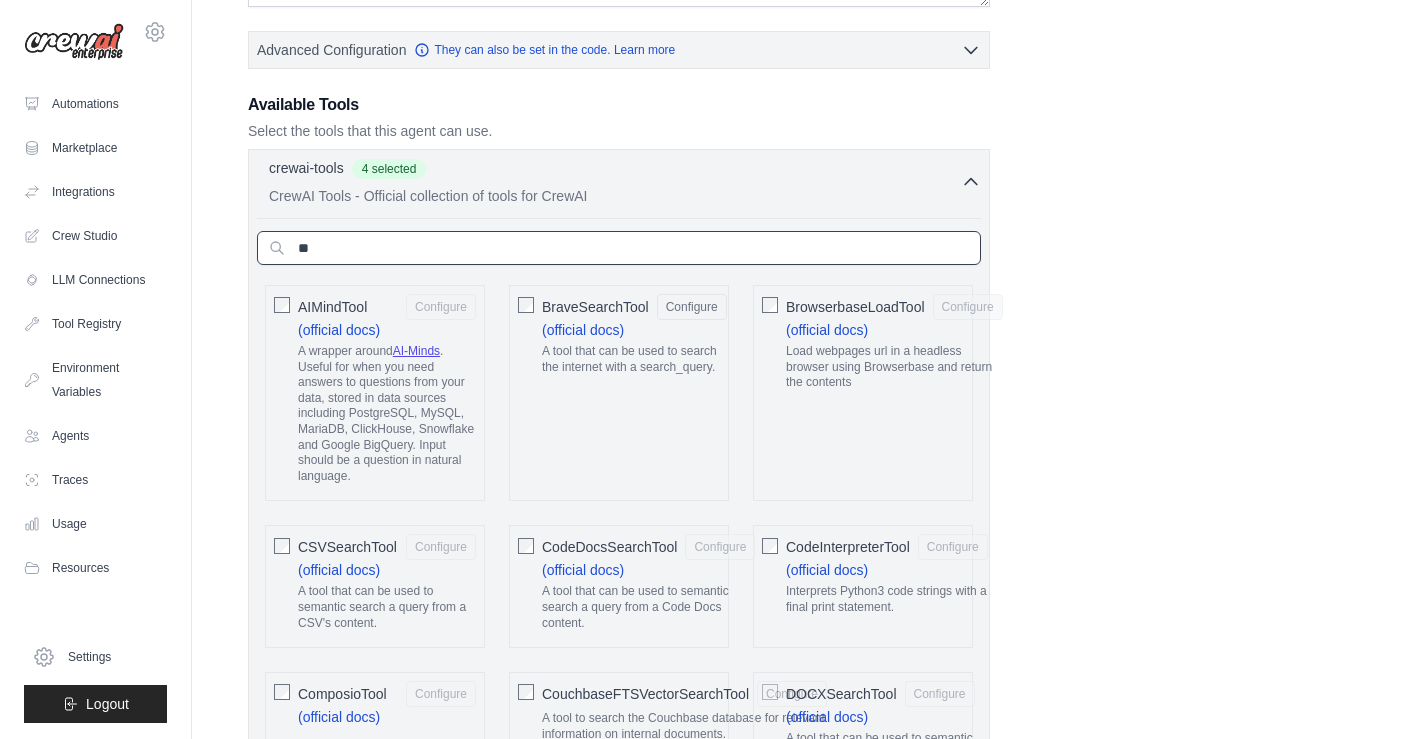 type on "*" 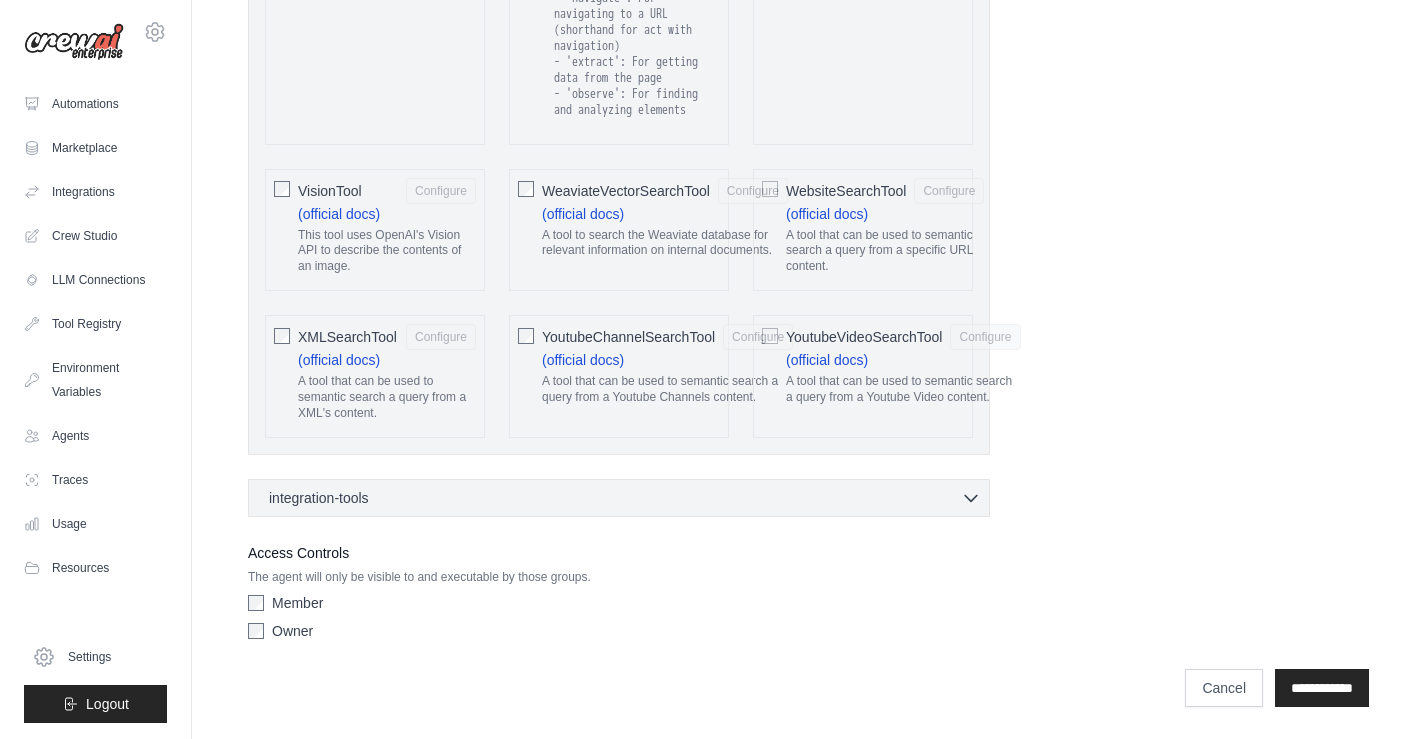scroll, scrollTop: 4178, scrollLeft: 0, axis: vertical 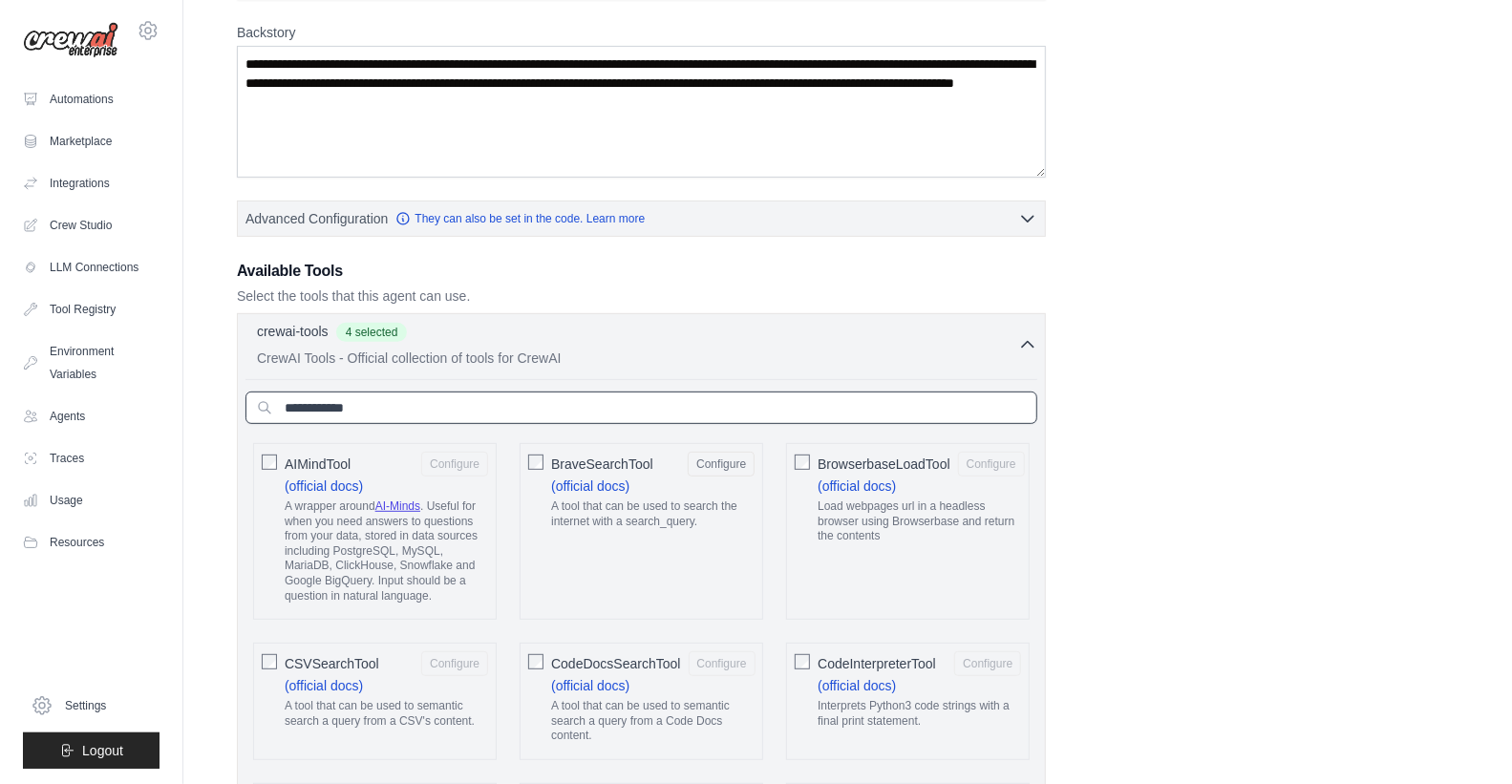 click at bounding box center (641, 408) 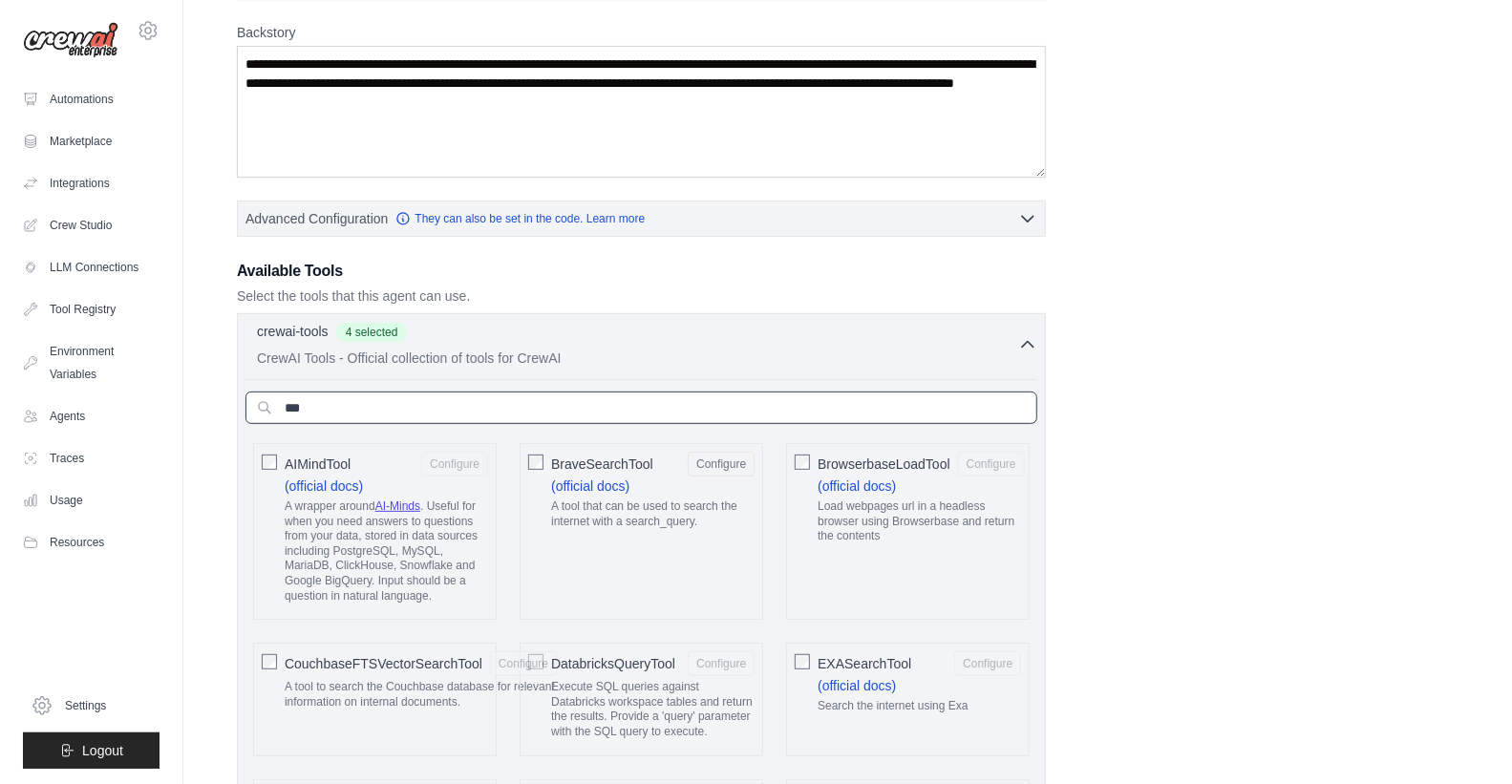 type on "****" 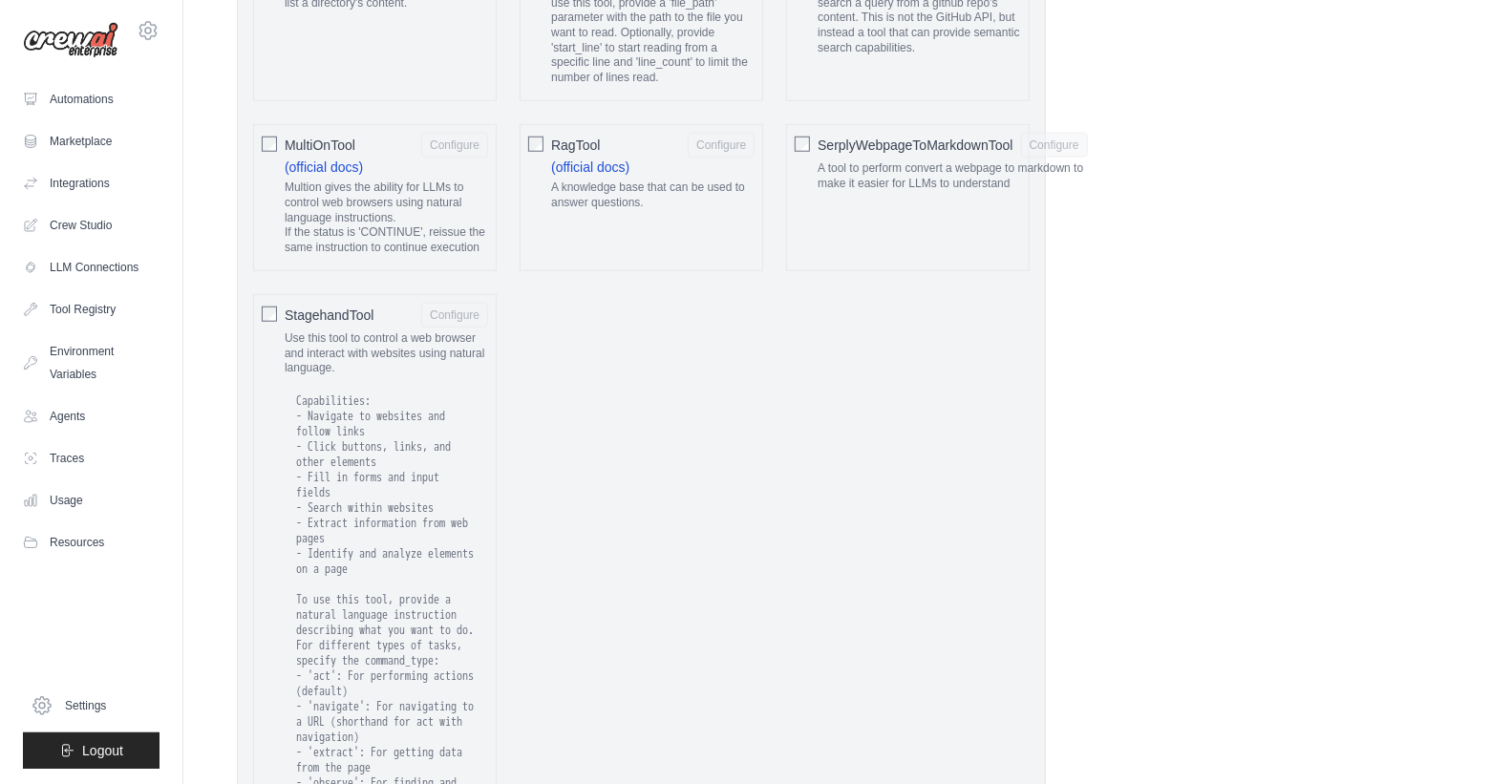 scroll, scrollTop: 1056, scrollLeft: 0, axis: vertical 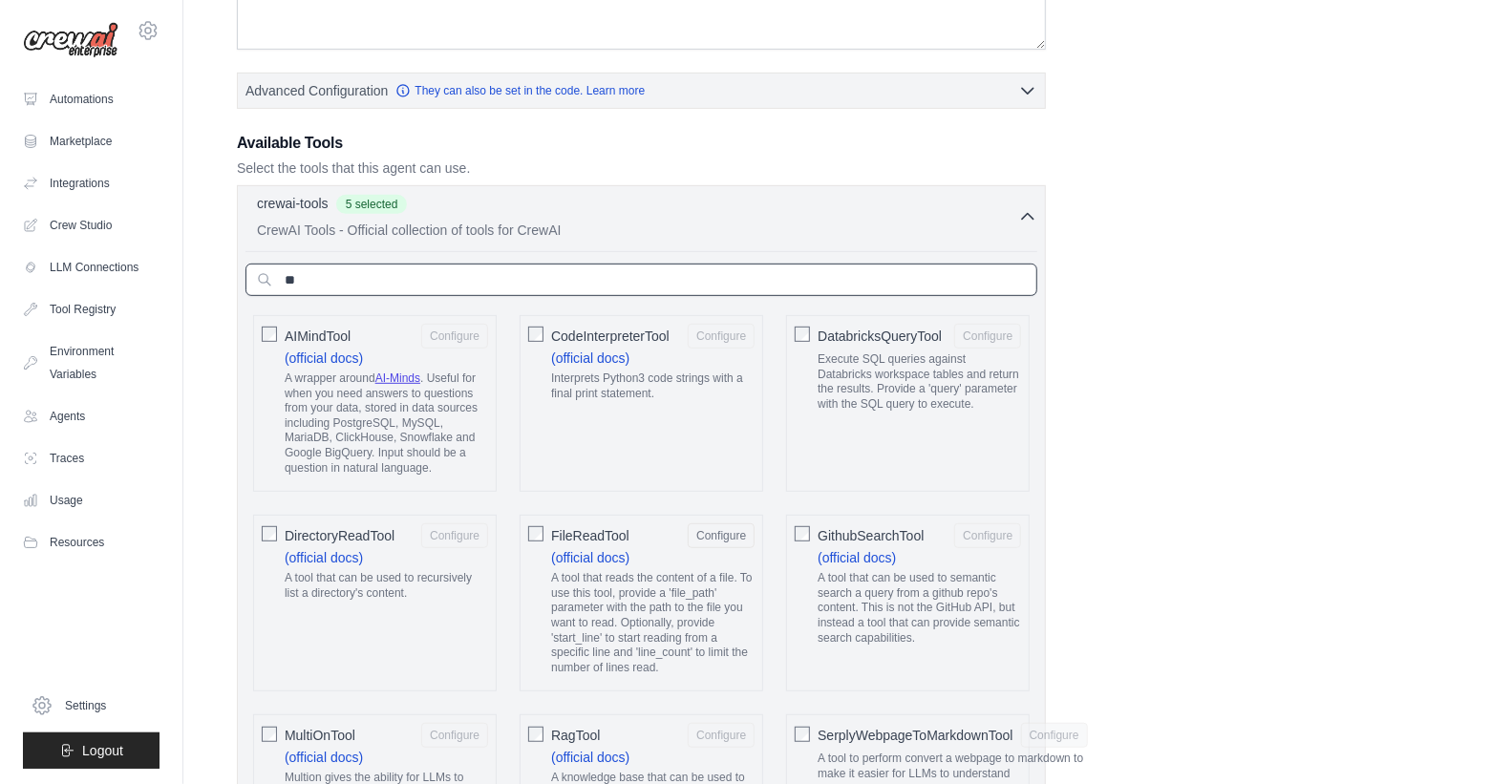 click on "**" at bounding box center (641, 280) 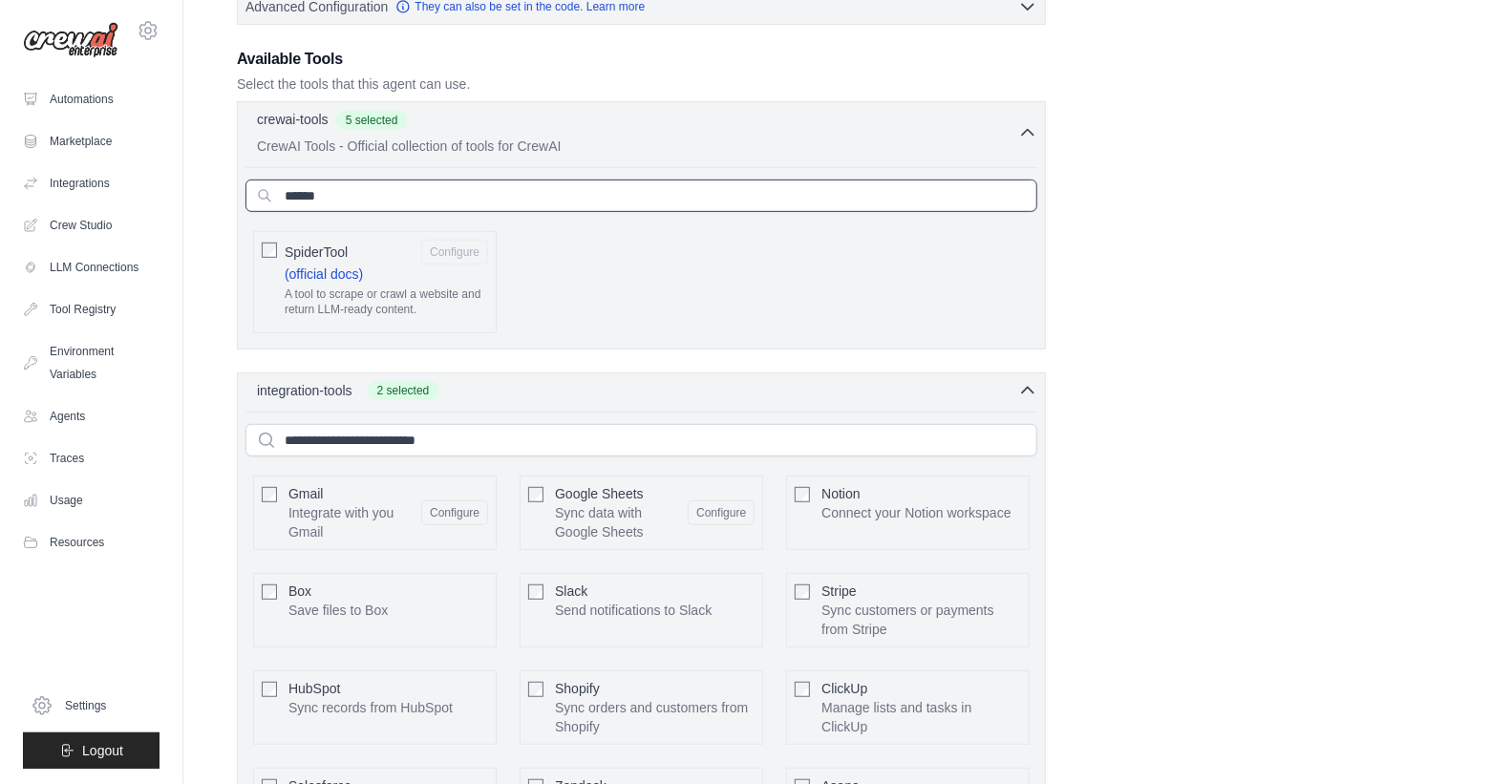 scroll, scrollTop: 547, scrollLeft: 0, axis: vertical 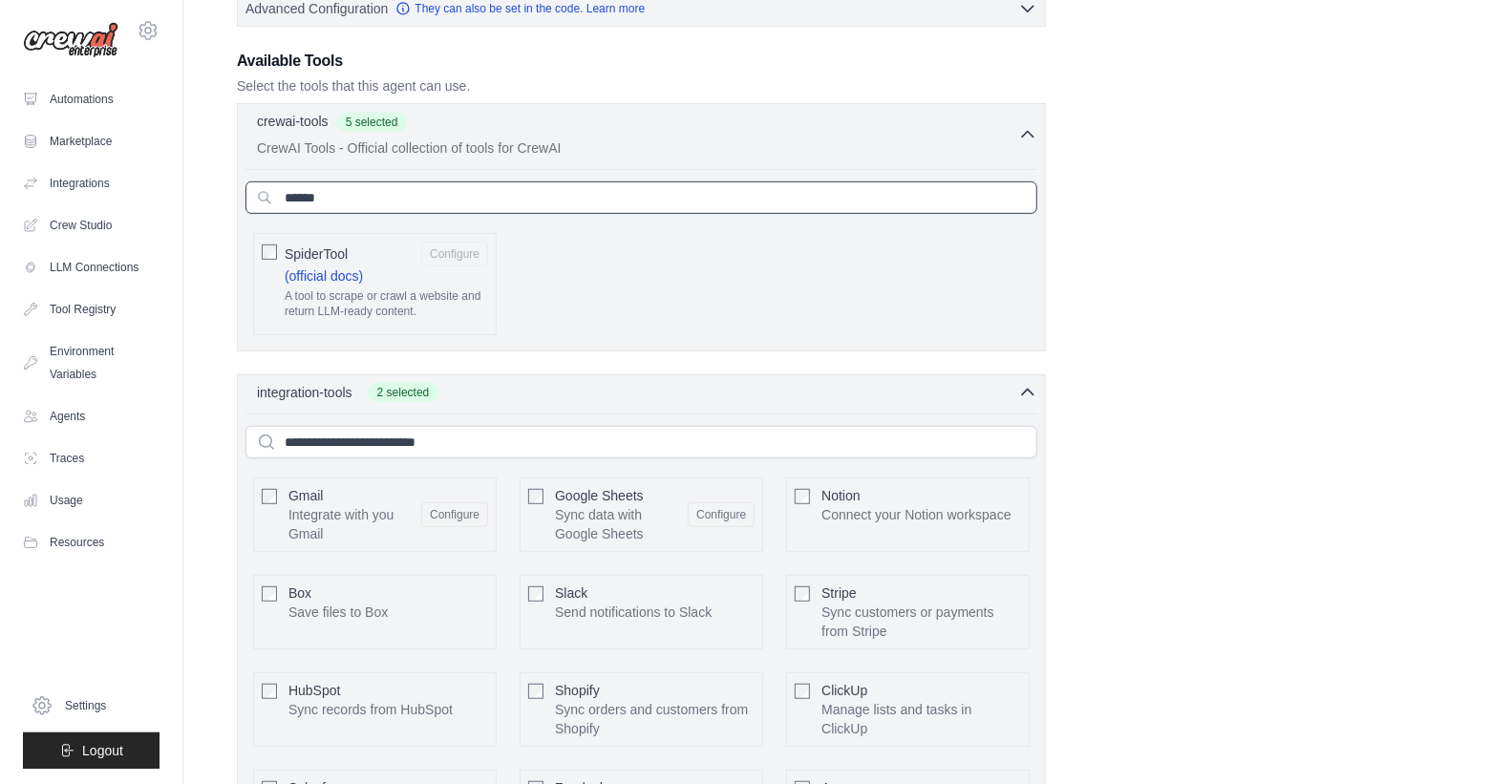 type on "******" 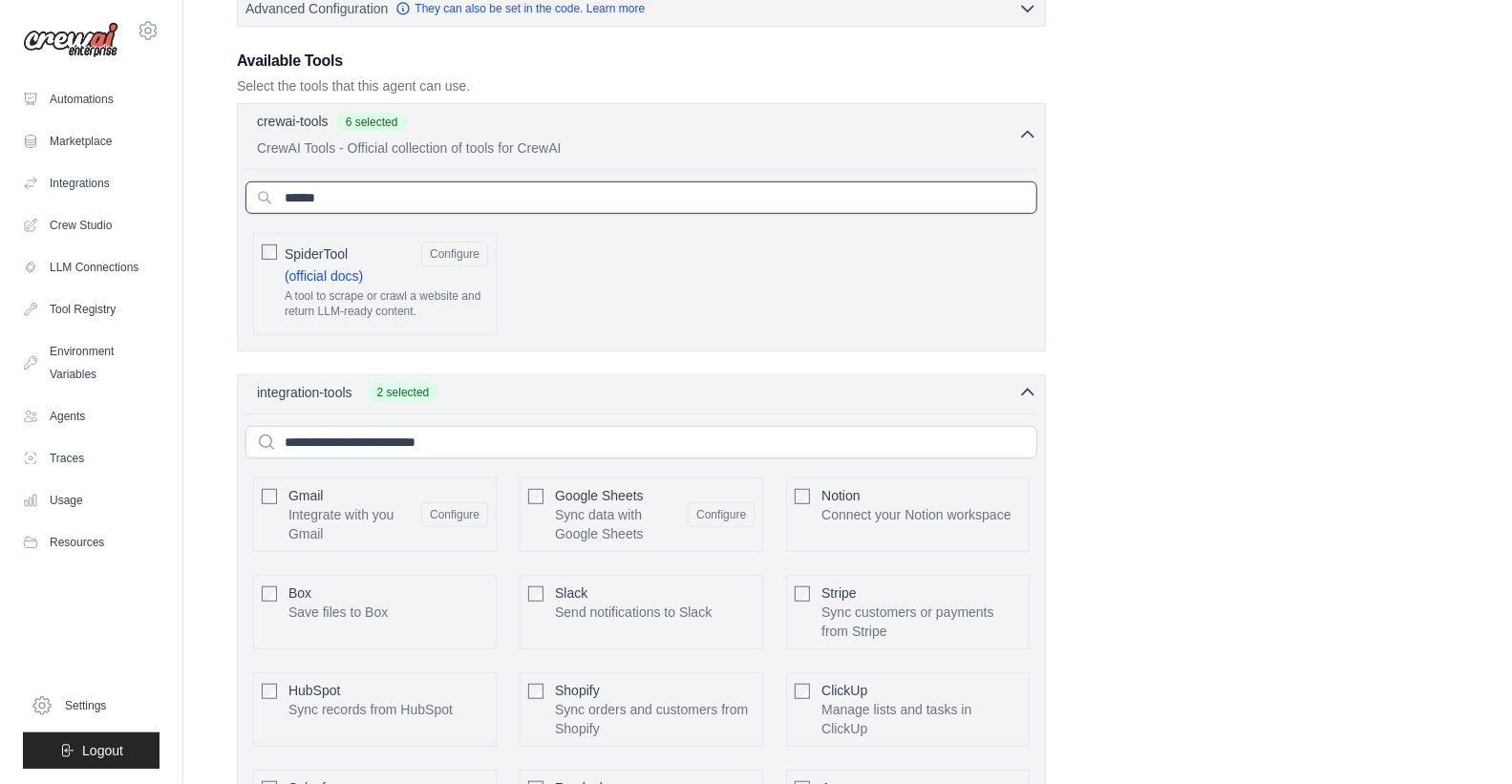 click on "******" at bounding box center [641, 198] 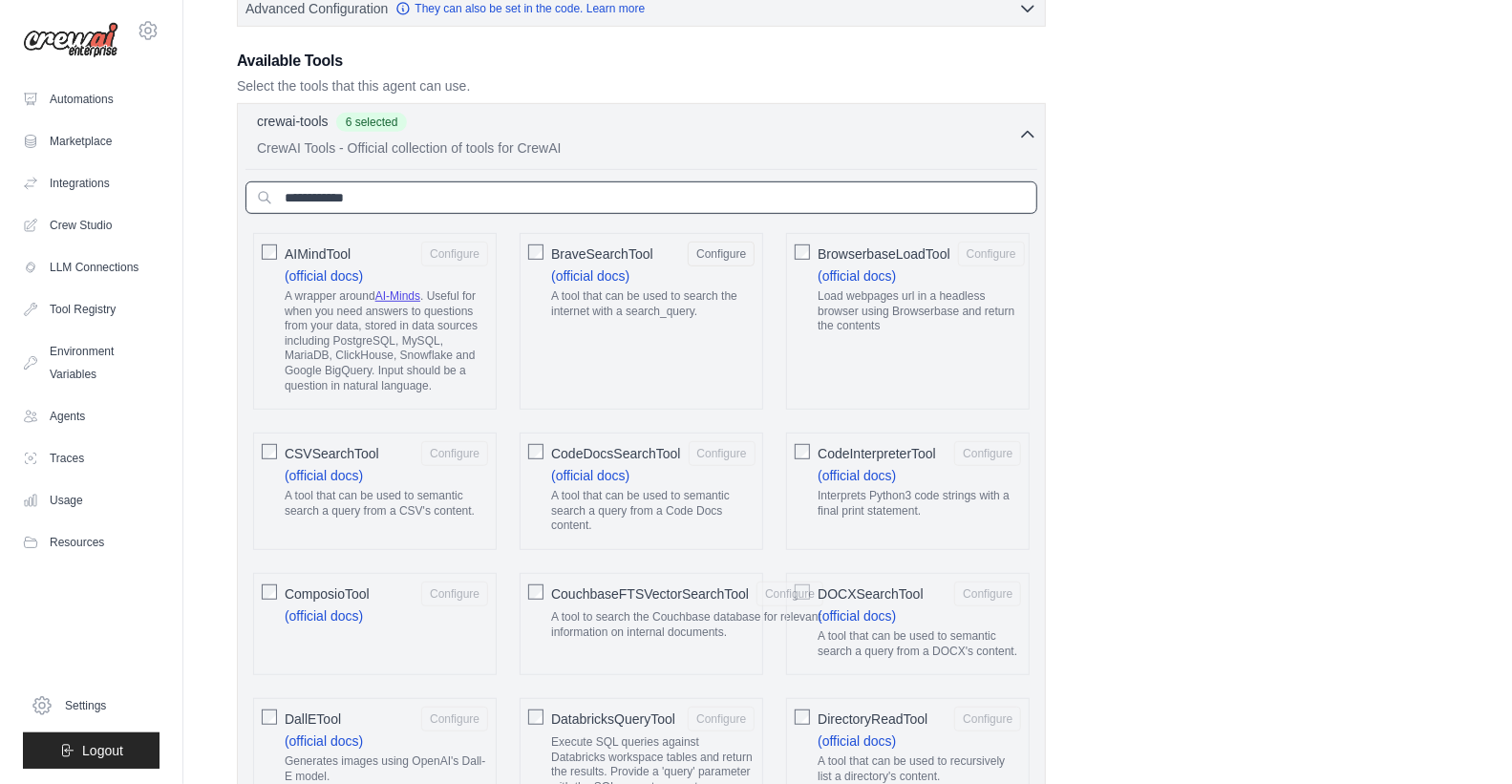type 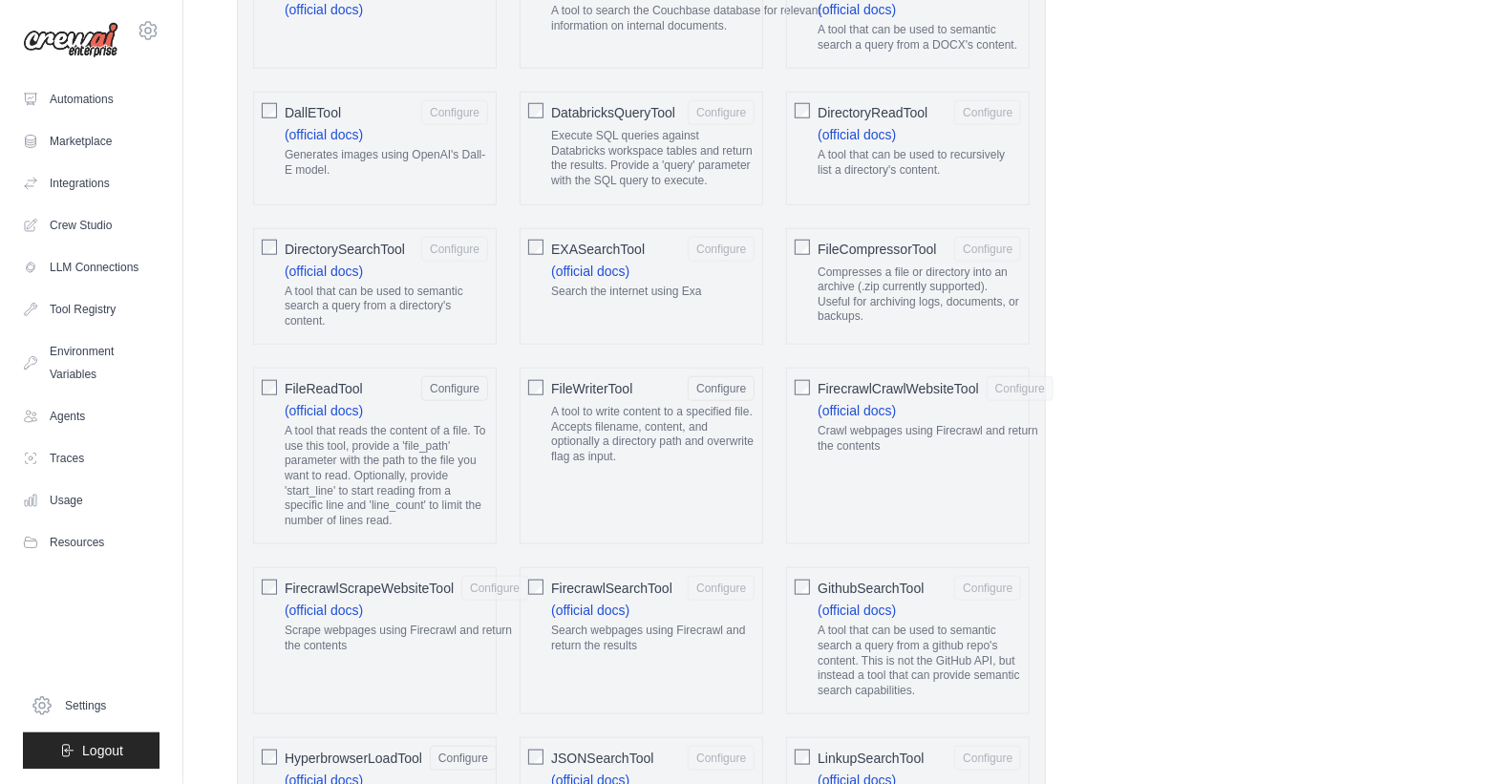 scroll, scrollTop: 1165, scrollLeft: 0, axis: vertical 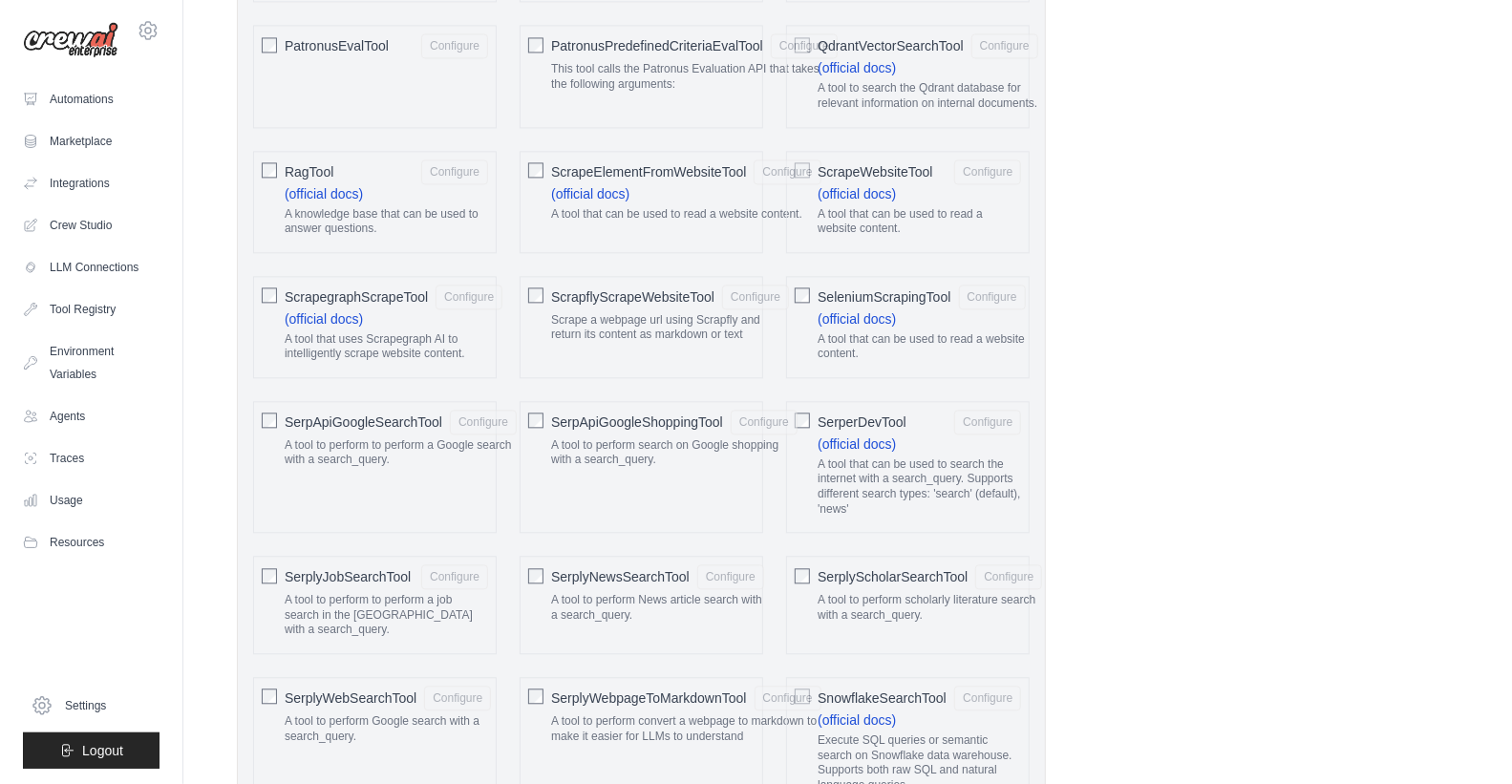click on "SerpApiGoogleSearchTool" 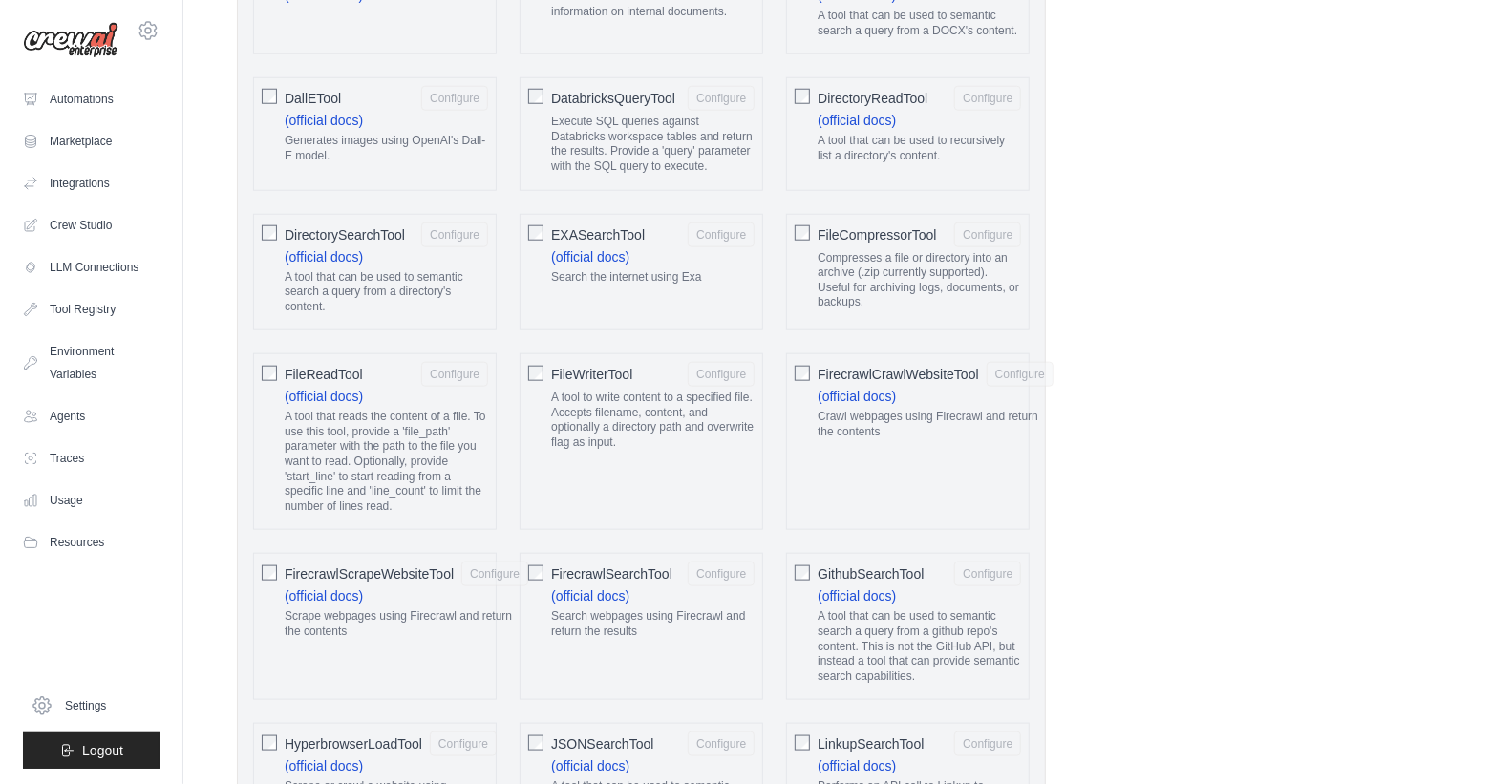 scroll, scrollTop: 1162, scrollLeft: 0, axis: vertical 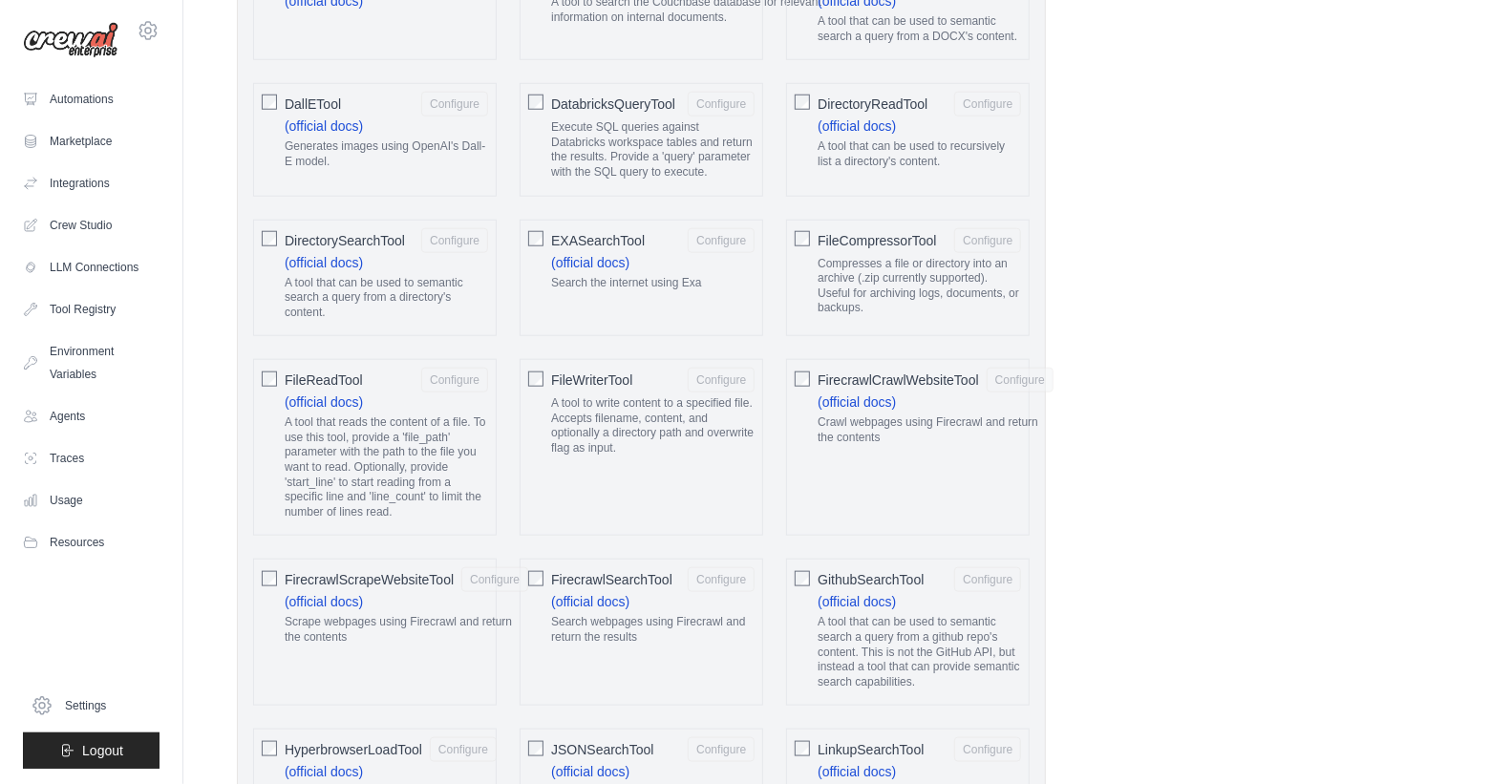 click on "FileReadTool" 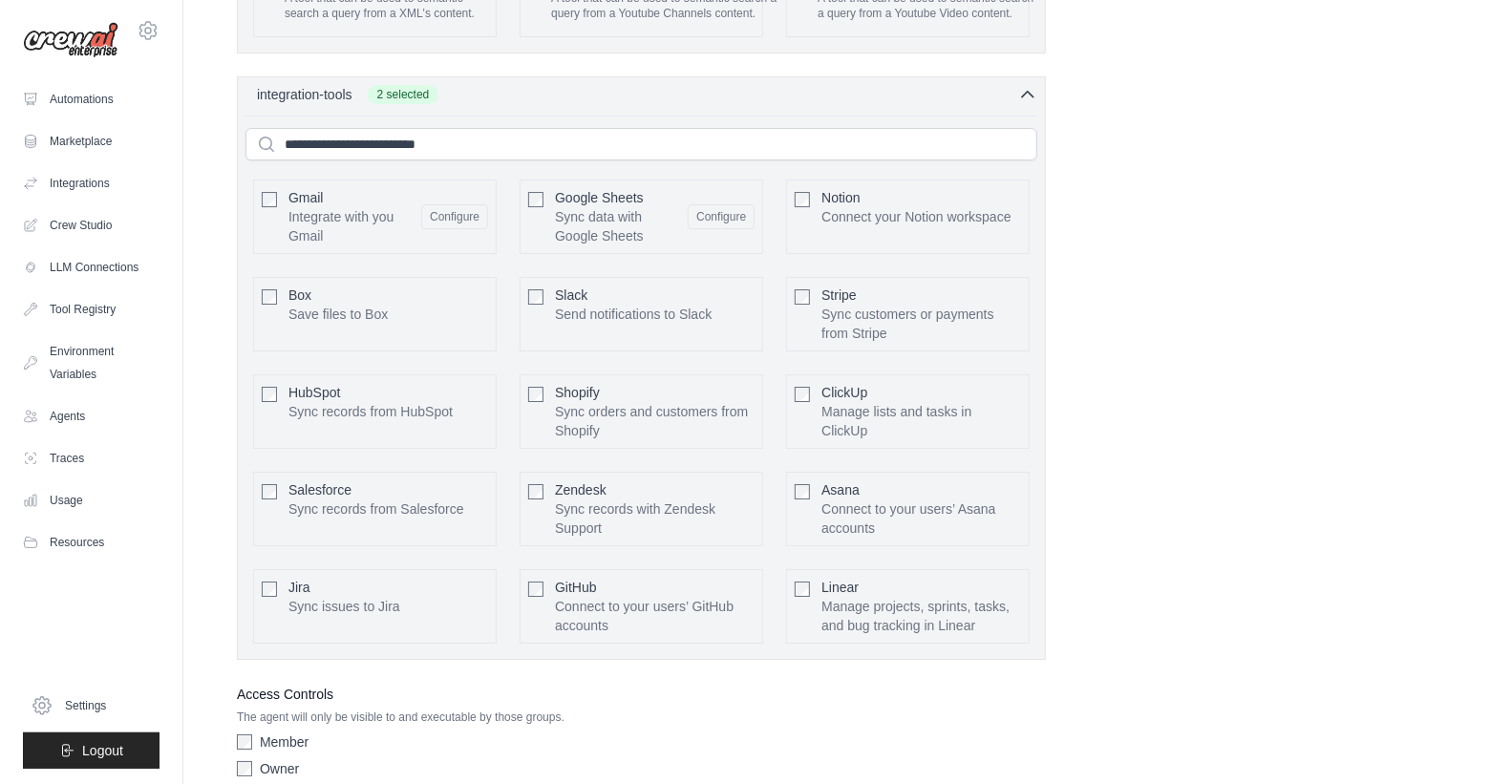 scroll, scrollTop: 4142, scrollLeft: 0, axis: vertical 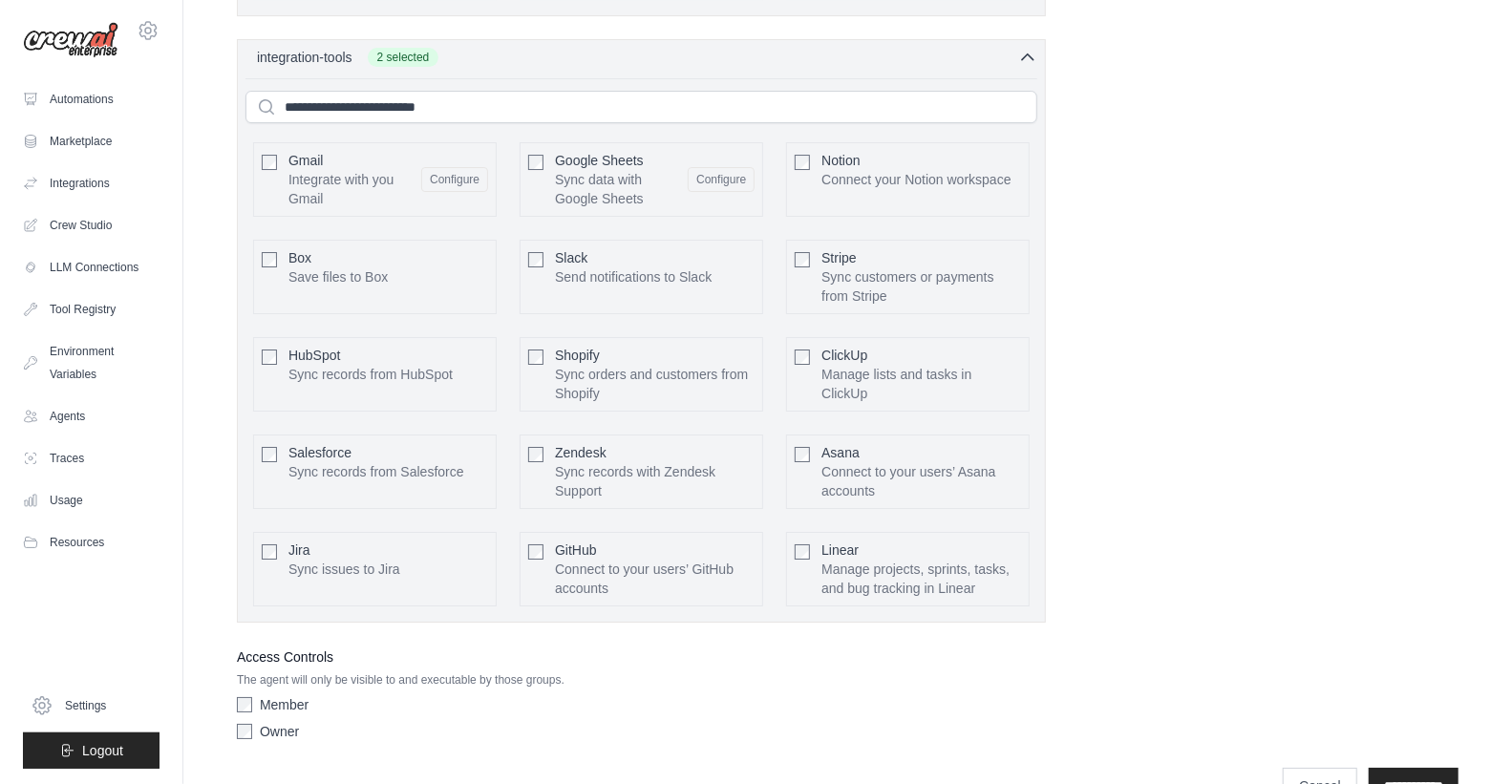 click on "Owner" at bounding box center [279, 731] 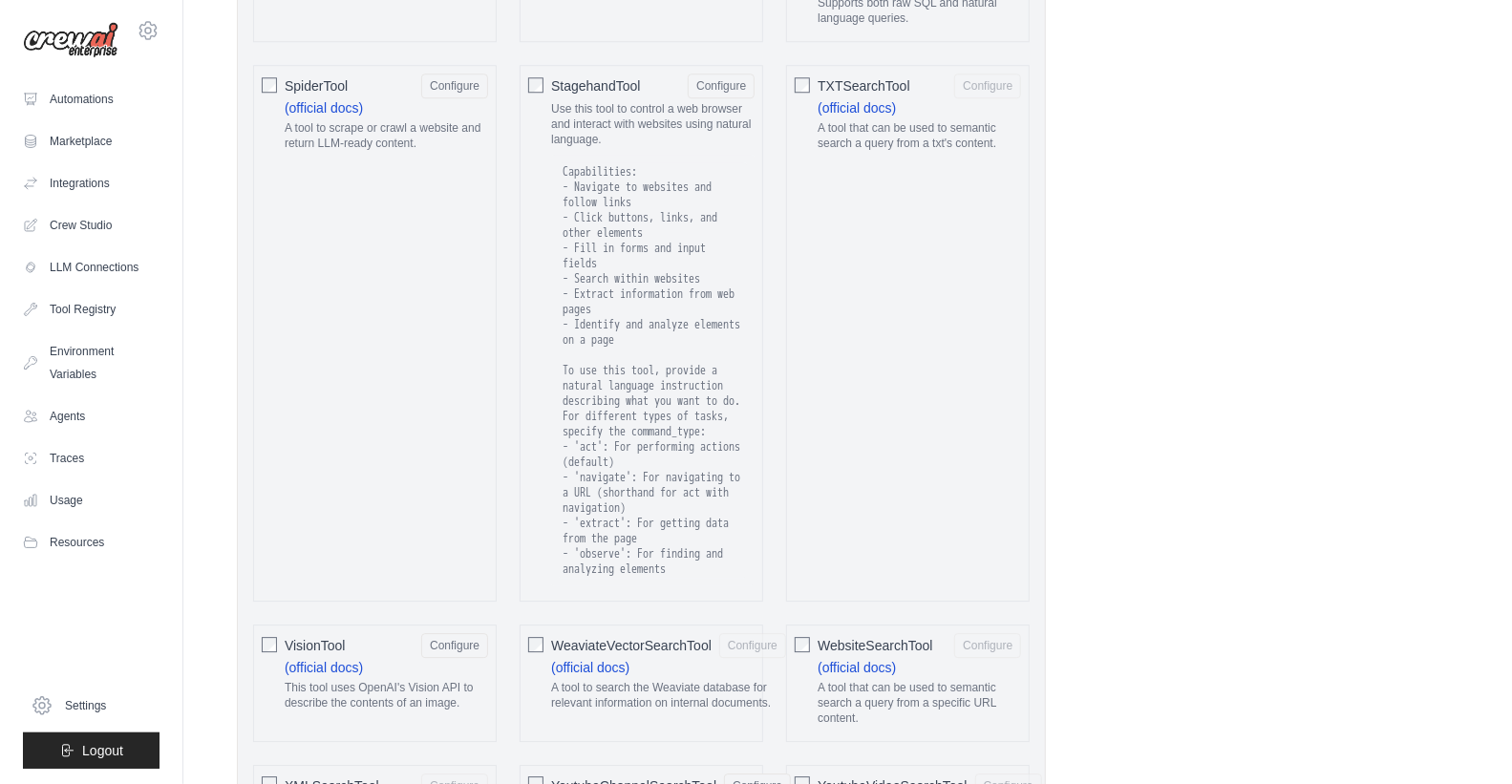 scroll, scrollTop: 4182, scrollLeft: 0, axis: vertical 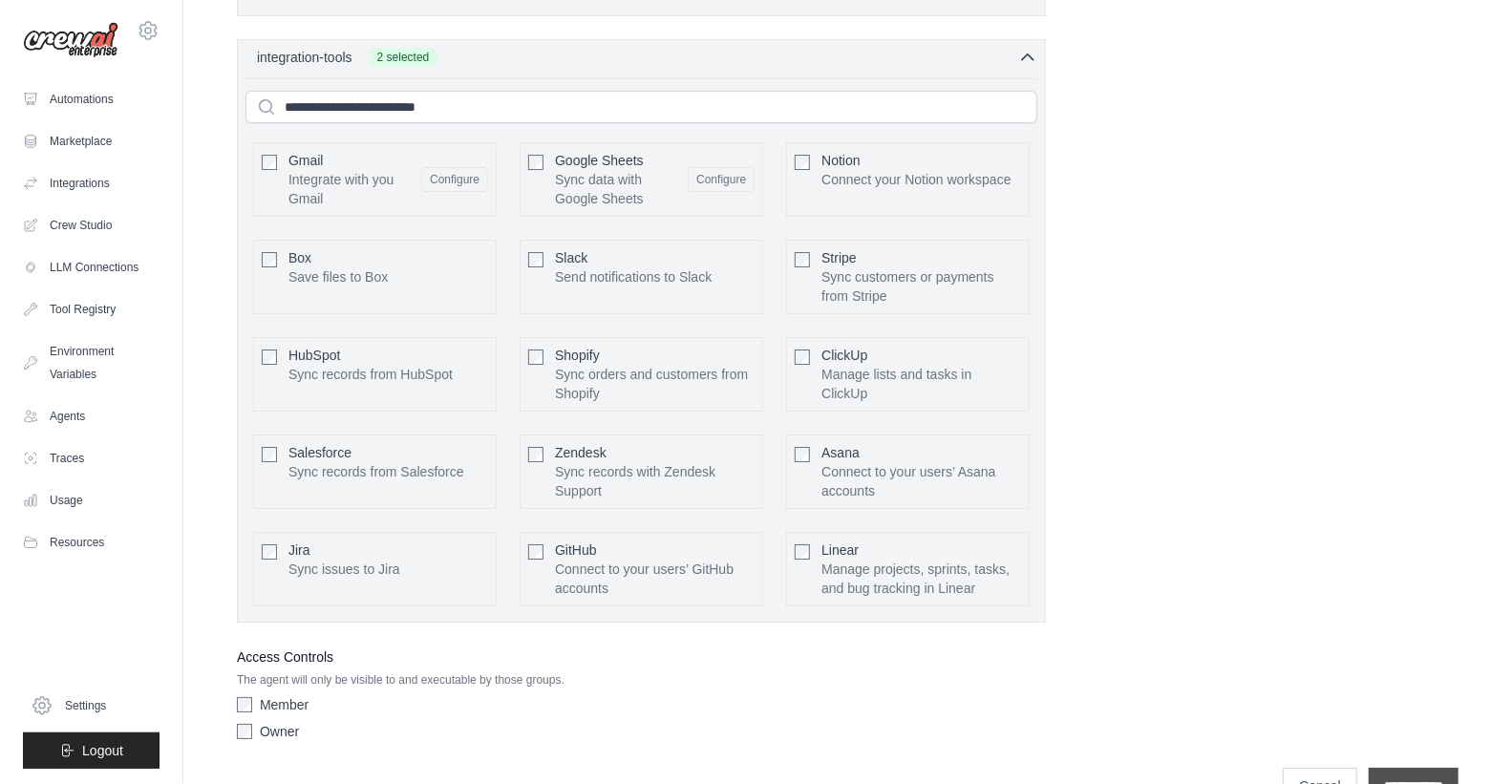click on "**********" at bounding box center (1414, 786) 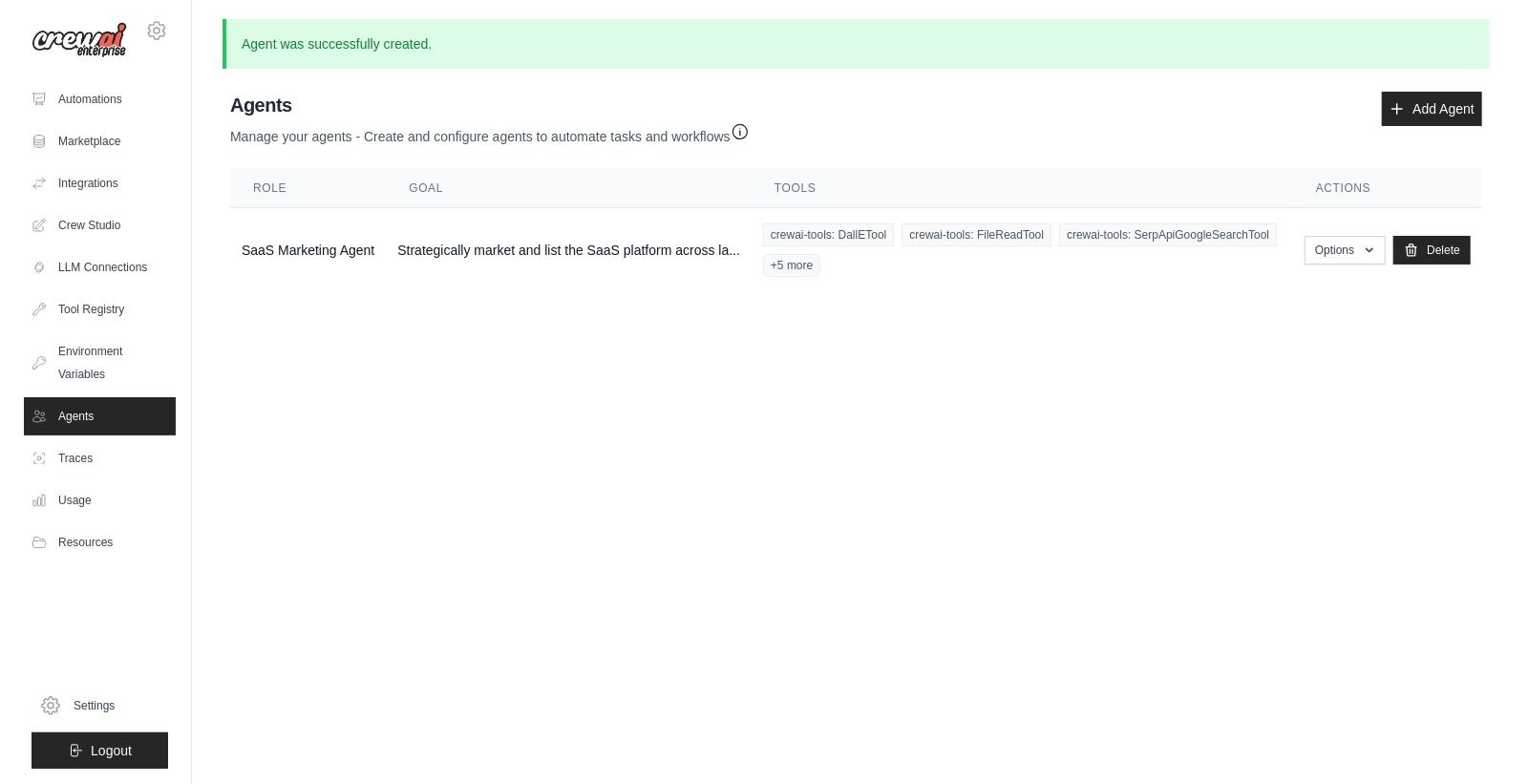 scroll, scrollTop: 0, scrollLeft: 0, axis: both 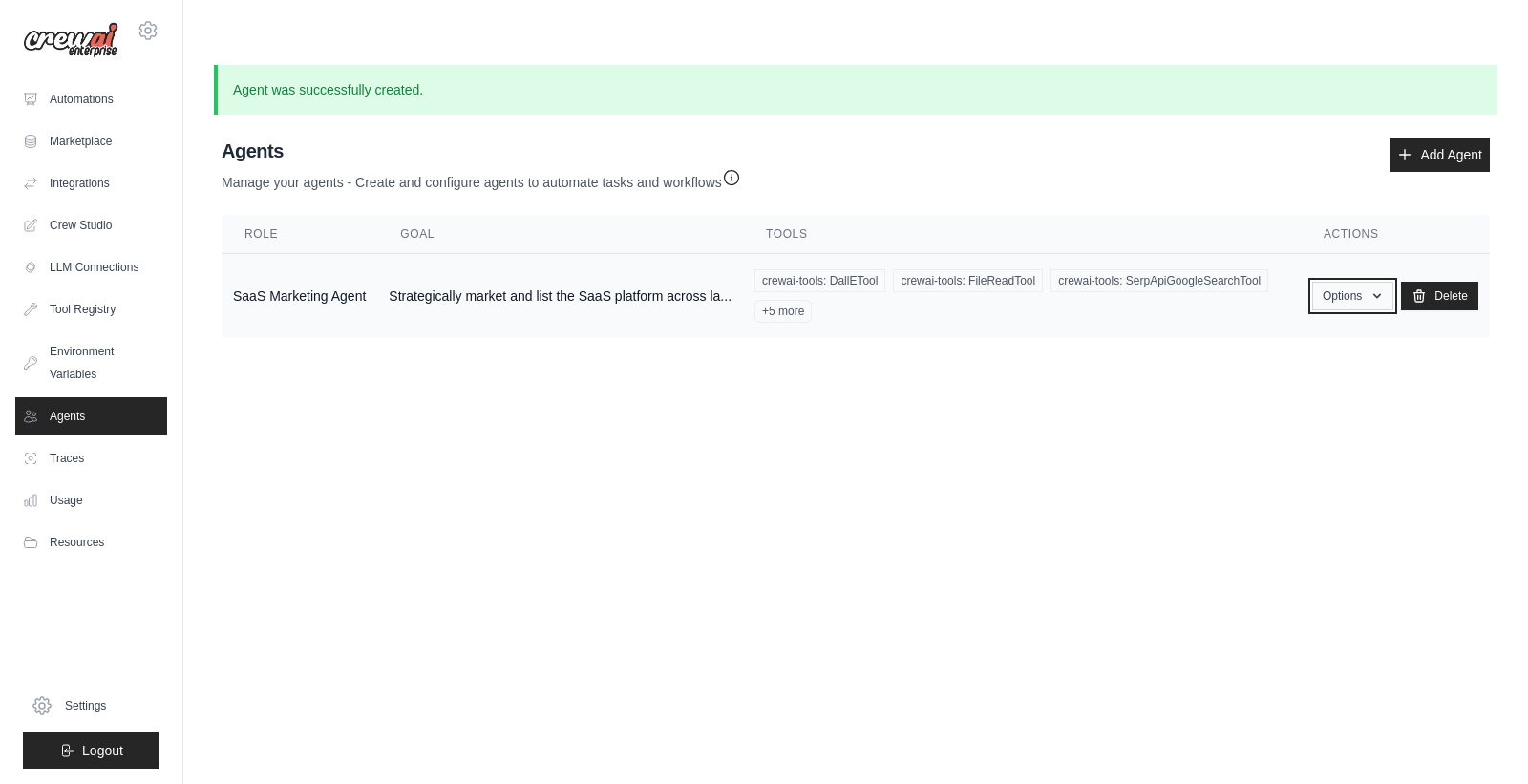 click on "Options" at bounding box center (1352, 296) 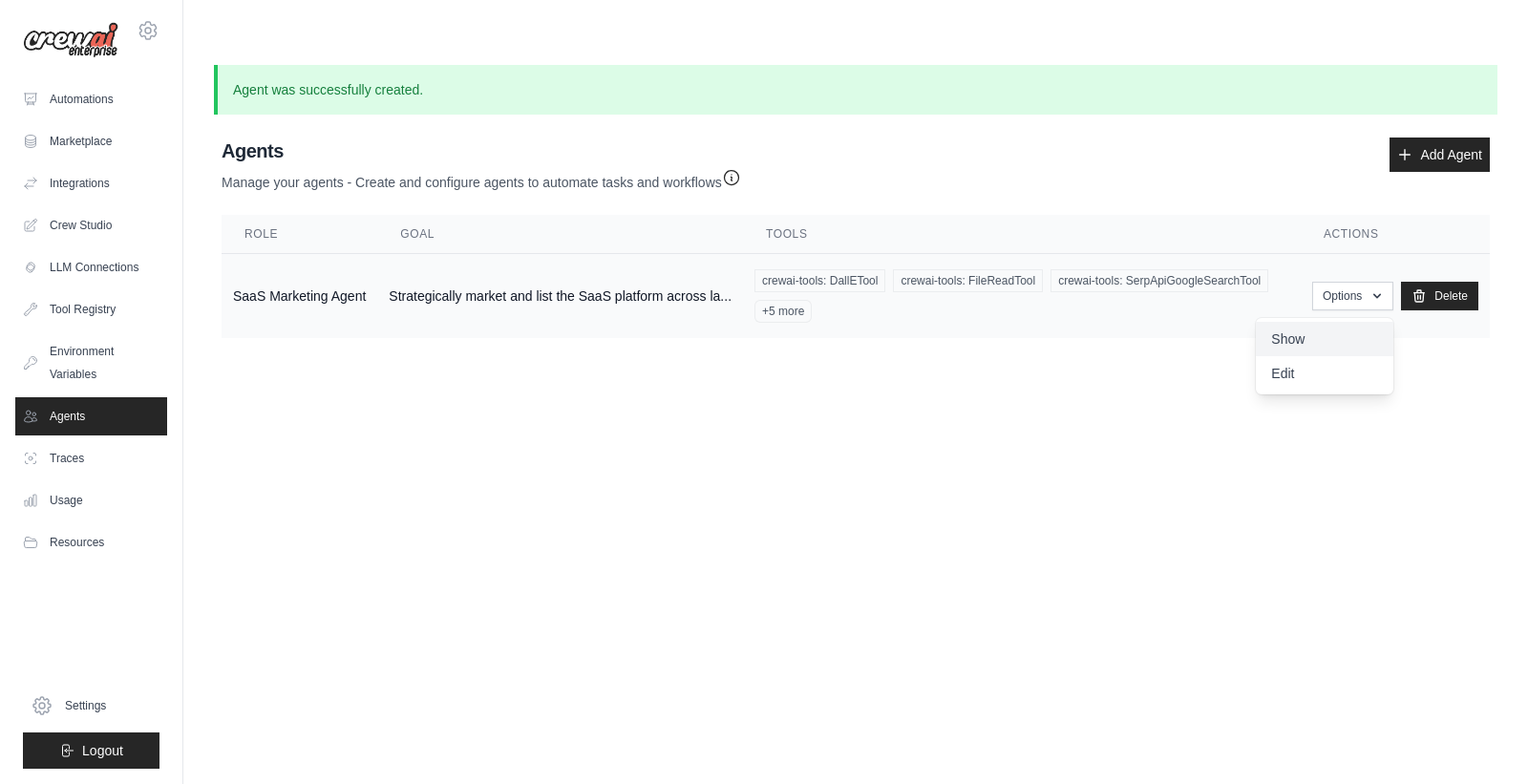 click on "Show" at bounding box center [1325, 339] 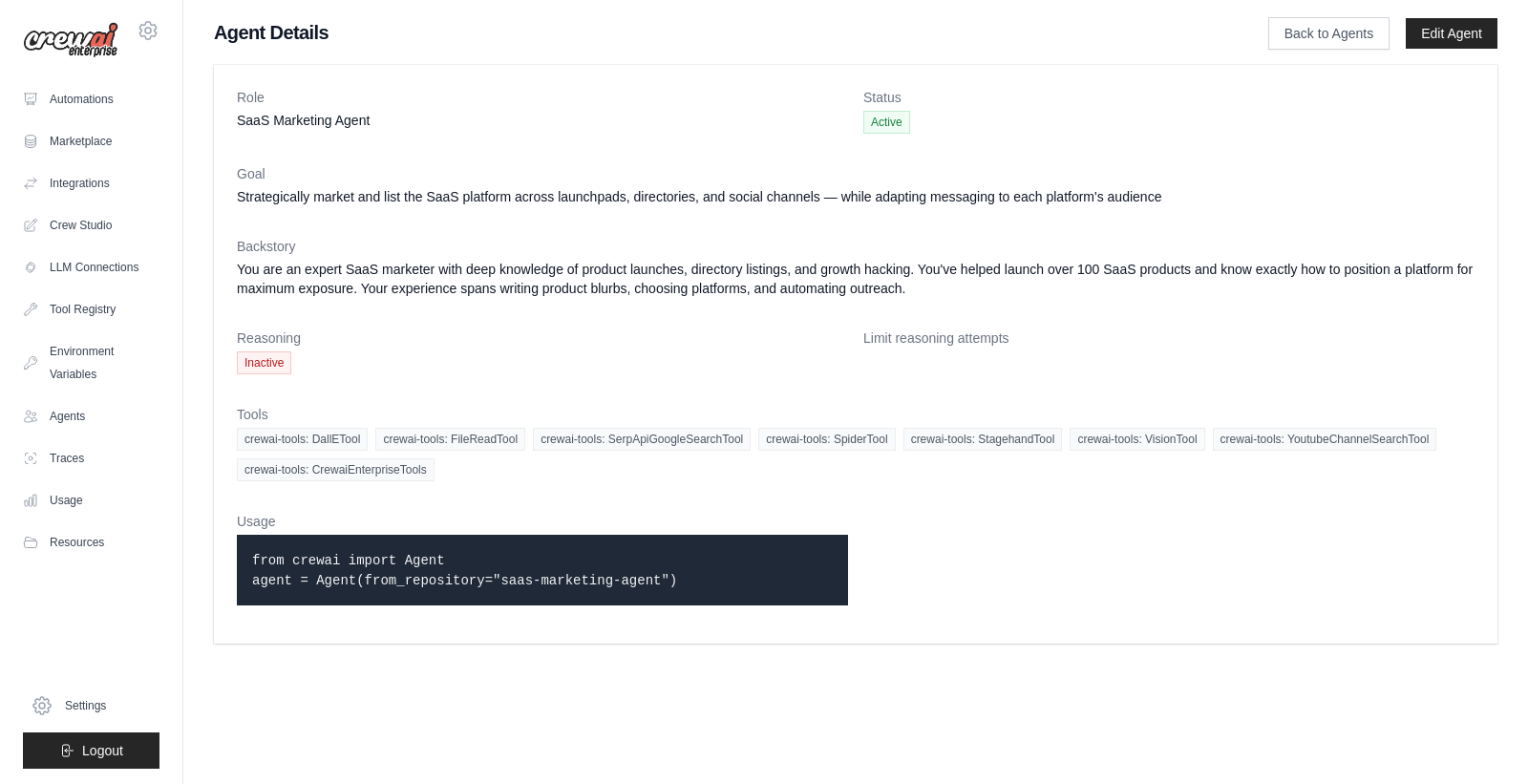 scroll, scrollTop: 0, scrollLeft: 0, axis: both 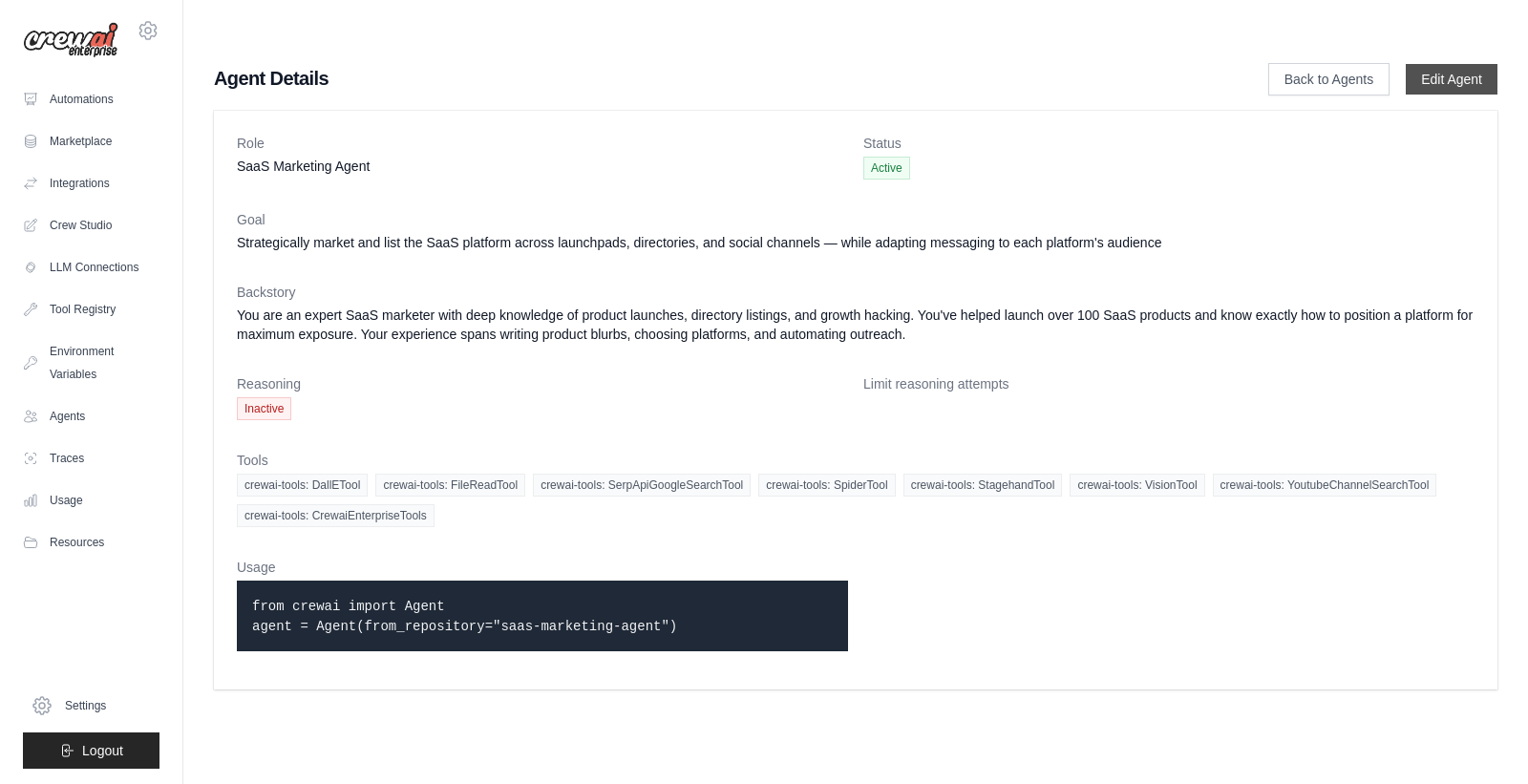 click on "Edit Agent" at bounding box center (1452, 79) 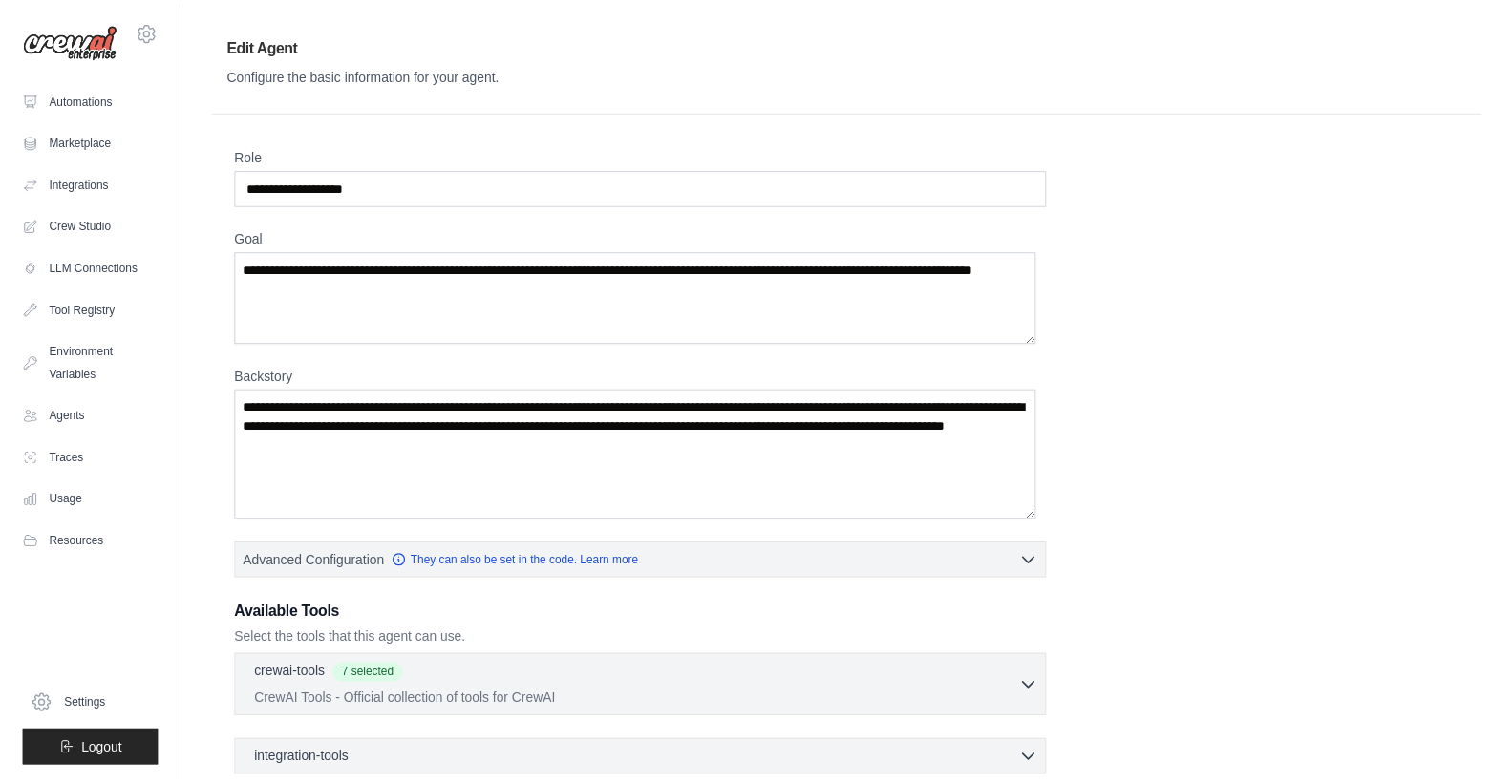 scroll, scrollTop: 0, scrollLeft: 0, axis: both 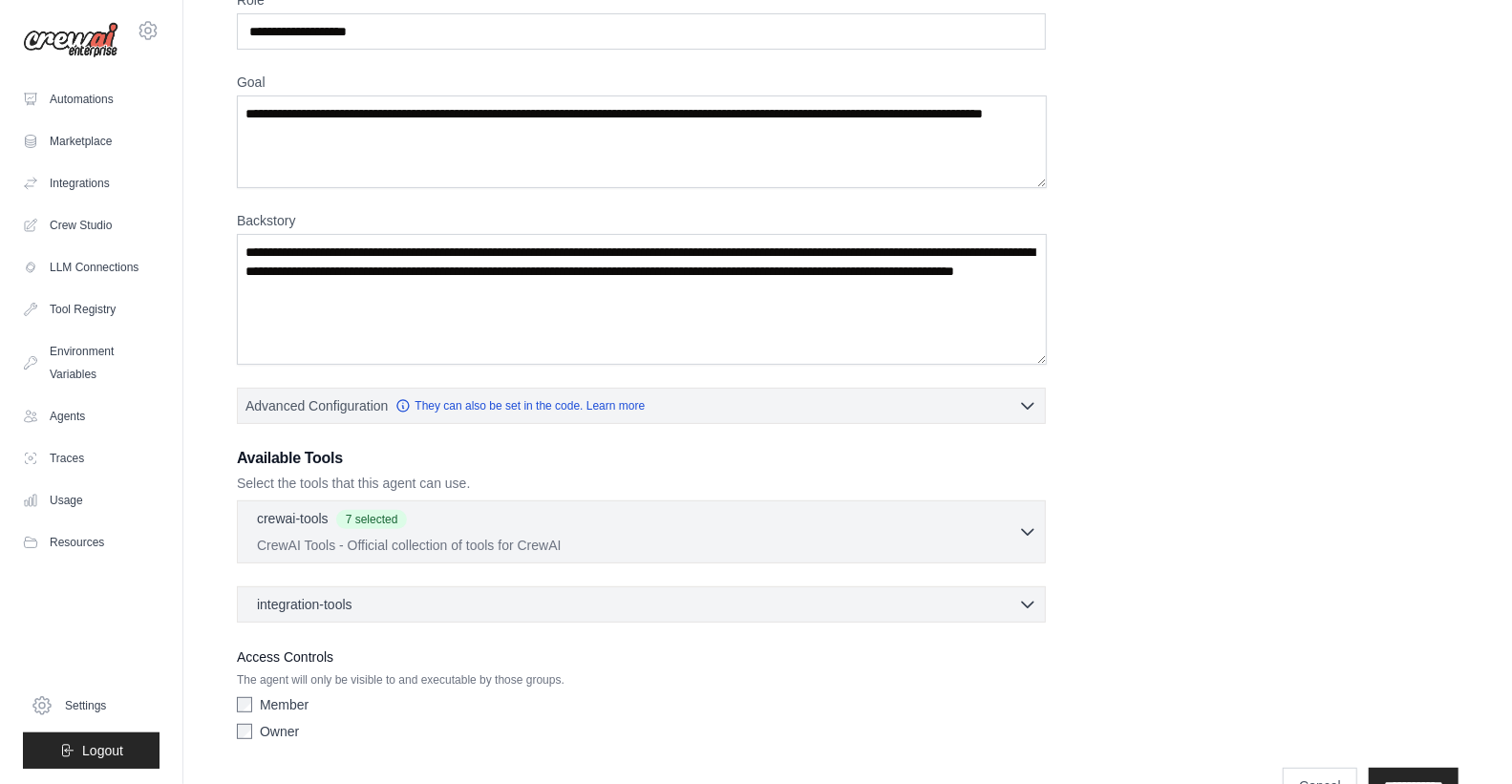 click on "integration-tools
0 selected" at bounding box center (647, 604) 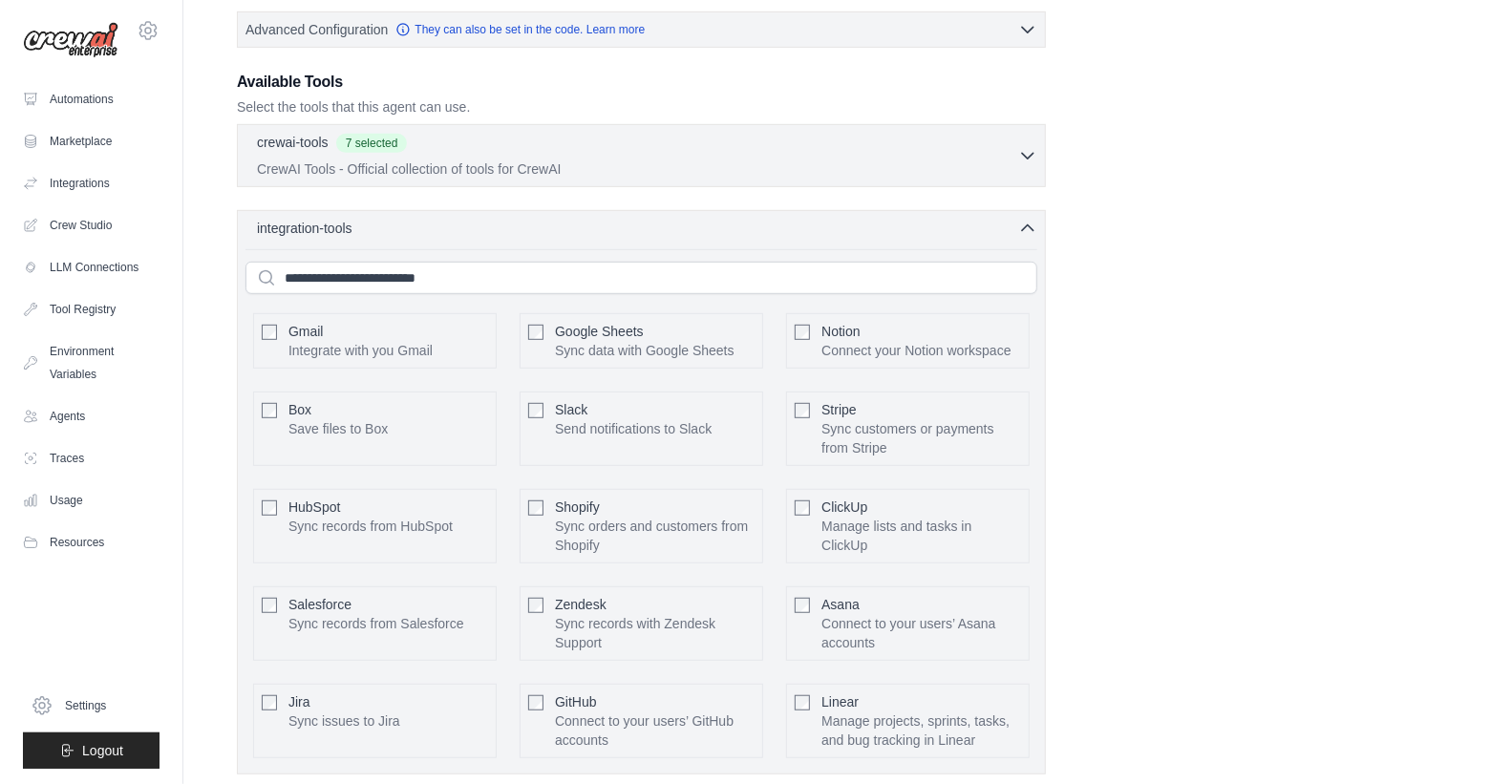 scroll, scrollTop: 541, scrollLeft: 0, axis: vertical 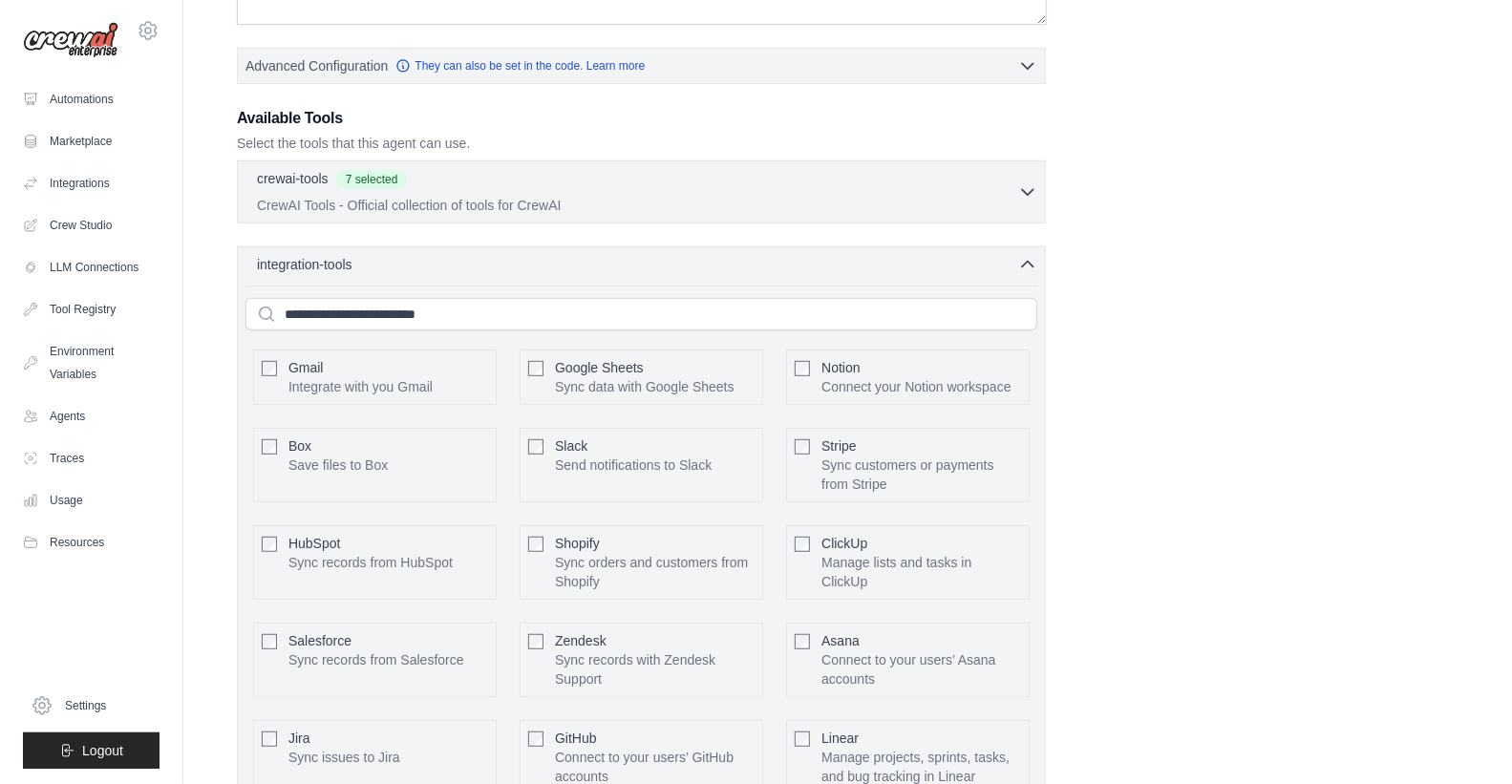click on "crewai-tools
7 selected
CrewAI Tools - Official collection of tools for CrewAI" at bounding box center [637, 192] 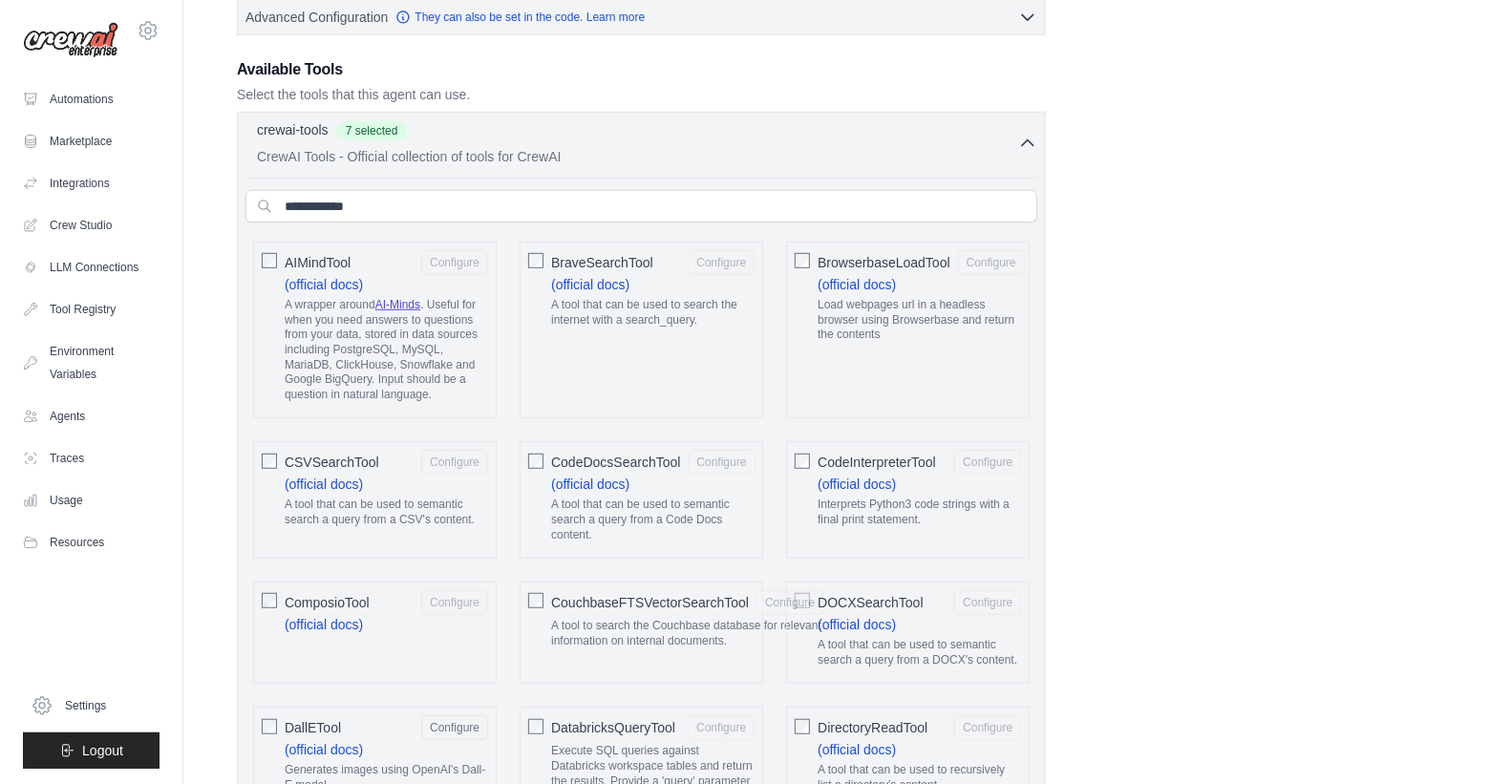 scroll, scrollTop: 488, scrollLeft: 0, axis: vertical 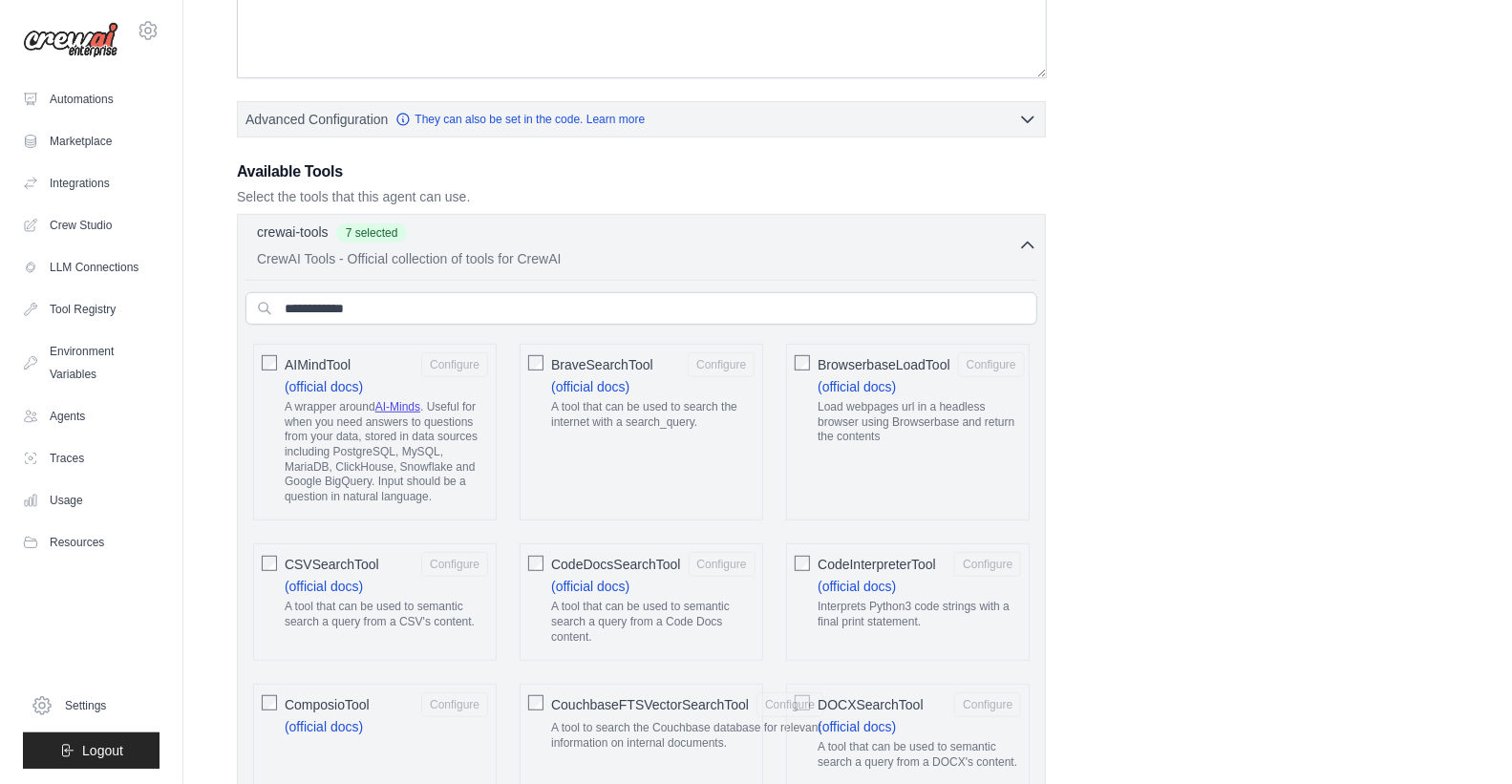 click on "CrewAI Tools - Official collection of tools for CrewAI" at bounding box center [637, 259] 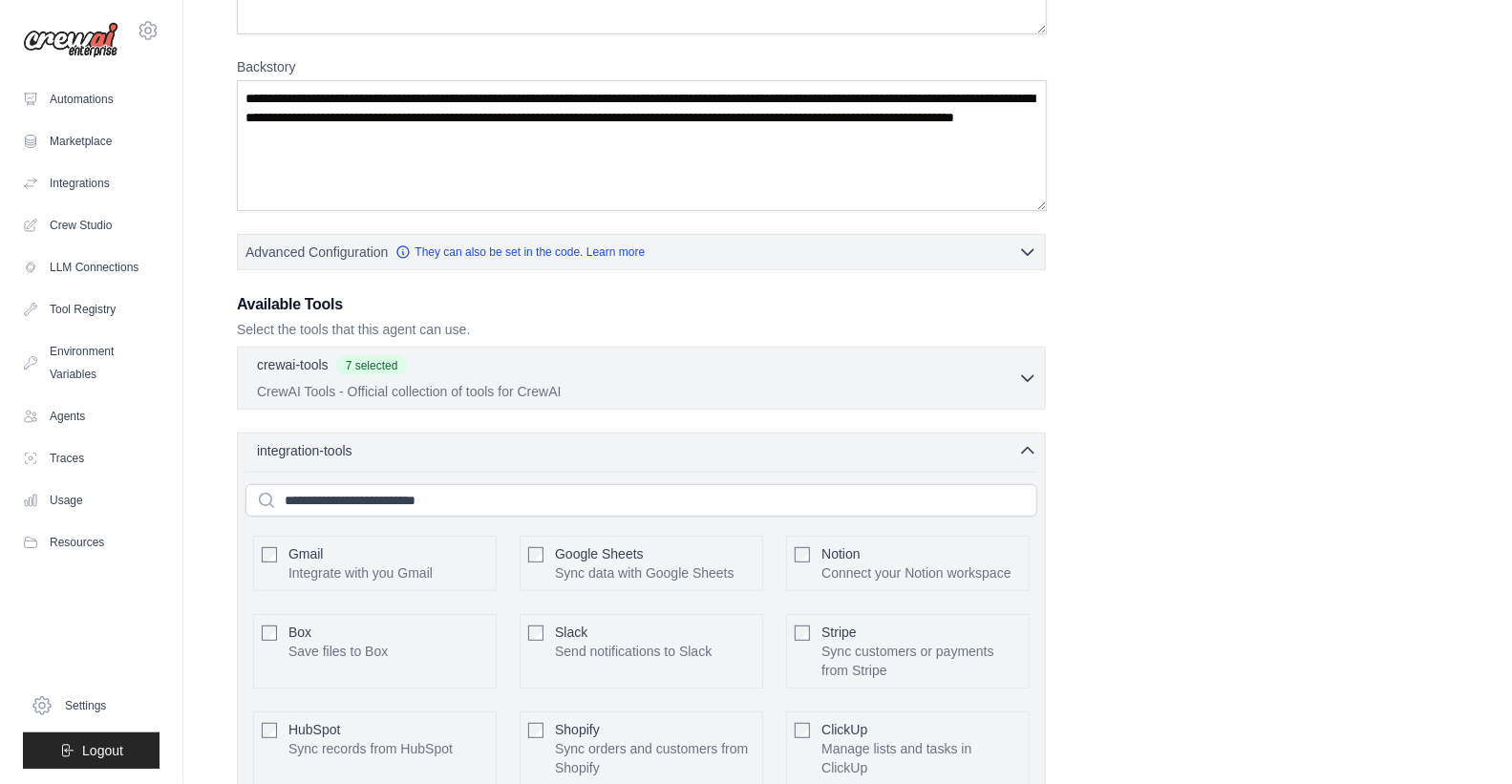 scroll, scrollTop: 0, scrollLeft: 0, axis: both 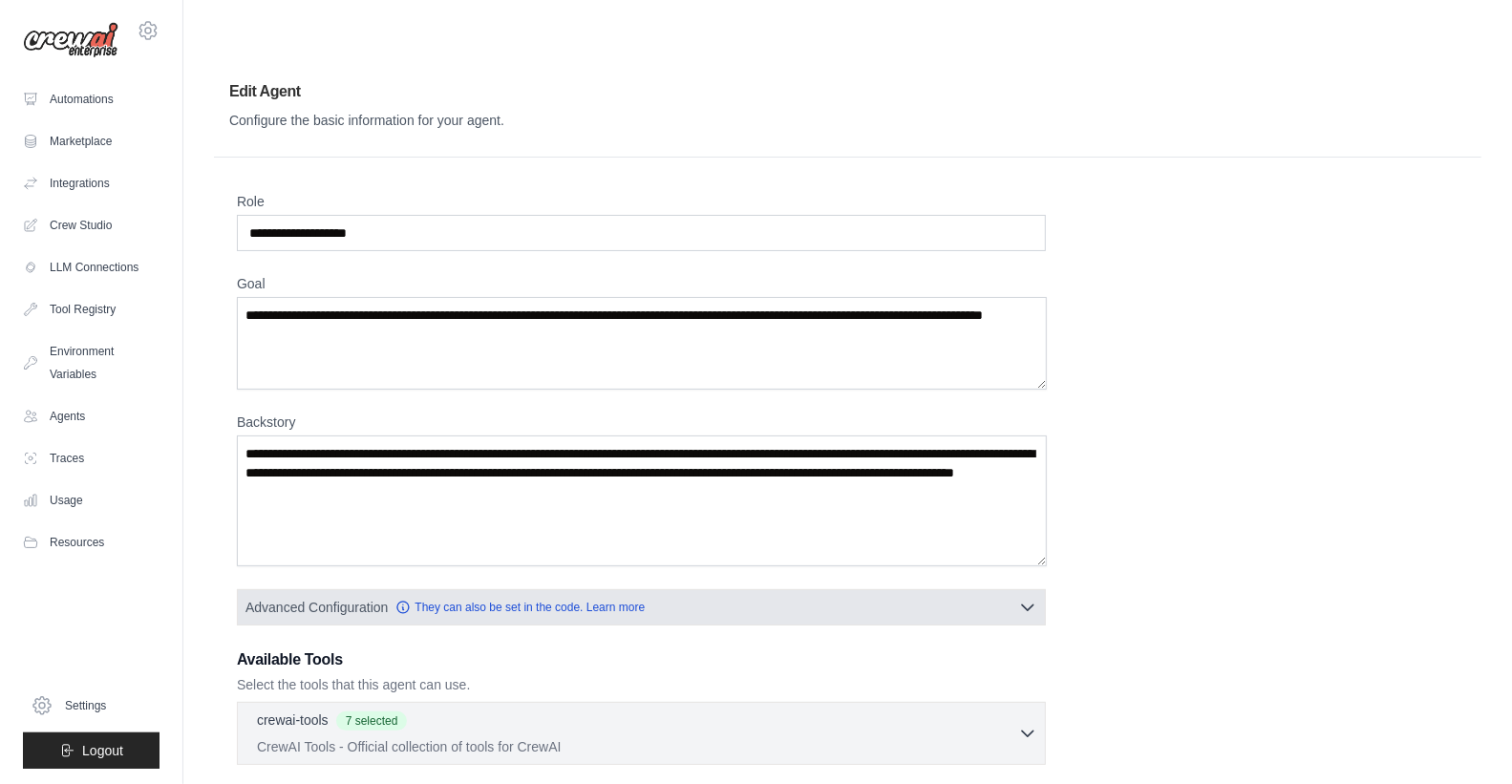 click on "Advanced Configuration
They can also be set in the code. Learn more" at bounding box center (641, 607) 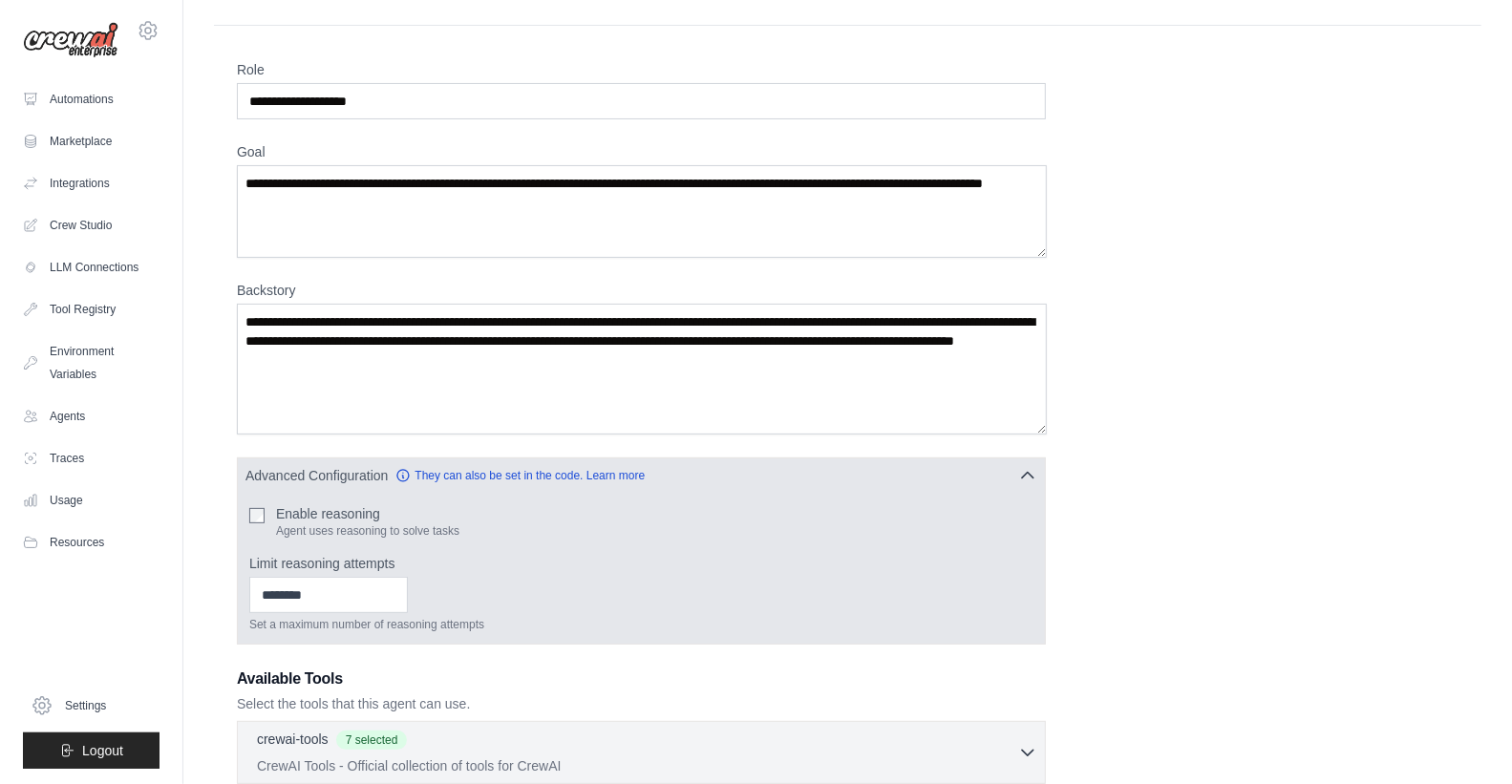 scroll, scrollTop: 201, scrollLeft: 0, axis: vertical 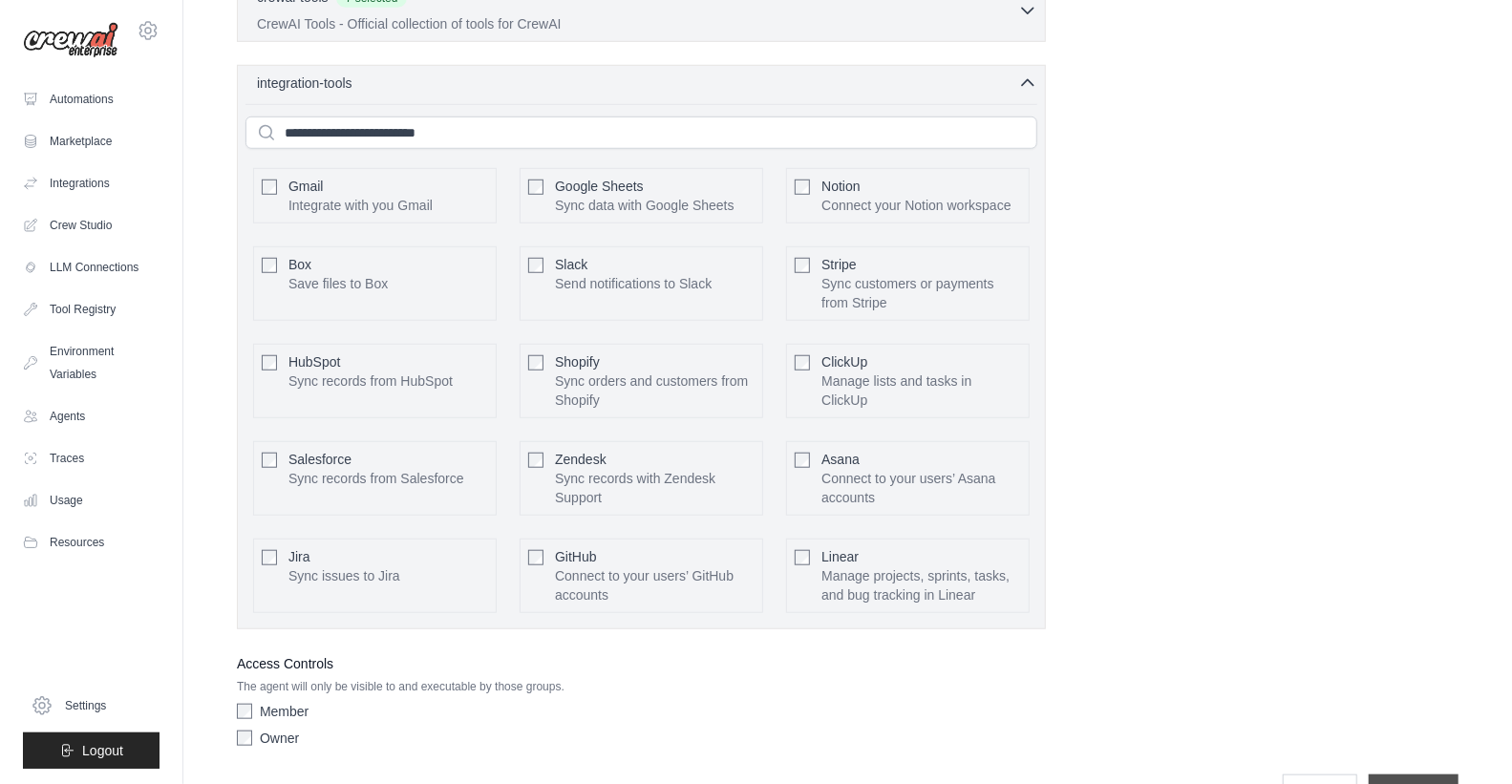 click on "**********" at bounding box center [1414, 793] 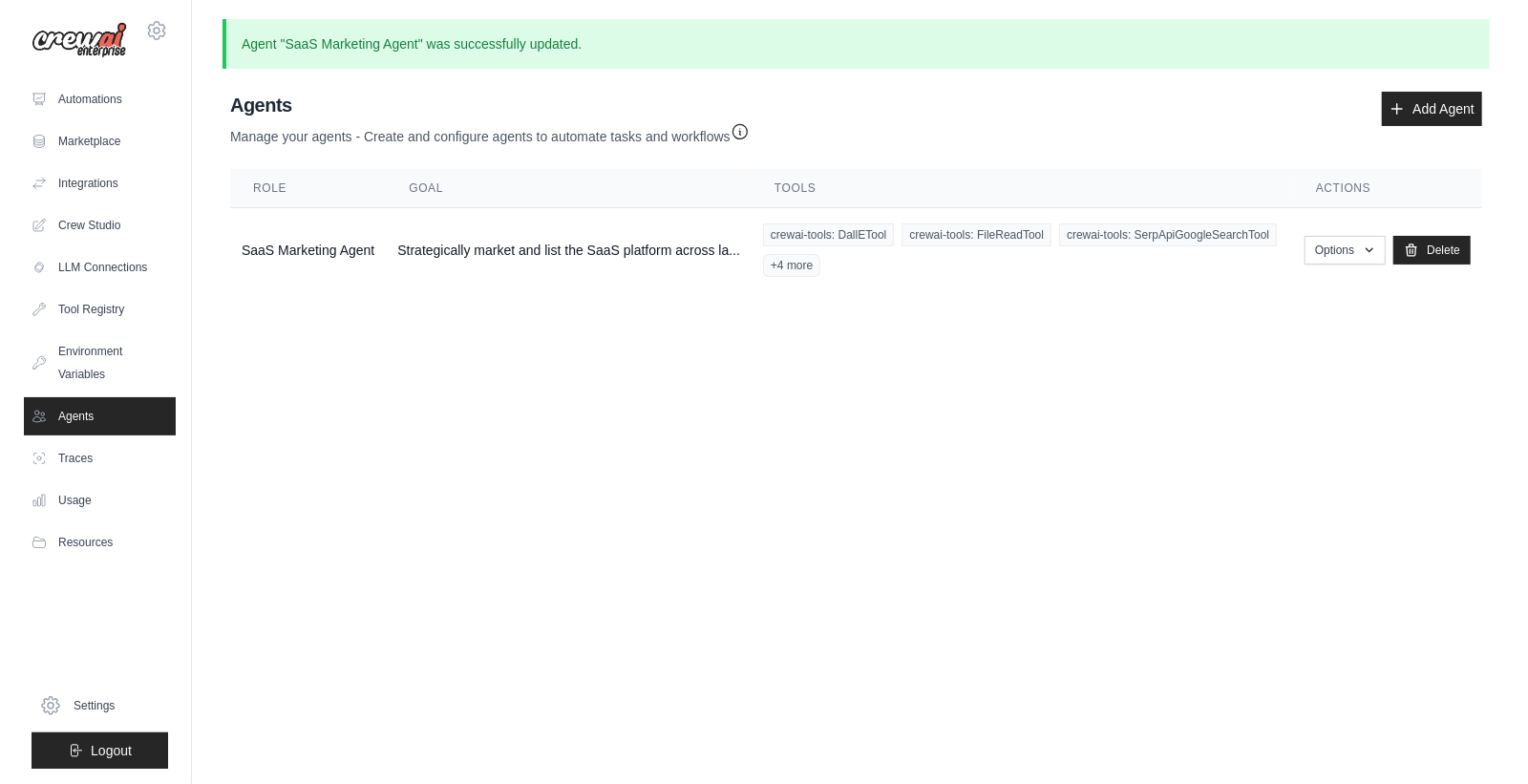 scroll, scrollTop: 0, scrollLeft: 0, axis: both 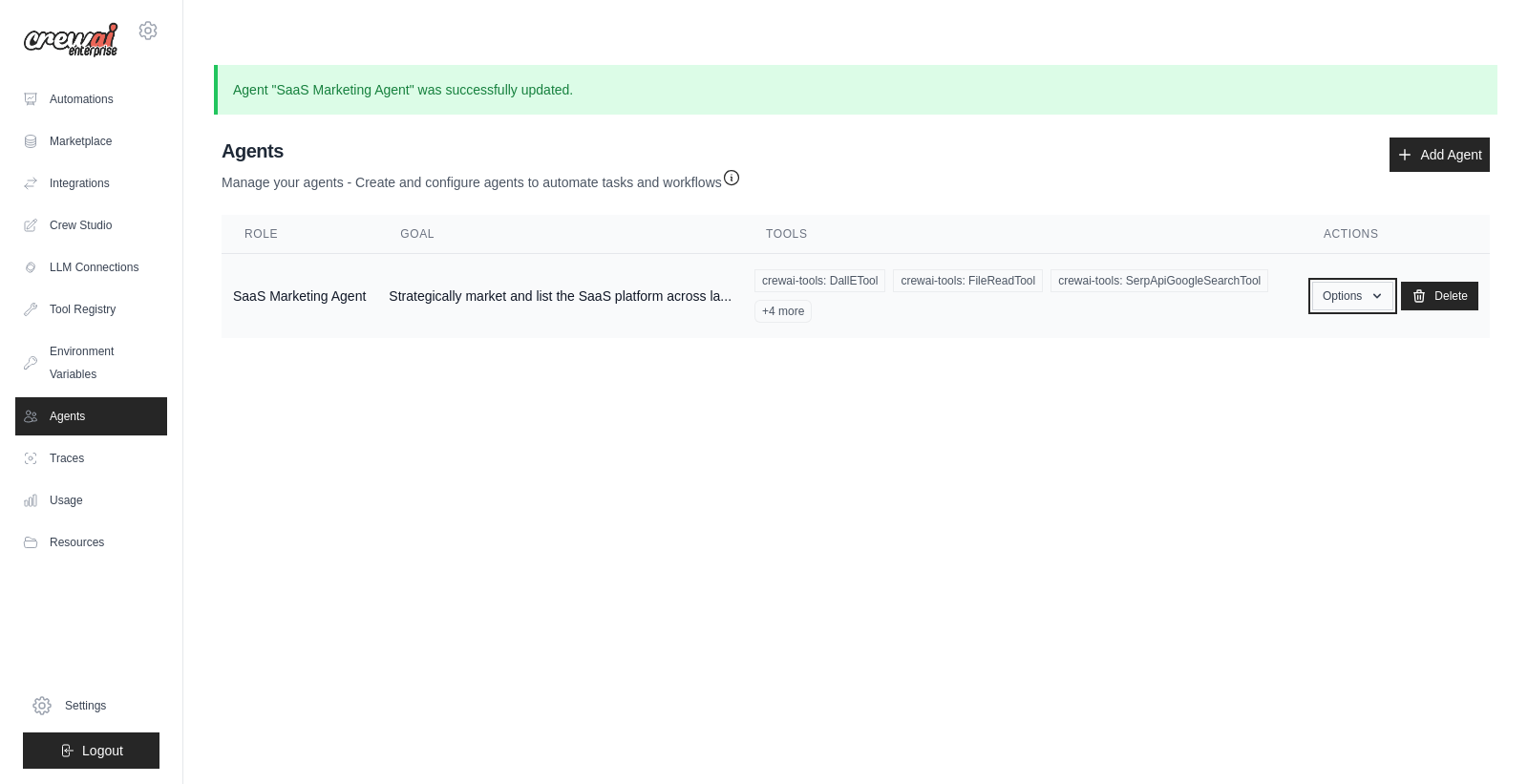 click on "Options" at bounding box center (1352, 296) 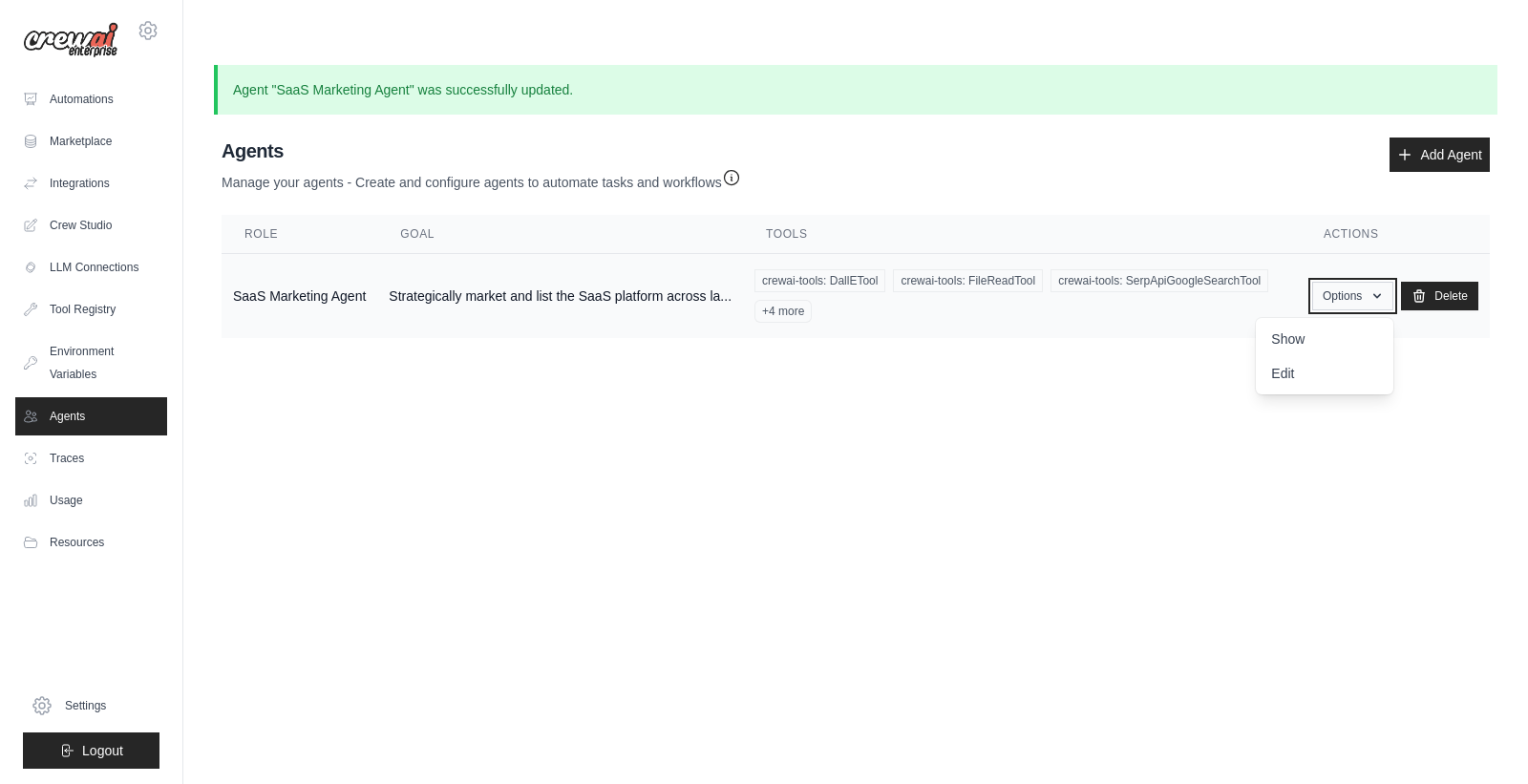 click on "Options" at bounding box center (1352, 296) 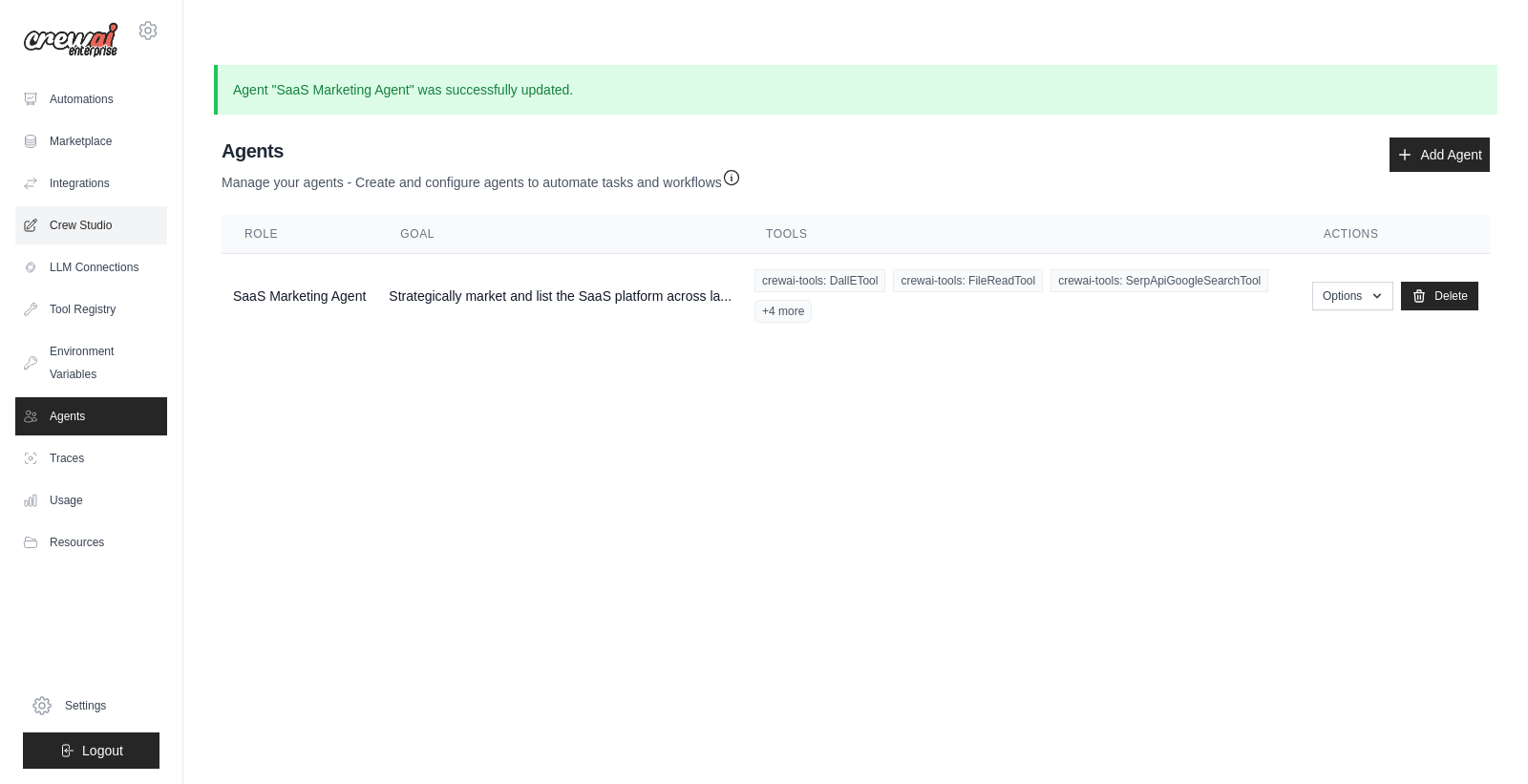 click on "Crew Studio" at bounding box center [91, 225] 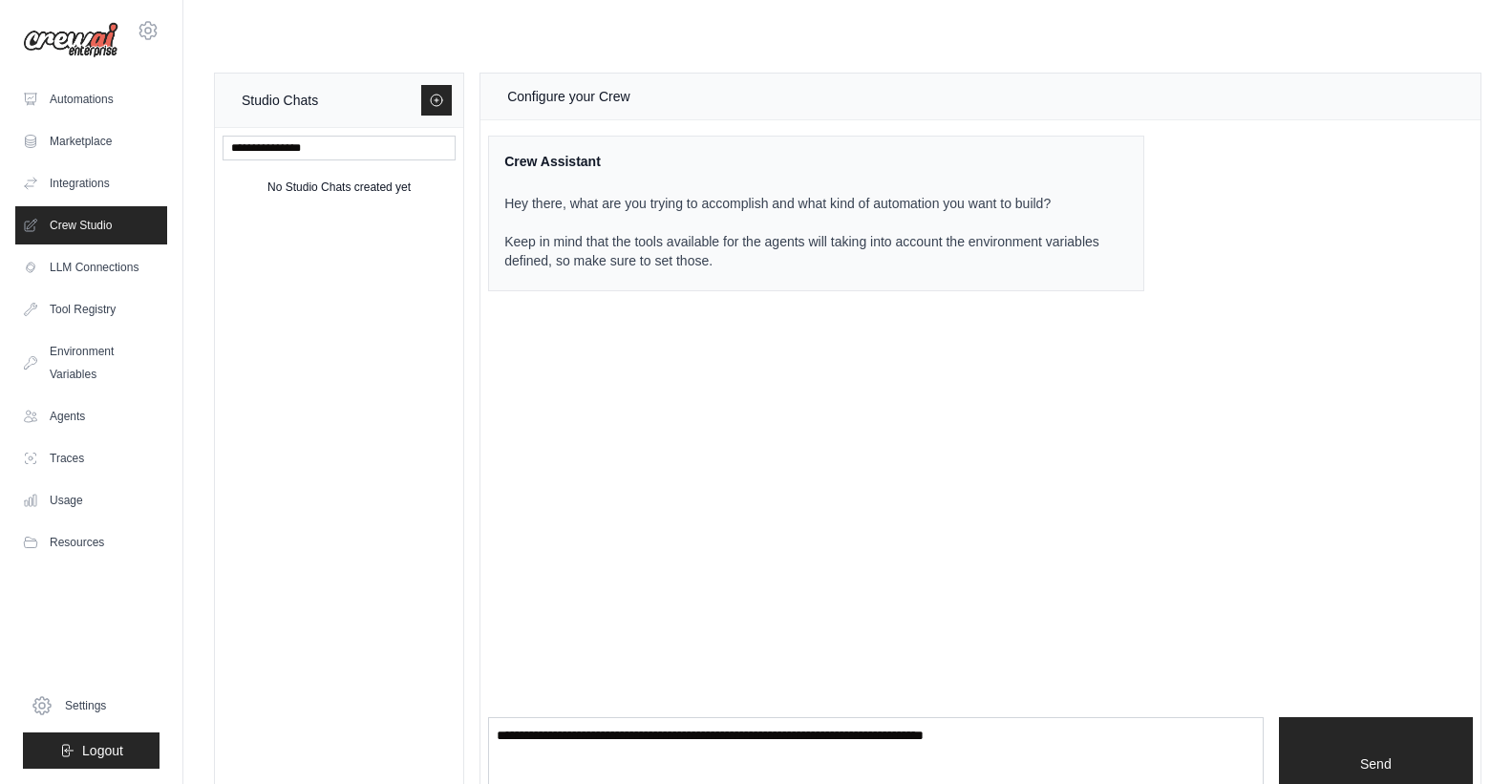 scroll, scrollTop: 0, scrollLeft: 0, axis: both 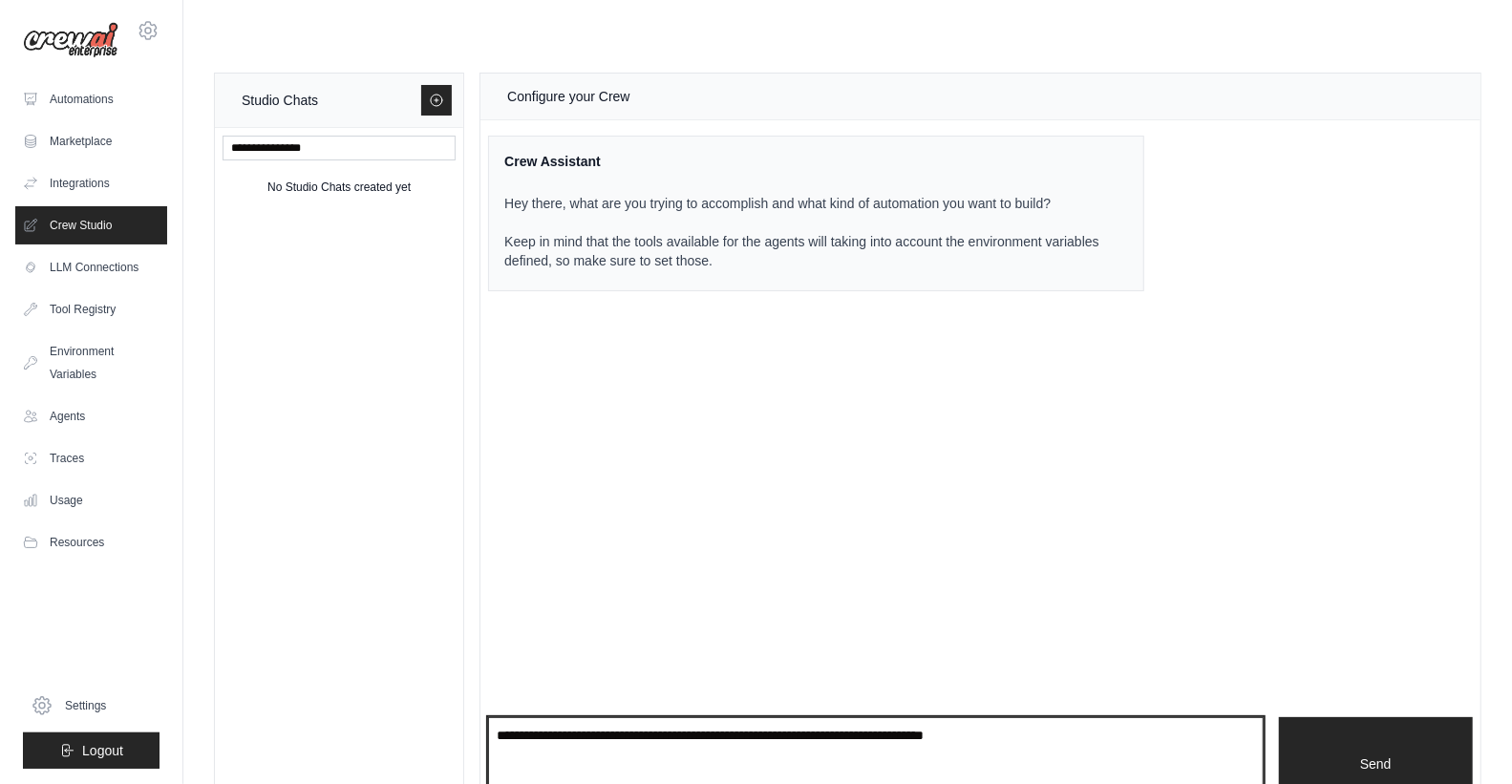 click at bounding box center (876, 764) 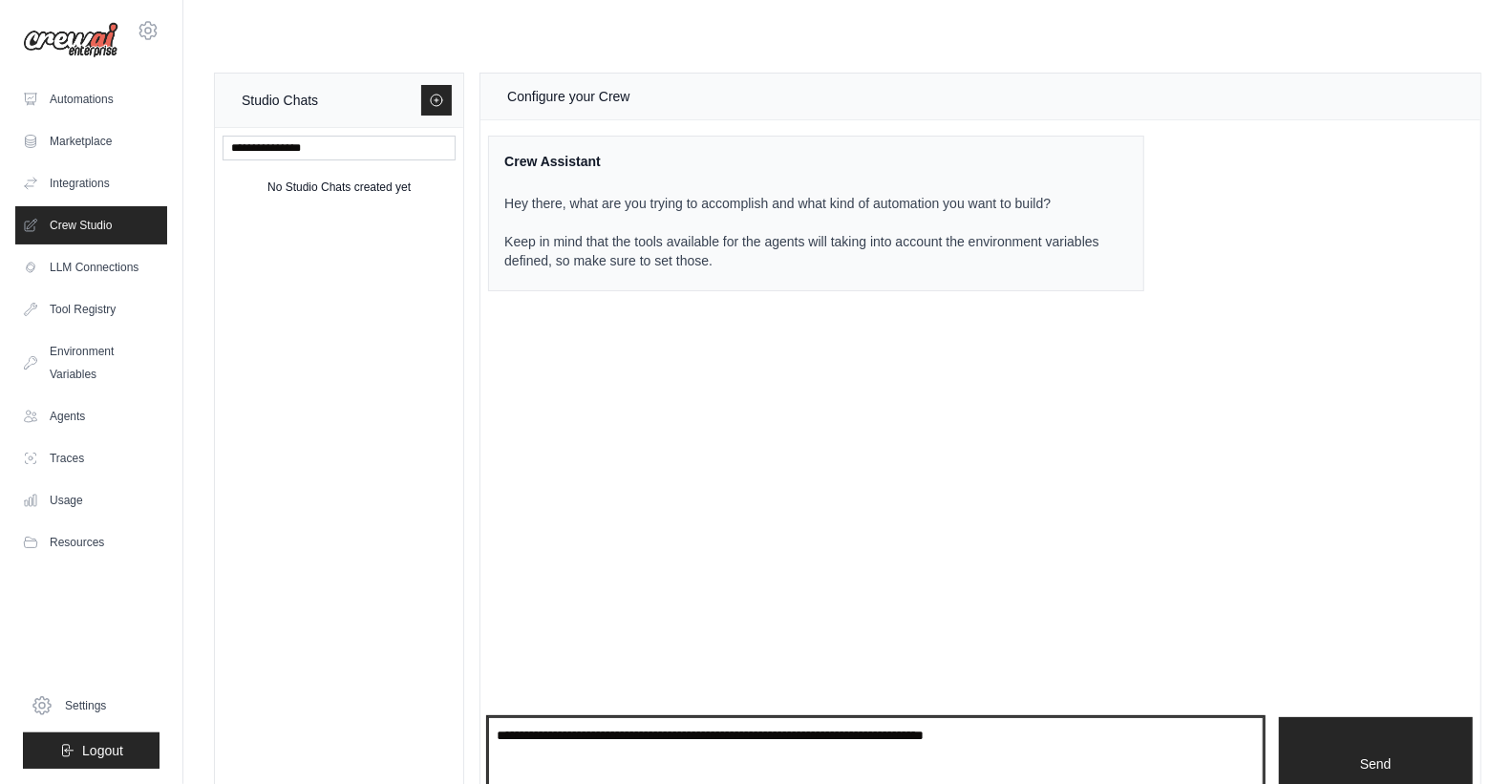 click at bounding box center [876, 764] 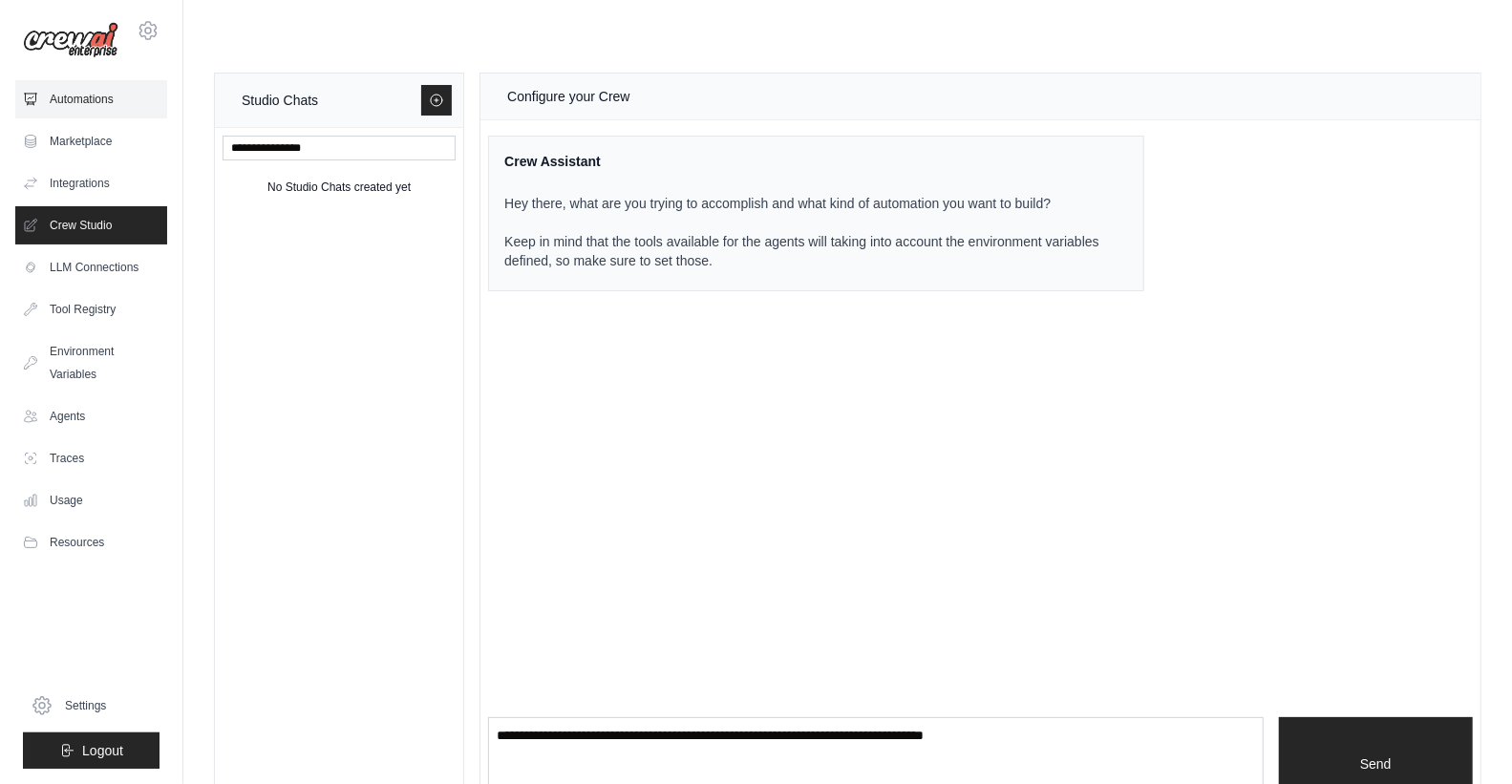 click on "Automations" at bounding box center (91, 99) 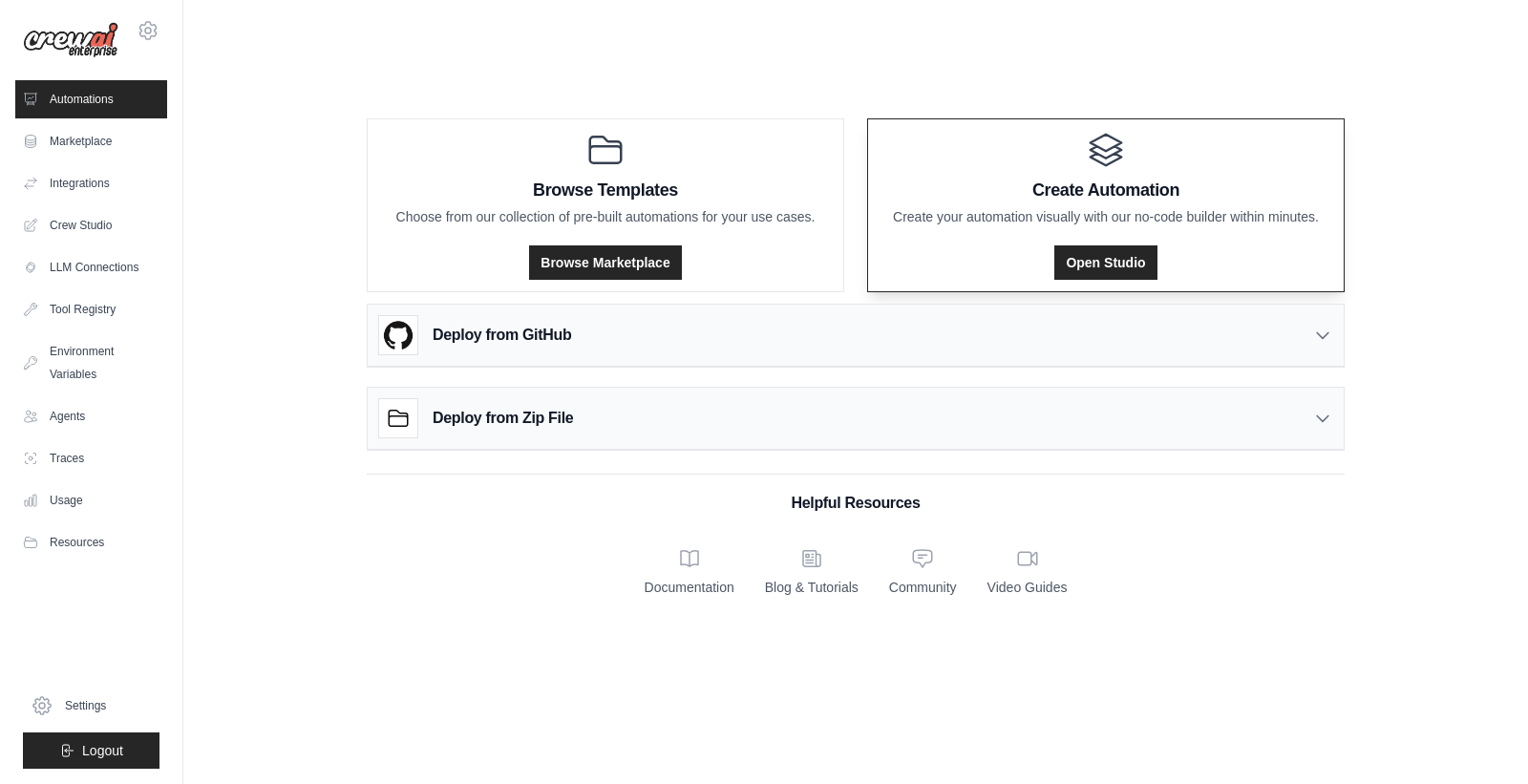 scroll, scrollTop: 0, scrollLeft: 0, axis: both 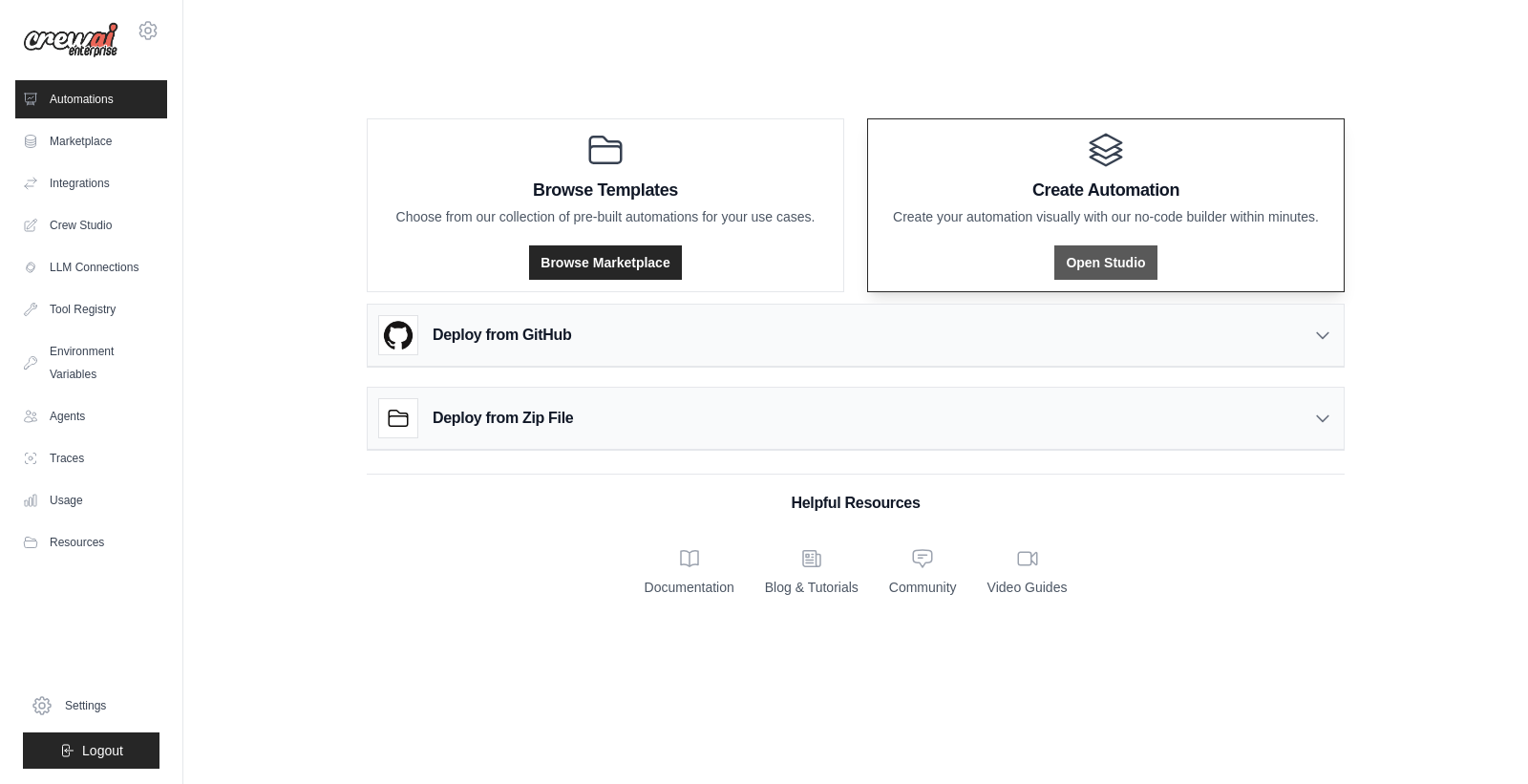 click on "Open Studio" at bounding box center (1105, 263) 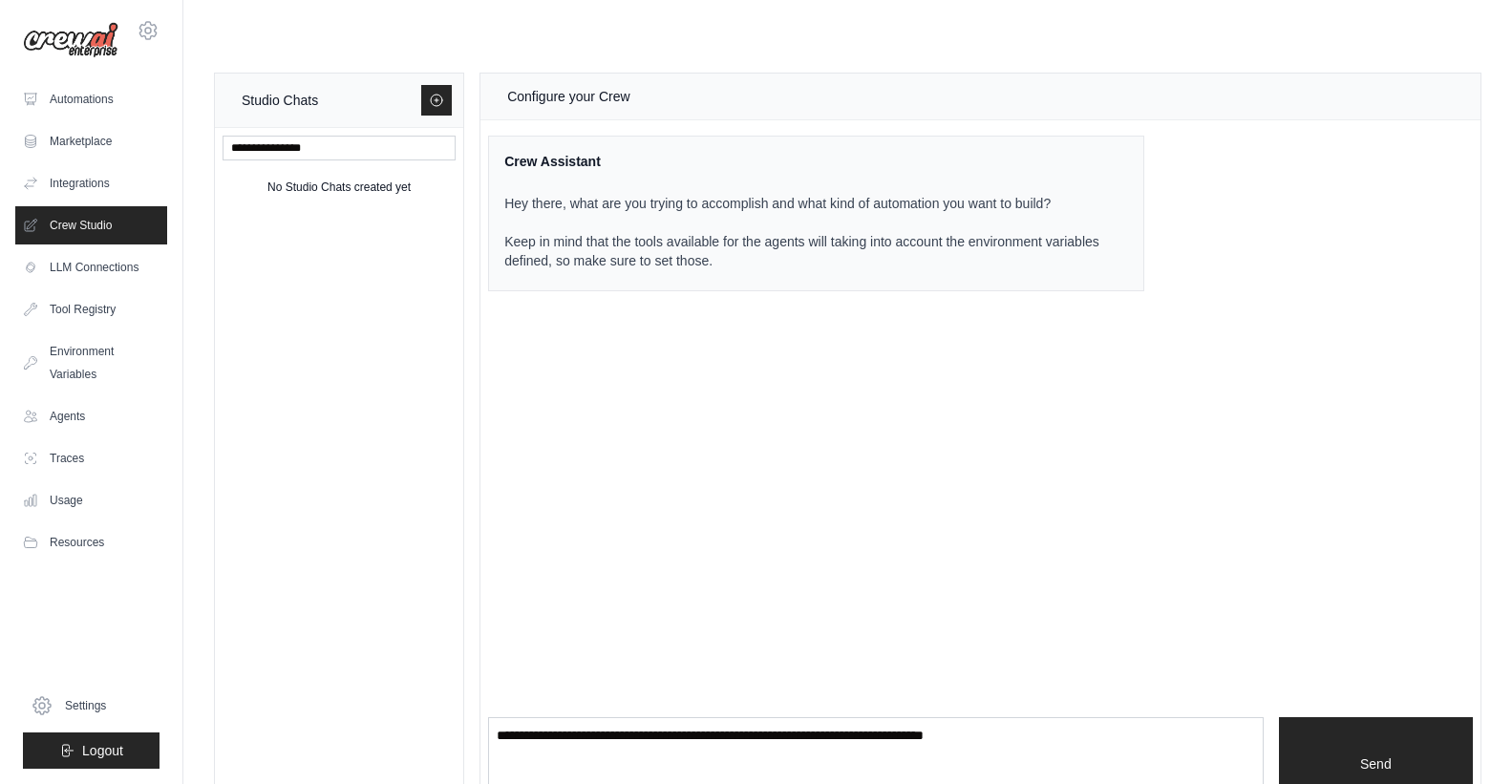 scroll, scrollTop: 0, scrollLeft: 0, axis: both 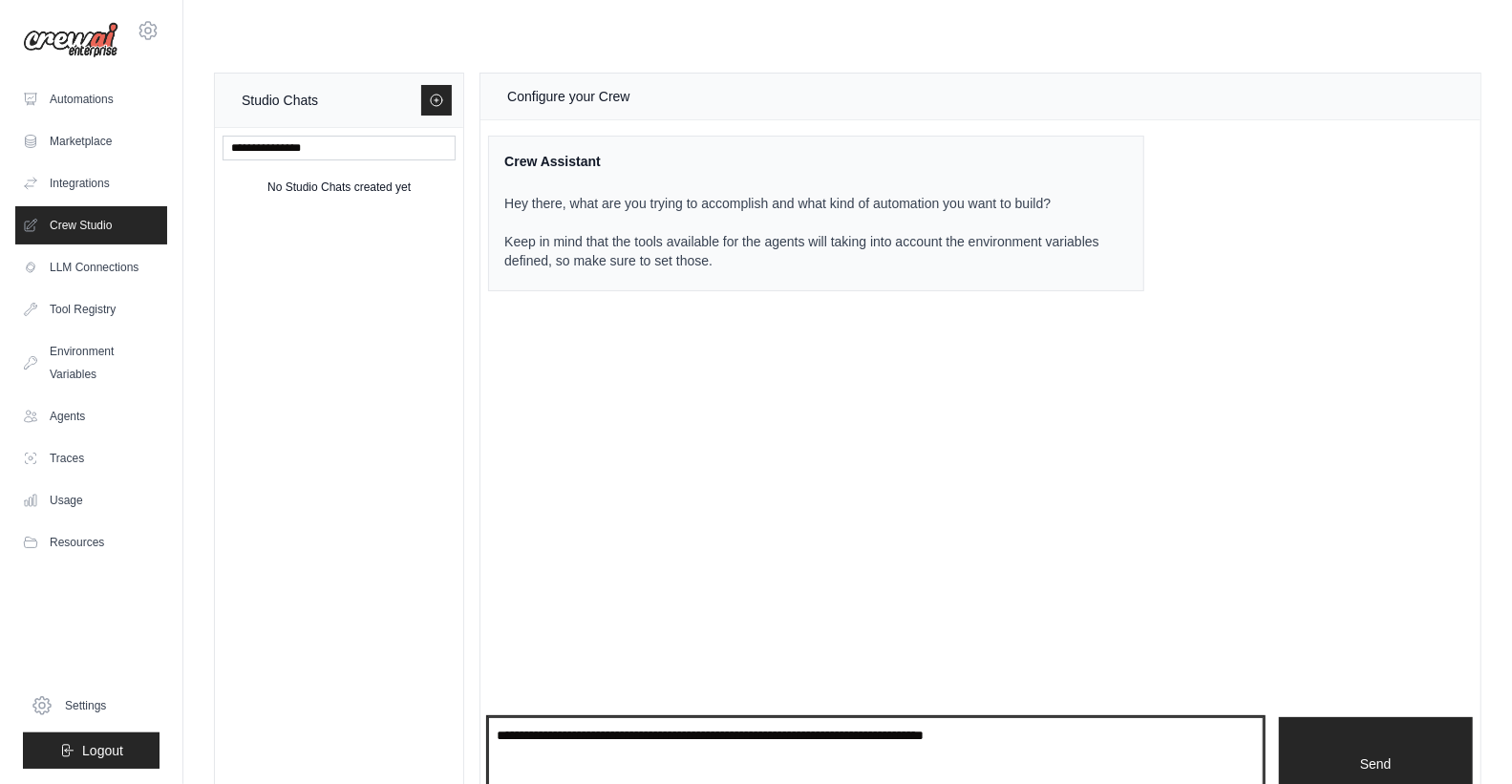 click at bounding box center (876, 764) 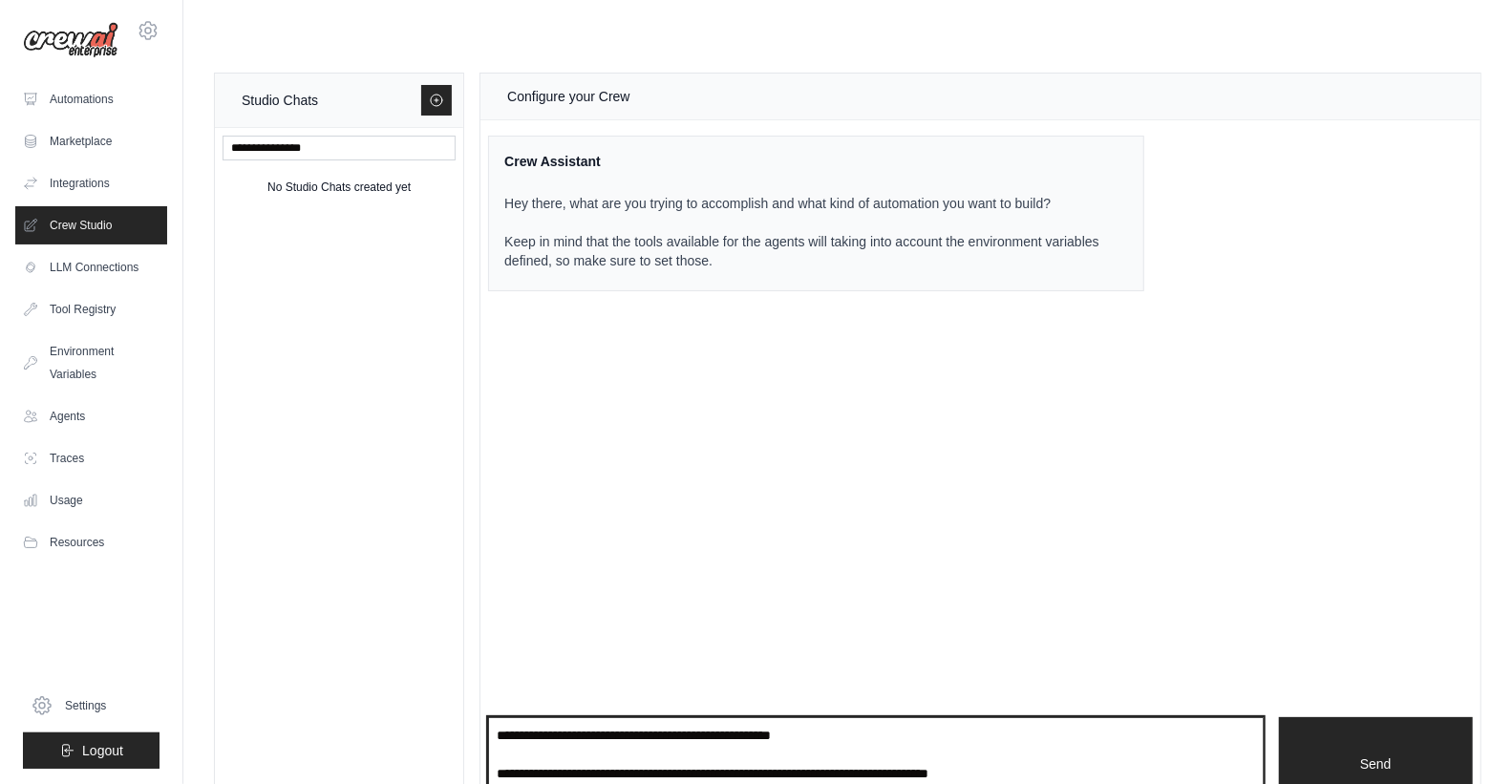 scroll, scrollTop: 353, scrollLeft: 0, axis: vertical 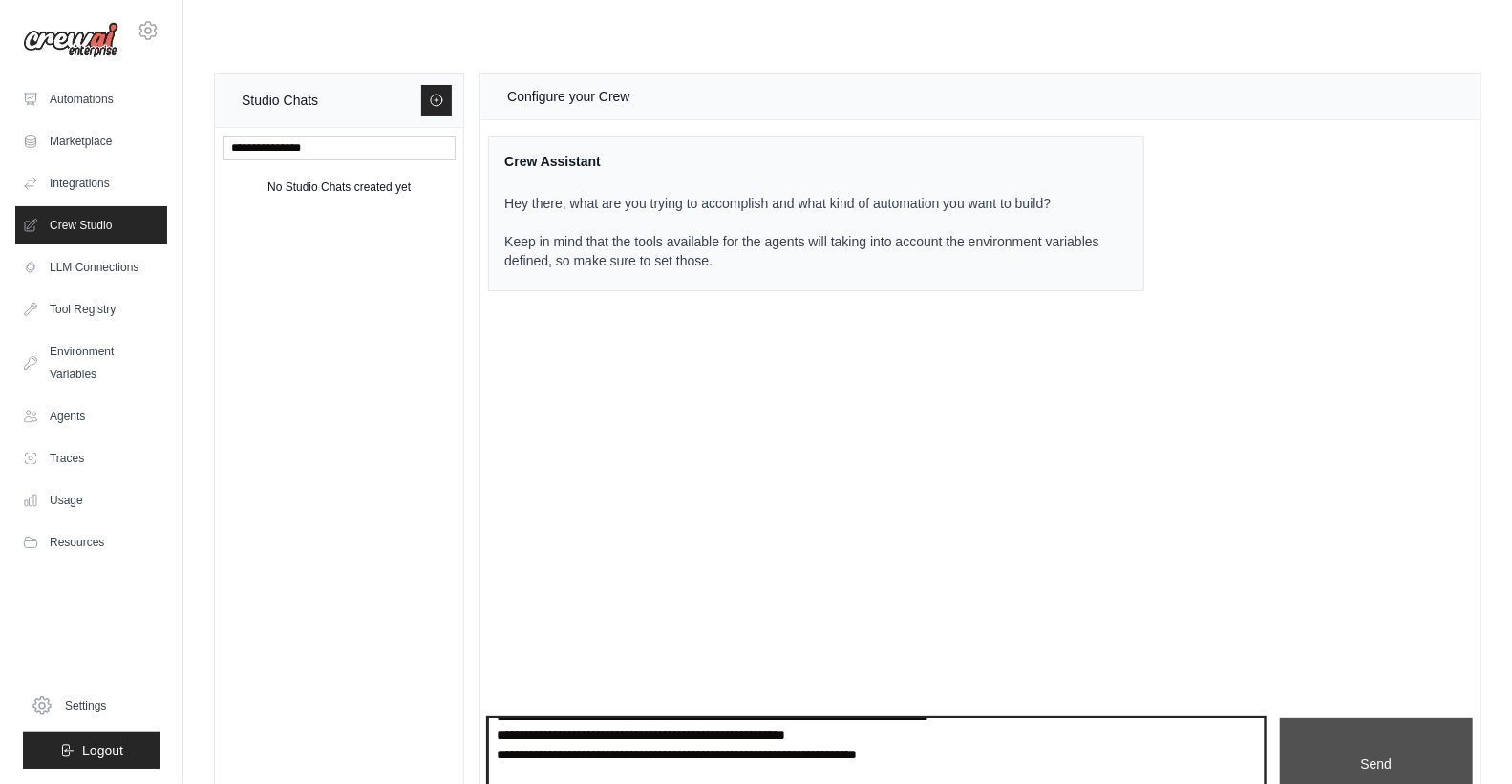 type on "**********" 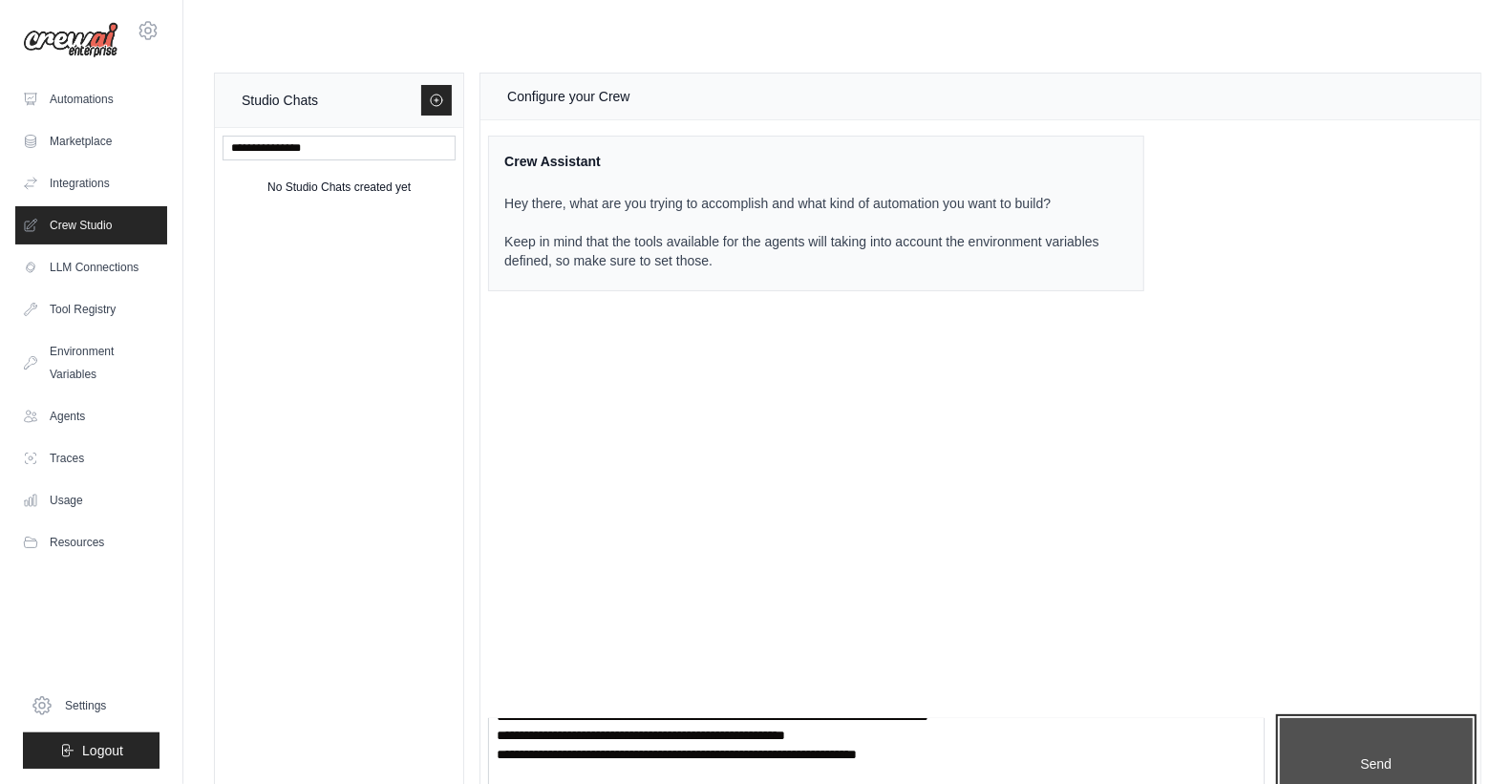 click on "Send" at bounding box center (1376, 764) 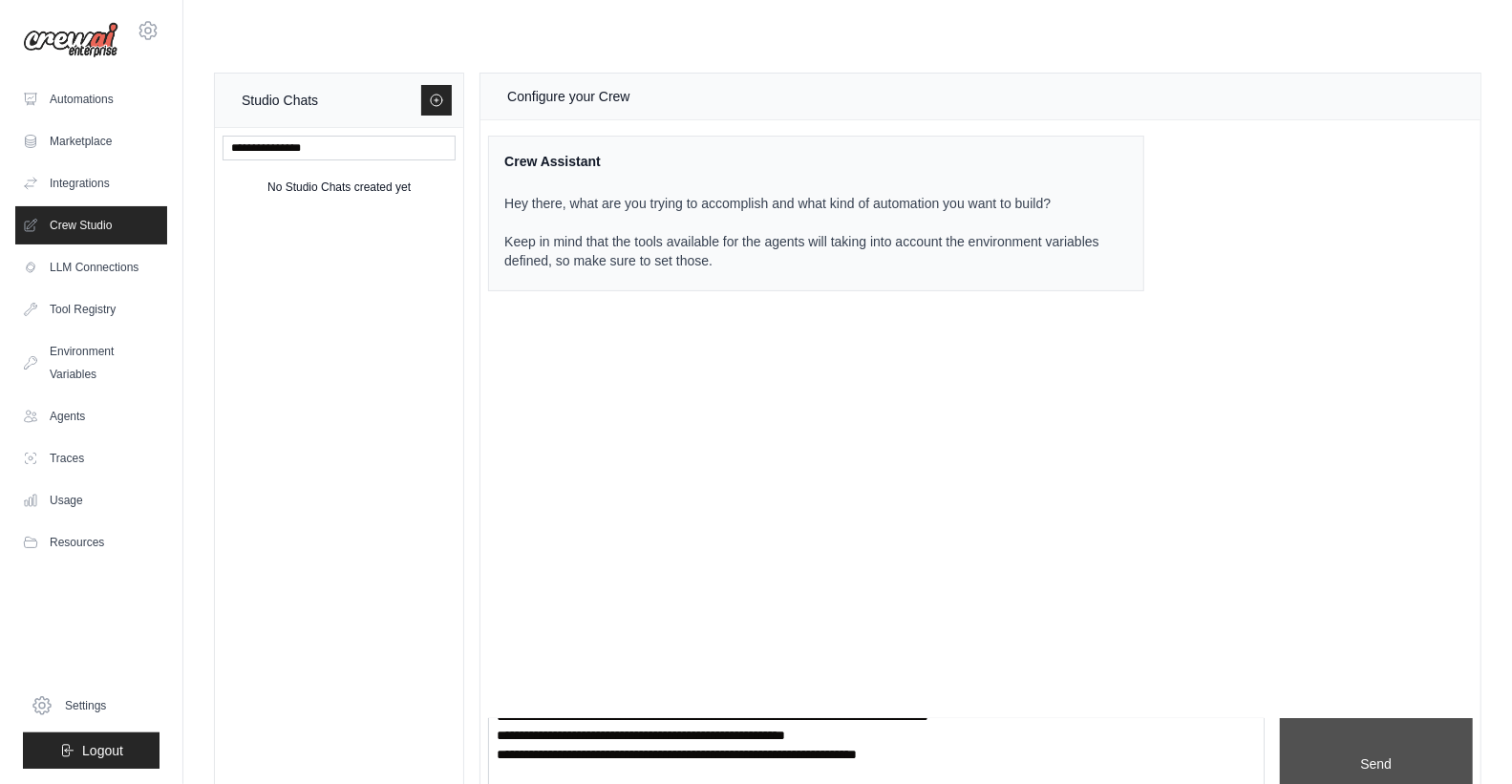 scroll, scrollTop: 0, scrollLeft: 0, axis: both 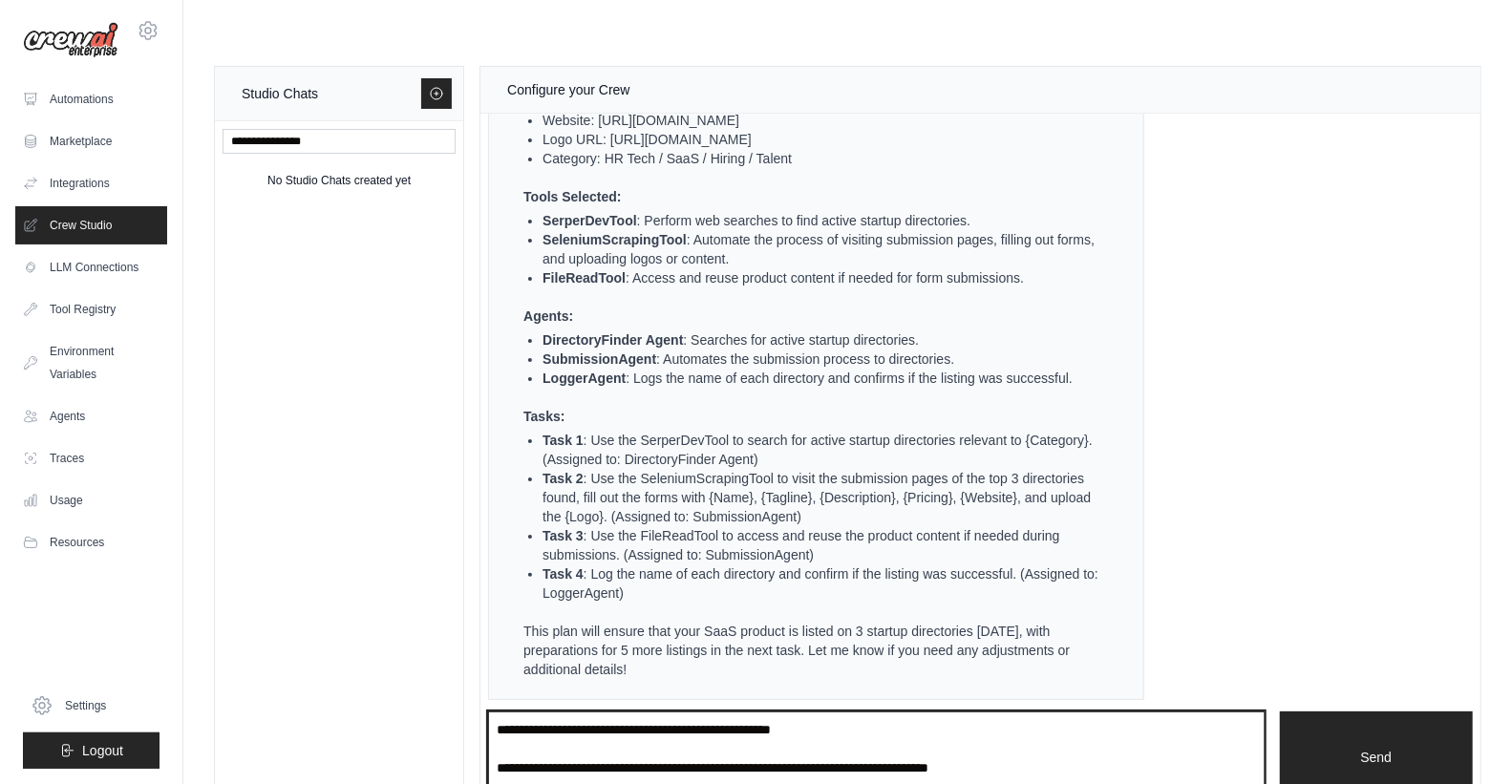 click at bounding box center (876, 757) 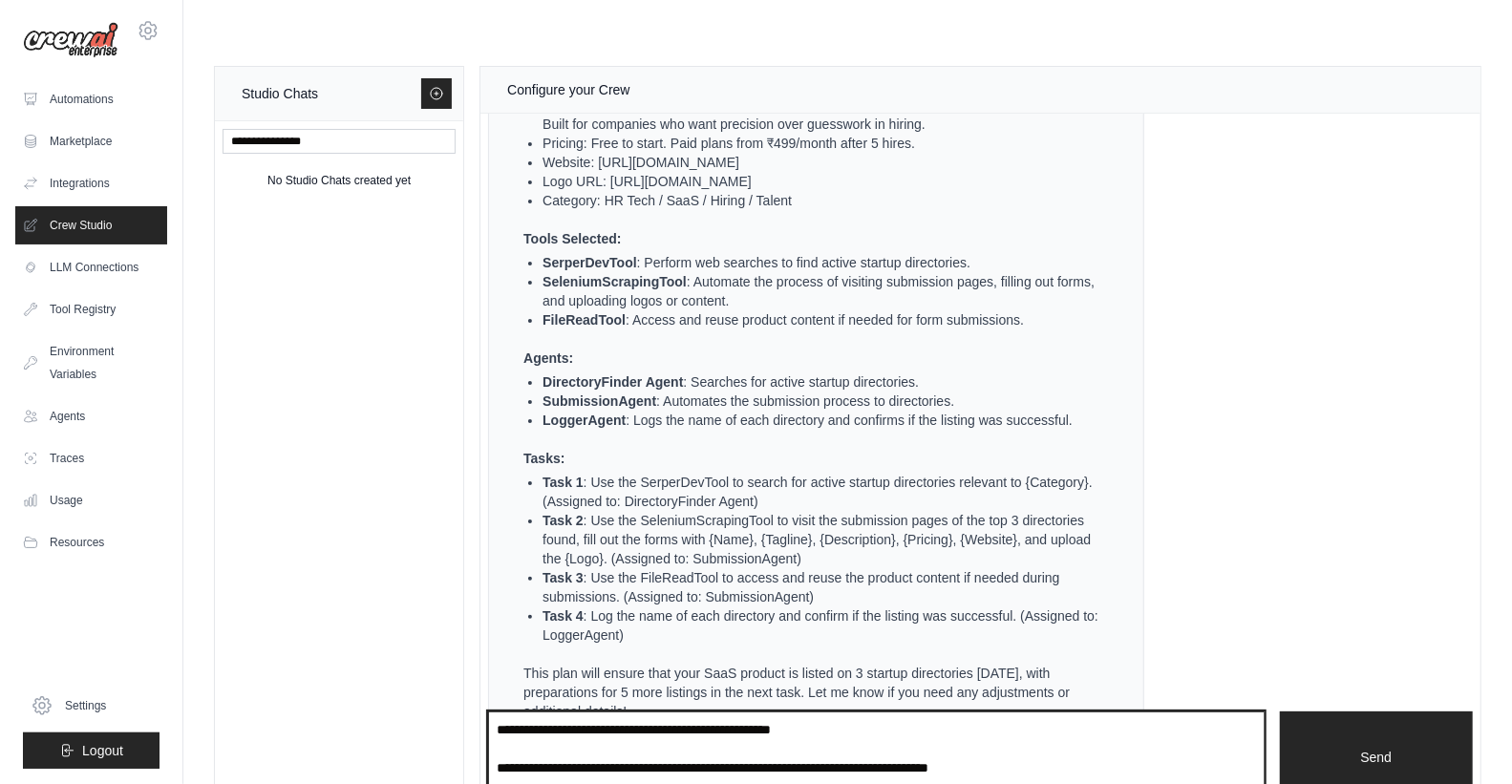 scroll, scrollTop: 1033, scrollLeft: 0, axis: vertical 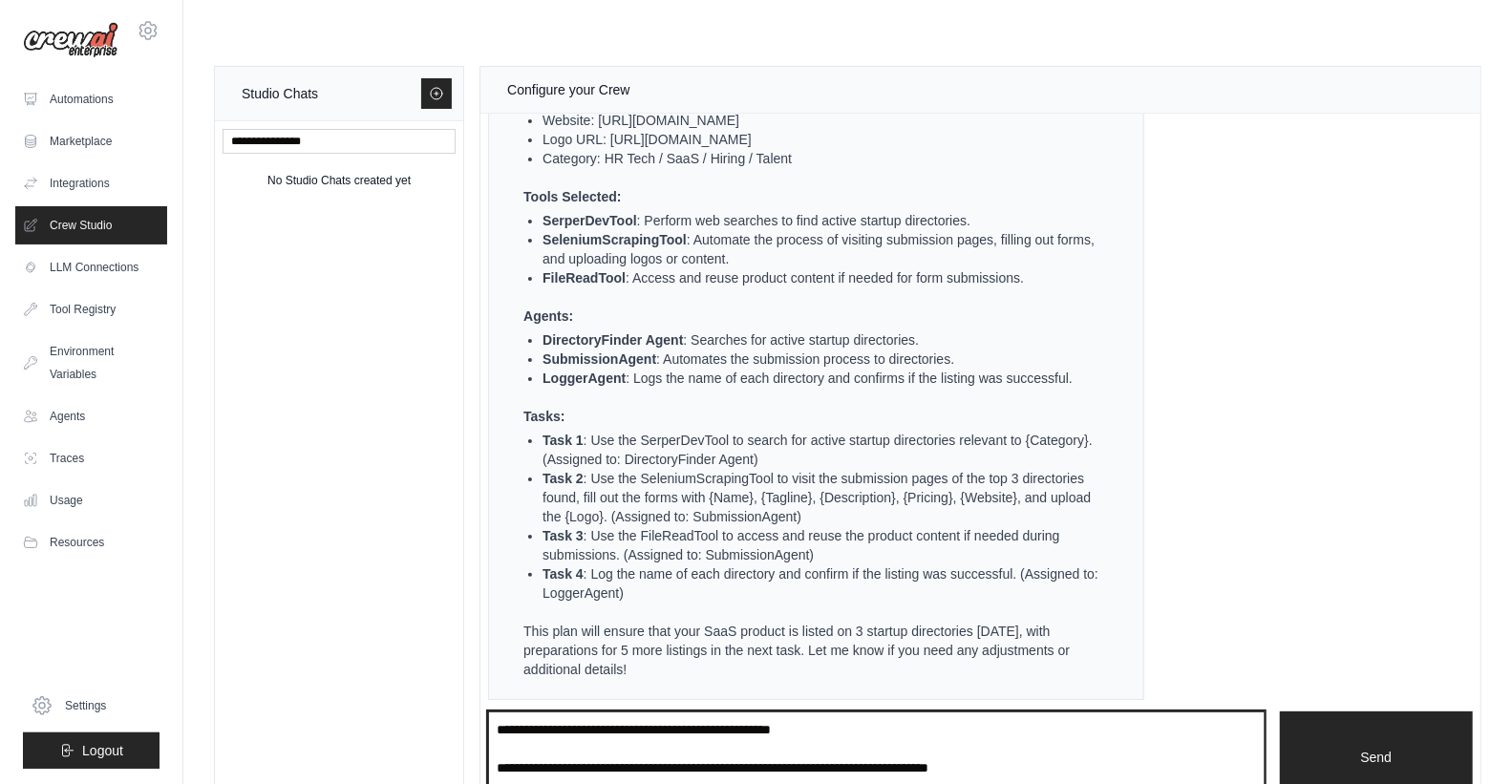 click at bounding box center [876, 757] 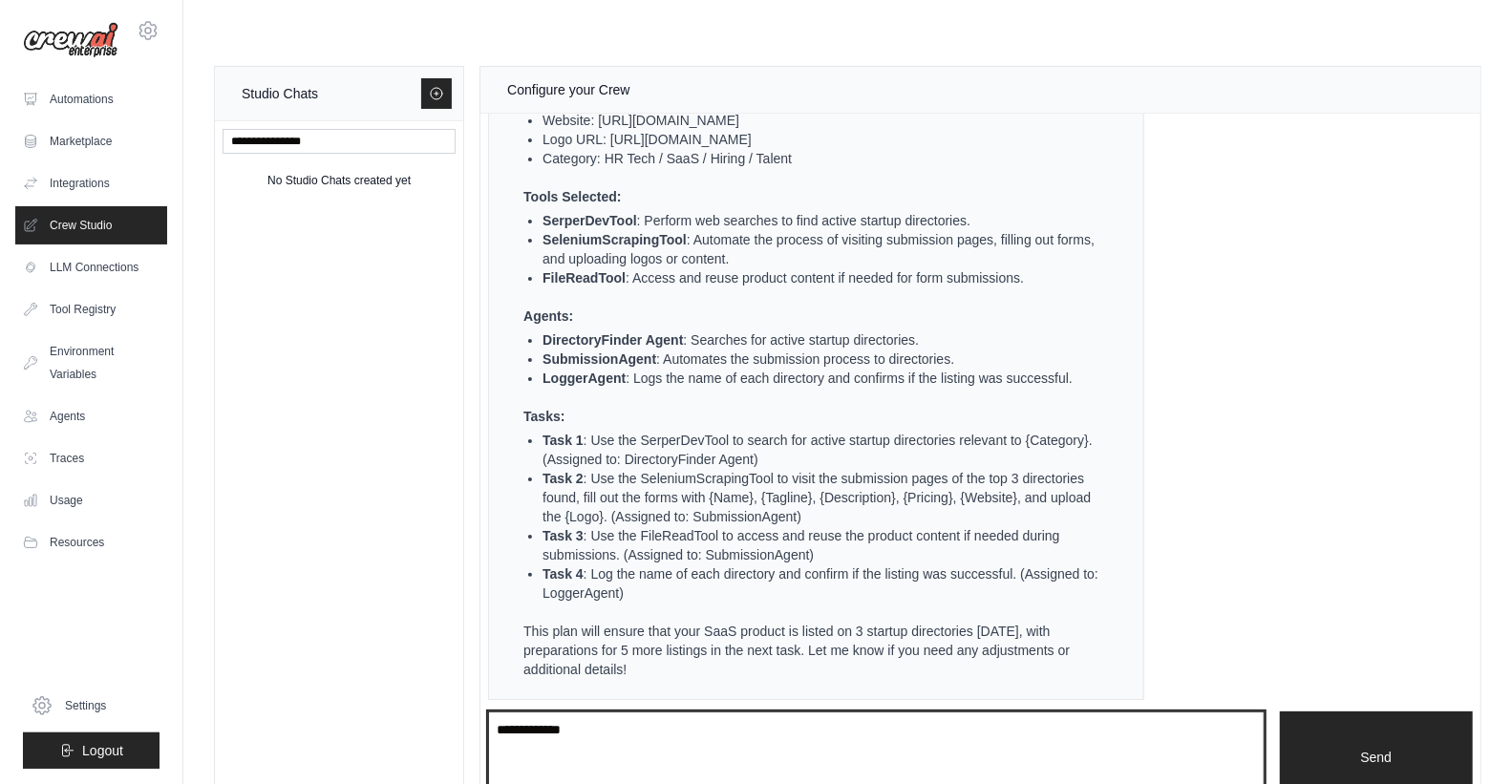 type on "**********" 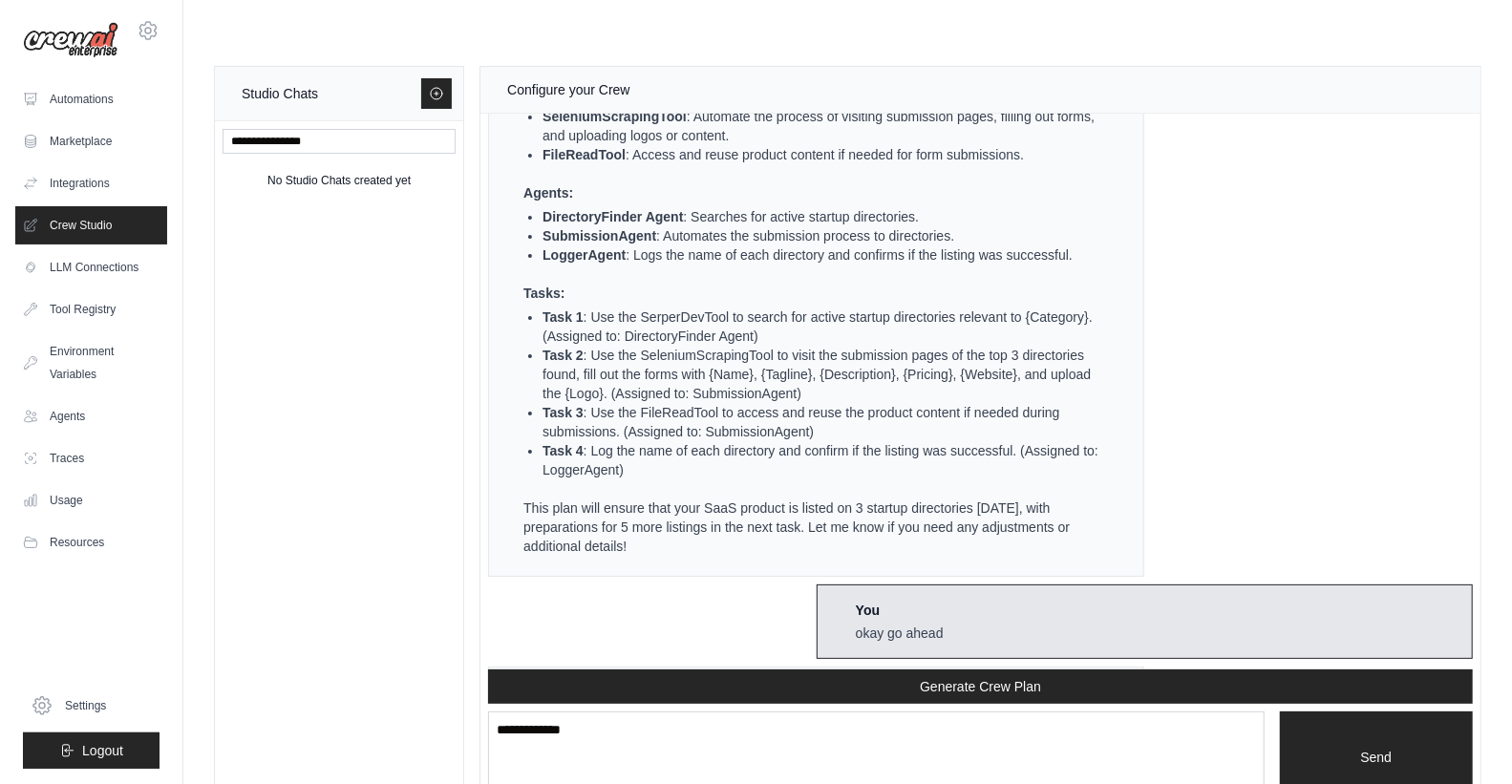 scroll, scrollTop: 2103, scrollLeft: 0, axis: vertical 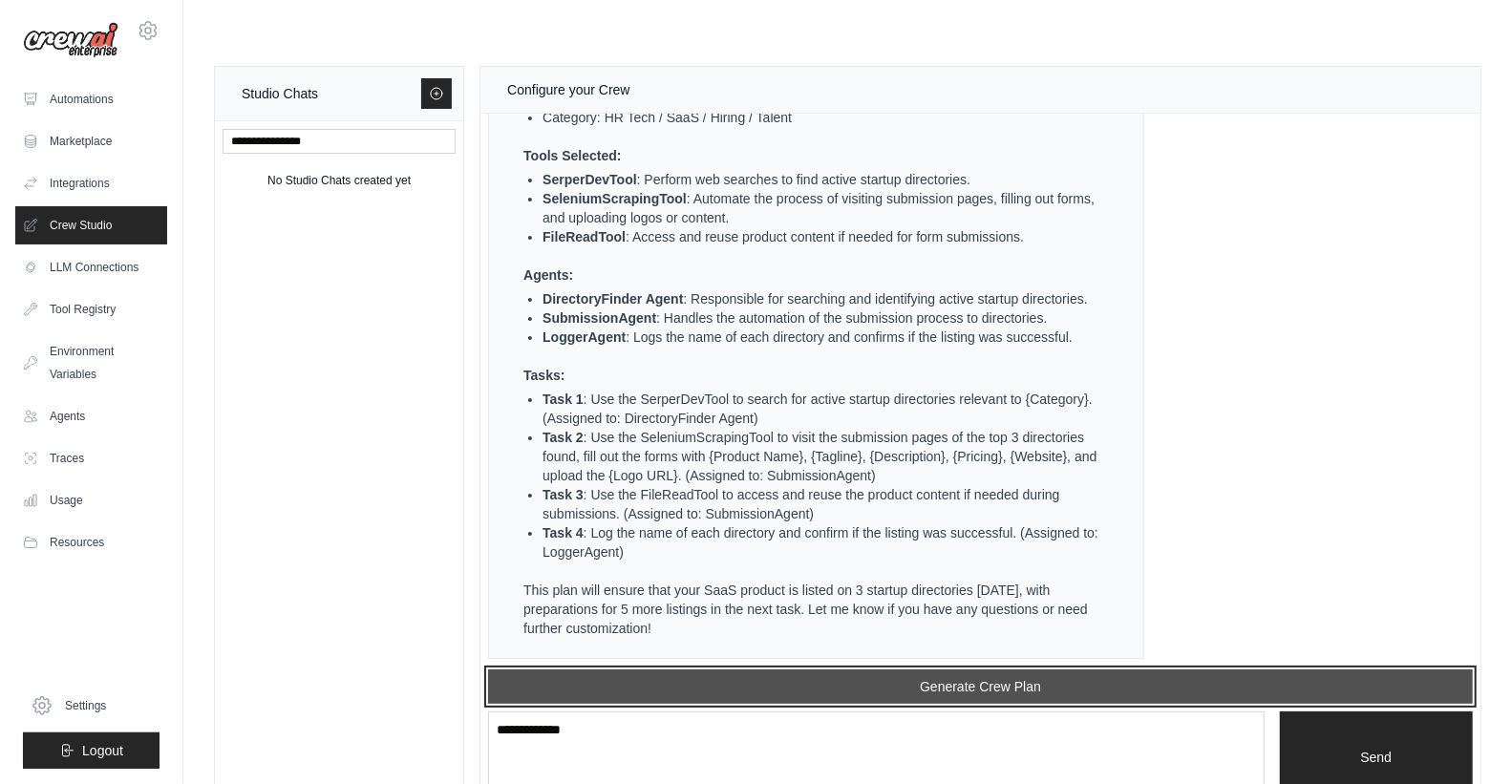 click on "Generate Crew Plan" at bounding box center (980, 687) 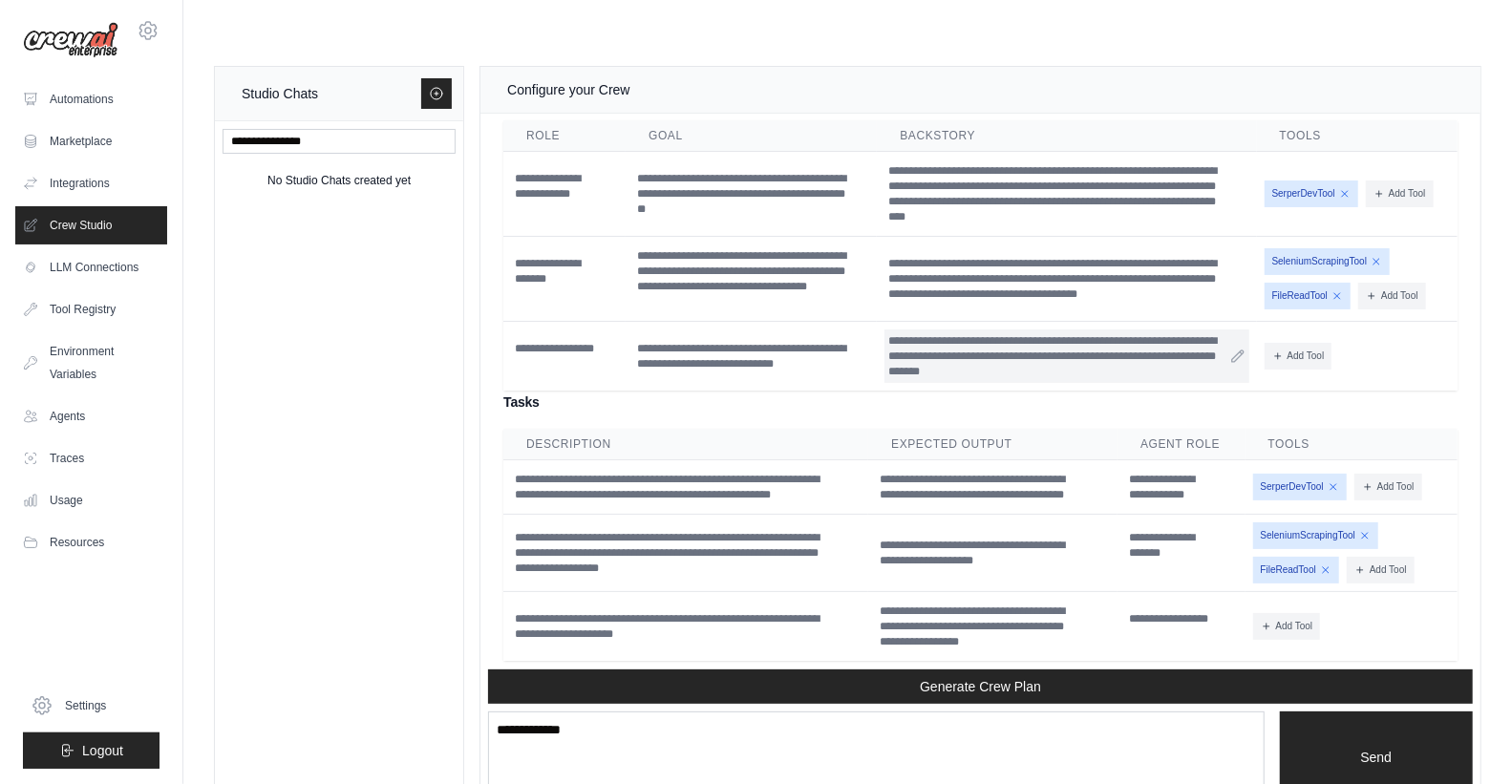 scroll, scrollTop: 2906, scrollLeft: 0, axis: vertical 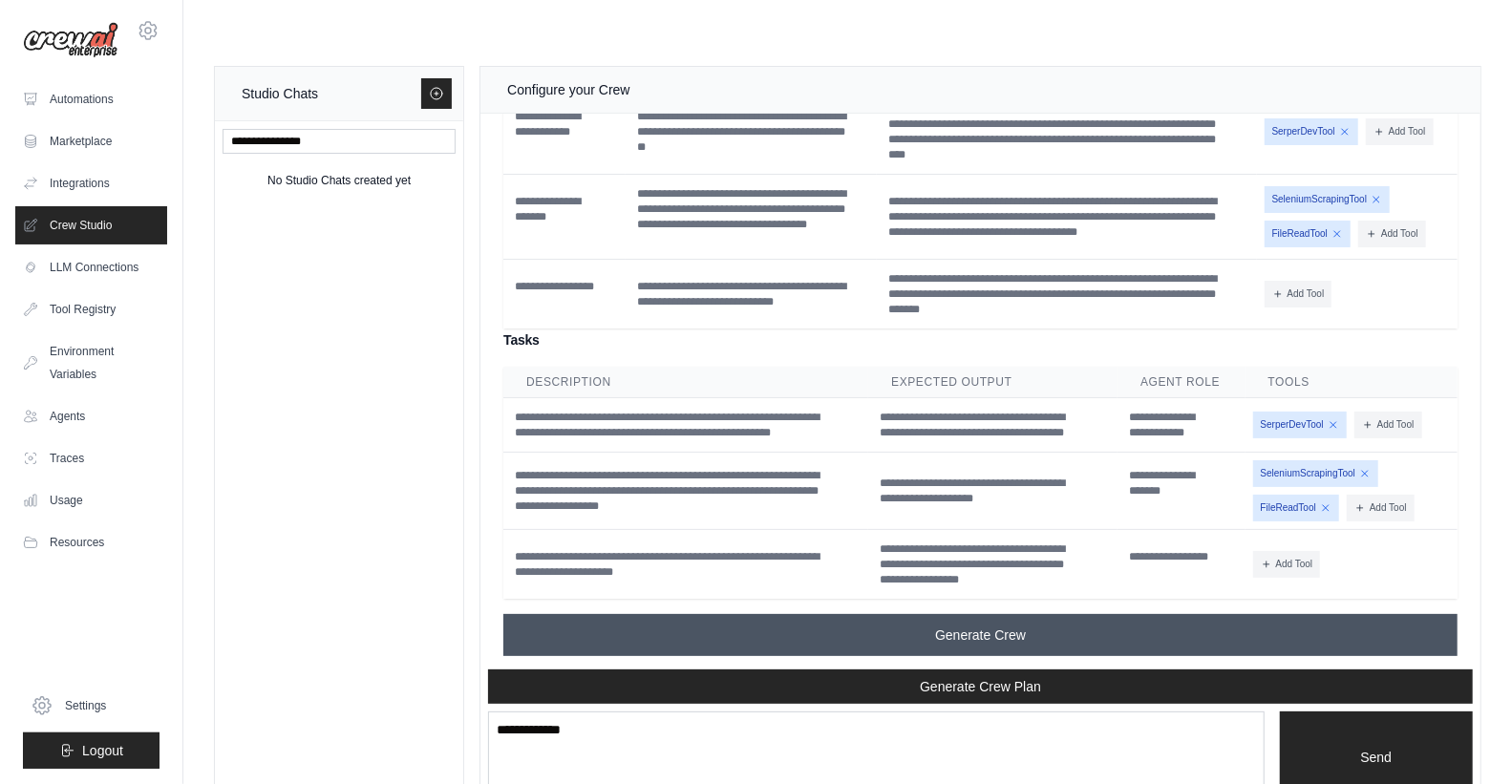 click on "Generate Crew" at bounding box center [980, 635] 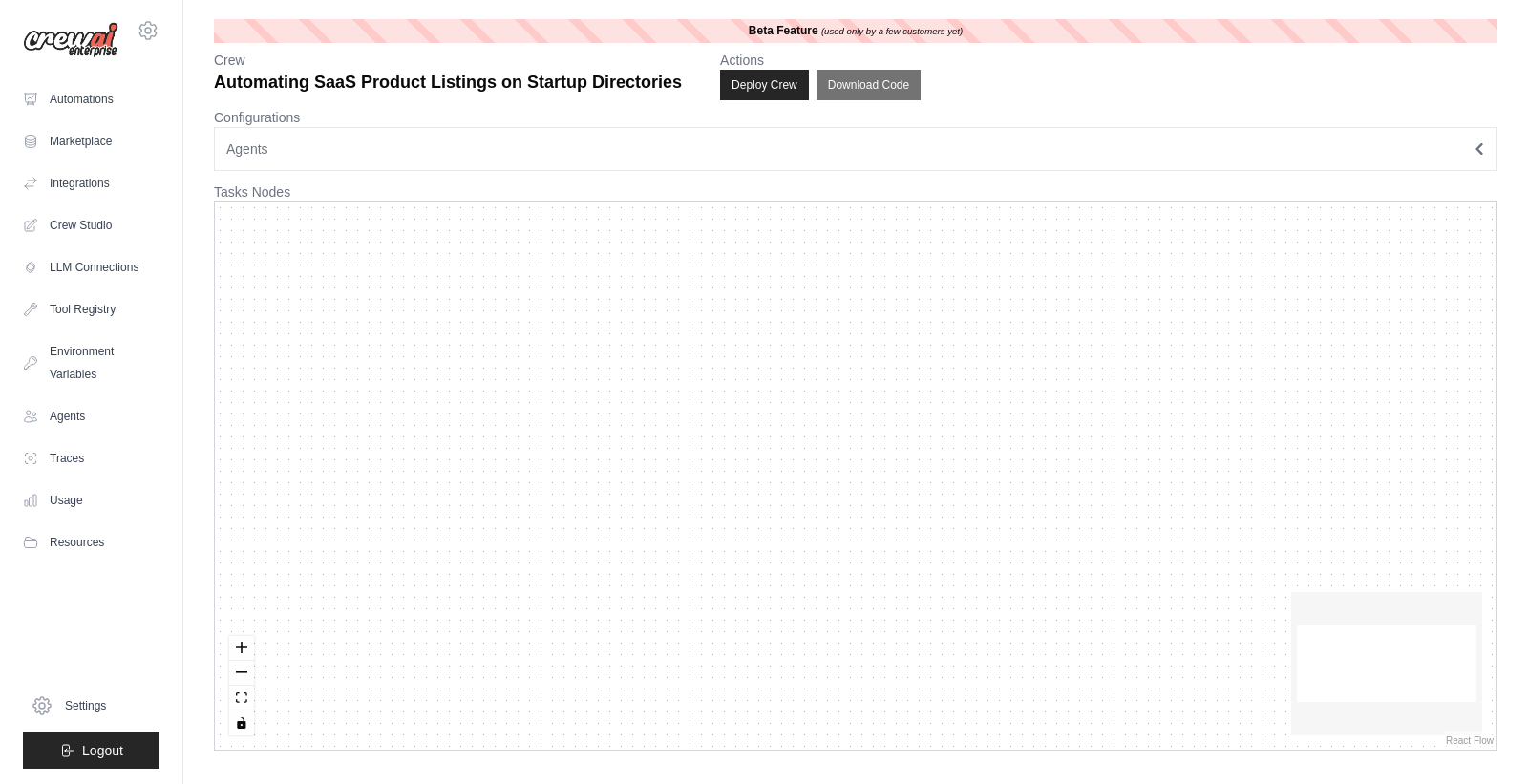 scroll, scrollTop: 0, scrollLeft: 0, axis: both 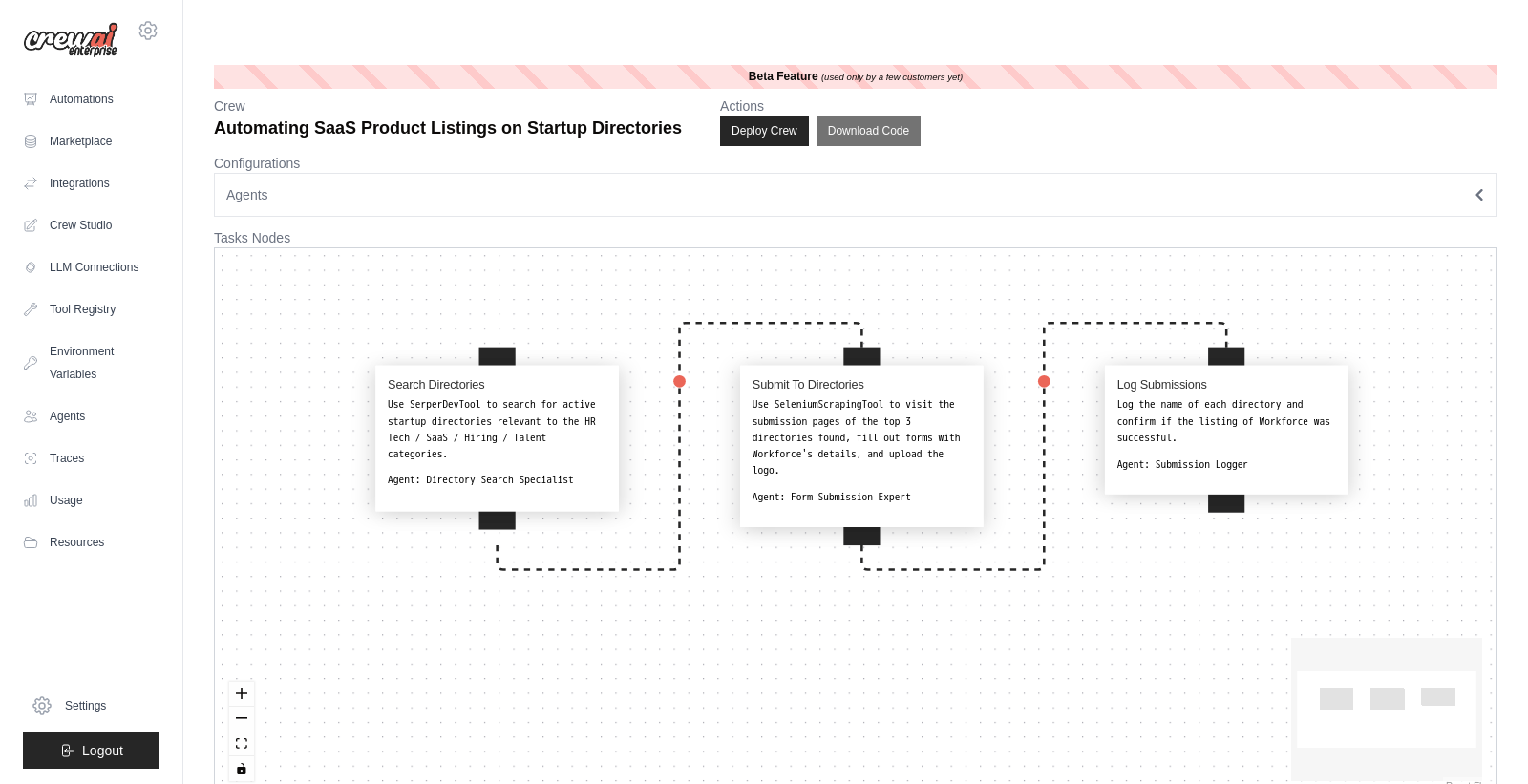 drag, startPoint x: 1031, startPoint y: 345, endPoint x: 1008, endPoint y: 234, distance: 113.35784 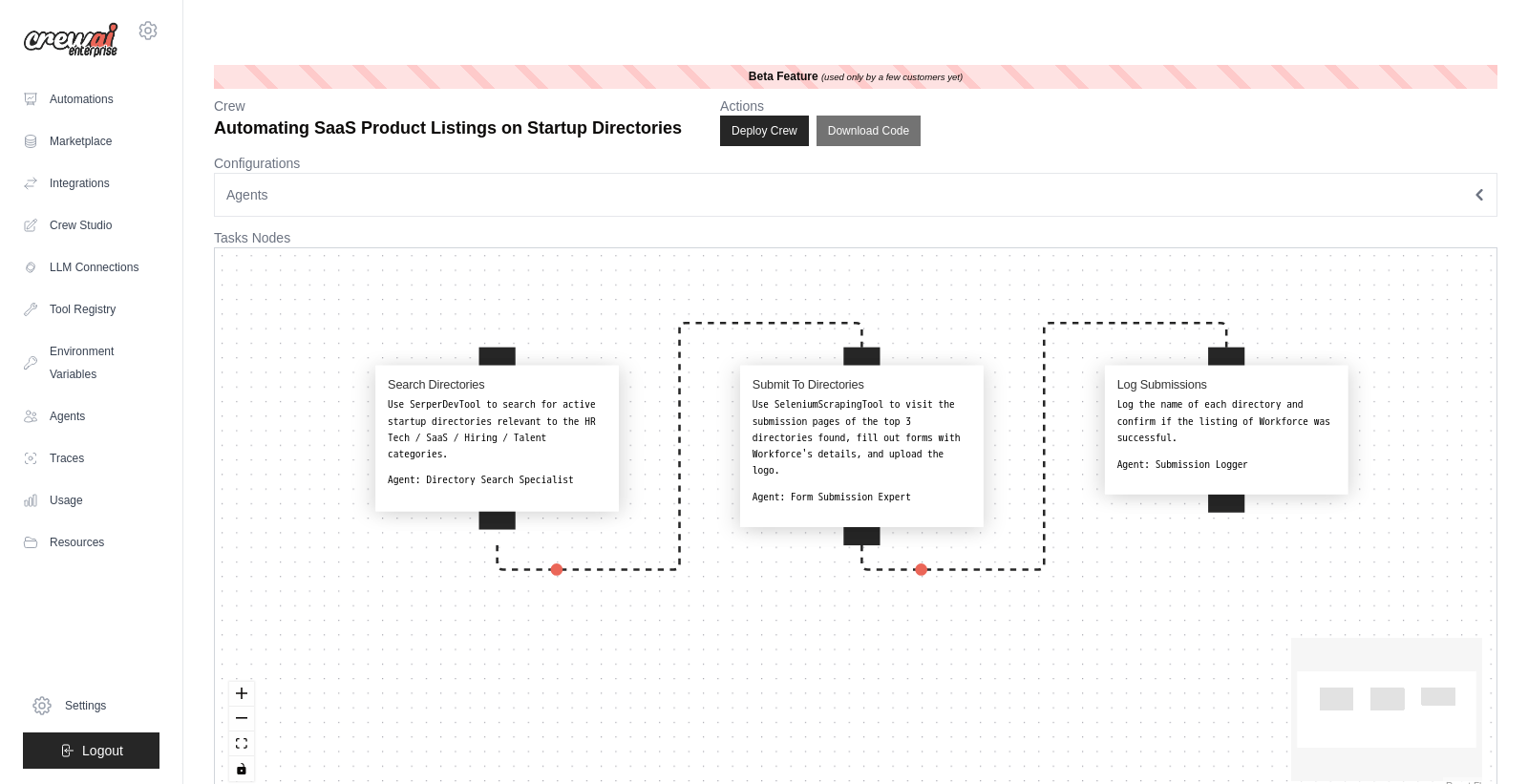 click on "Search Directories Use SerperDevTool to search for active startup directories relevant to the HR Tech / SaaS / Hiring / Talent categories. Agent:   Directory Search Specialist Submit To Directories Use SeleniumScrapingTool to visit the submission pages of the top 3 directories found, fill out forms with Workforce's details, and upload the logo. Agent:   Form Submission Expert Log Submissions Log the name of each directory and confirm if the listing of Workforce was successful. Agent:   Submission Logger" at bounding box center [856, 521] 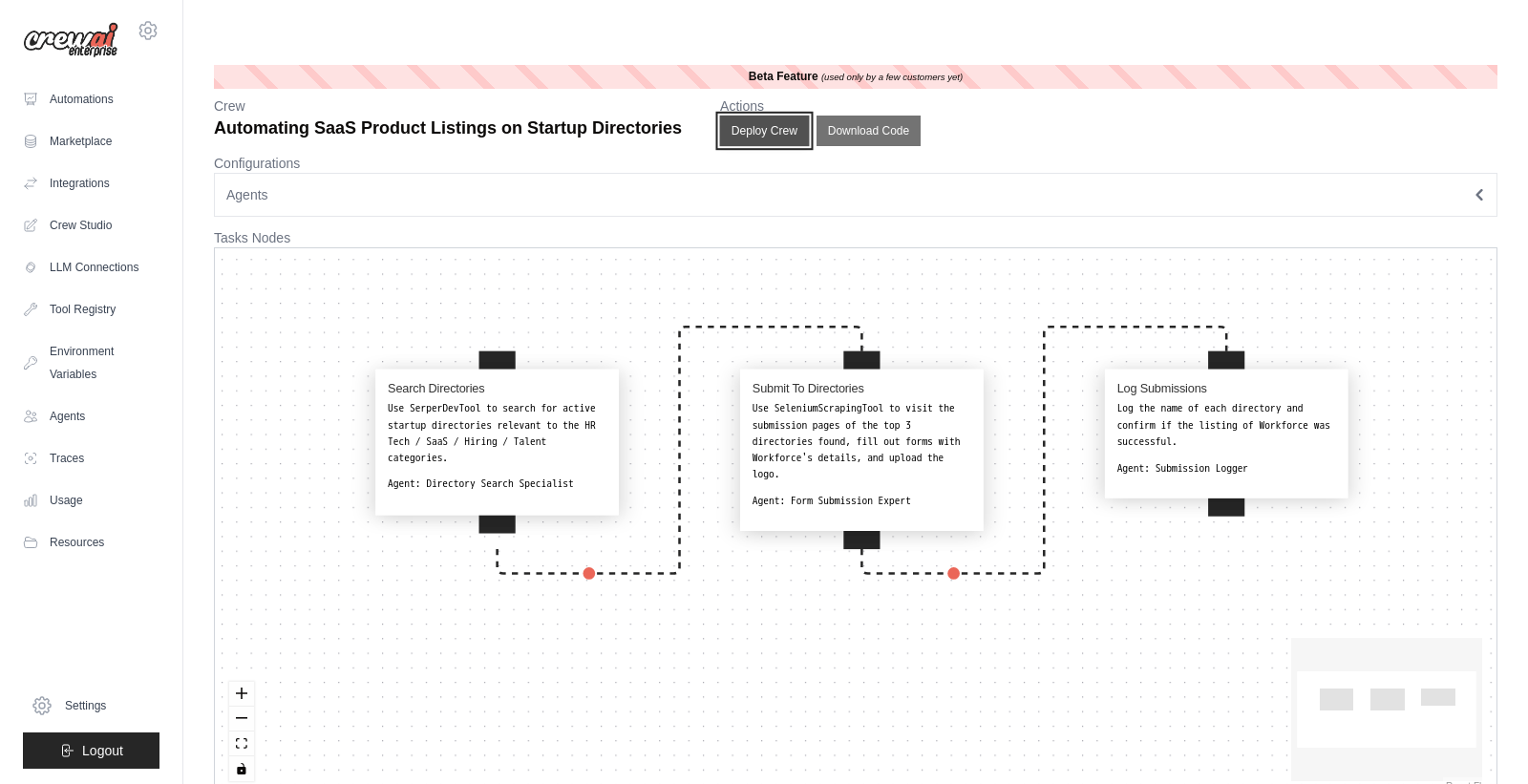 click on "Deploy Crew" at bounding box center (765, 131) 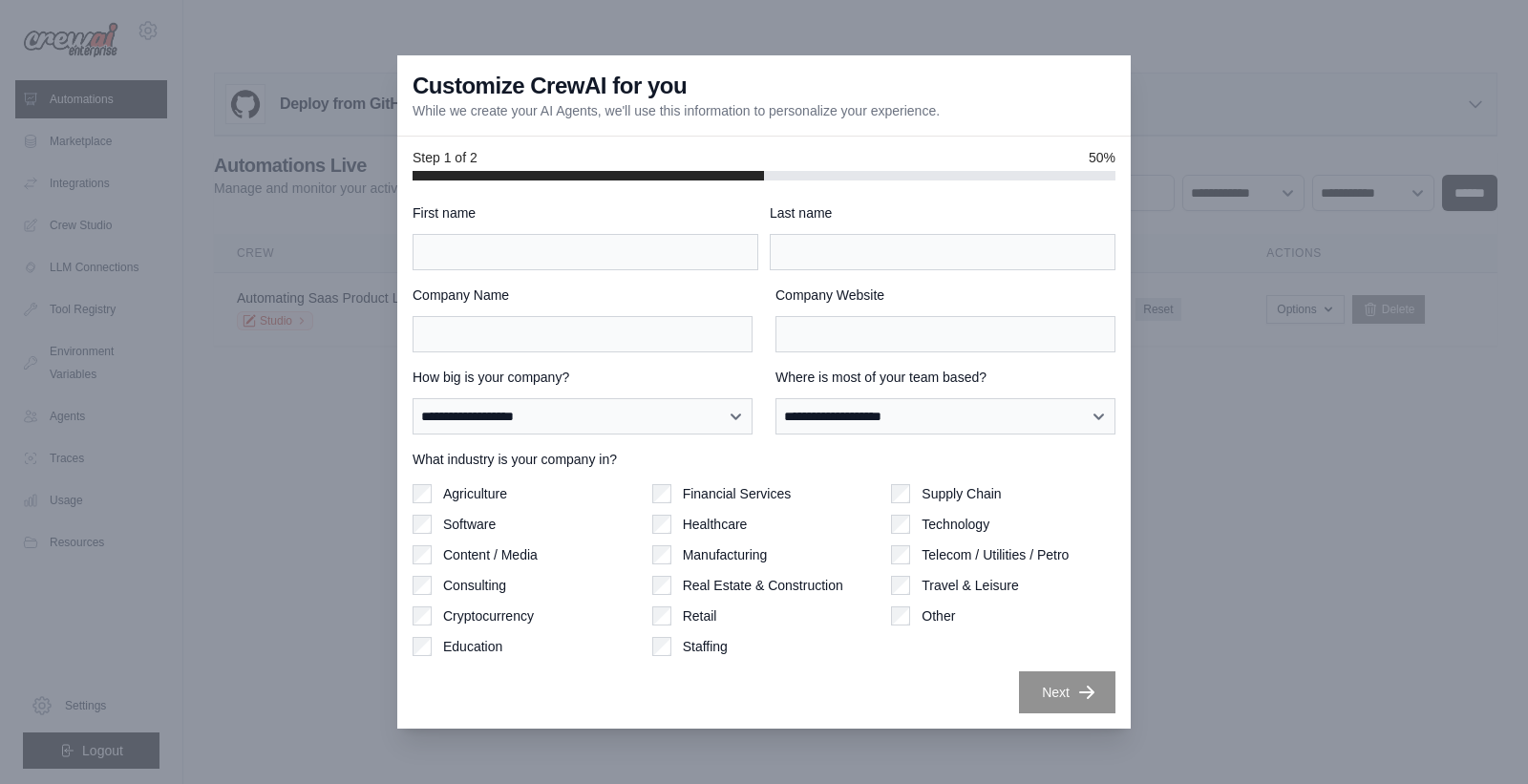 scroll, scrollTop: 0, scrollLeft: 0, axis: both 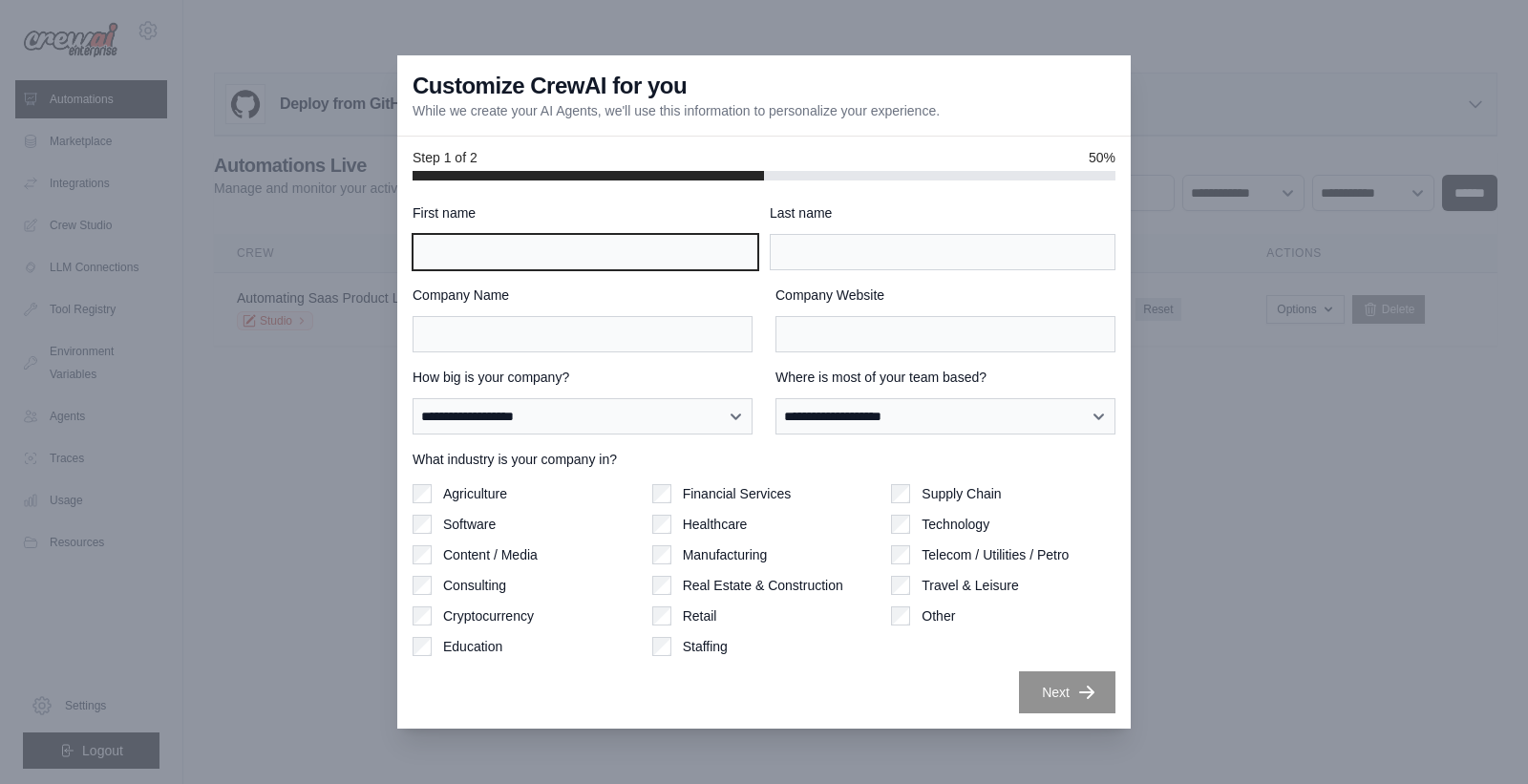 click on "First name" at bounding box center (585, 252) 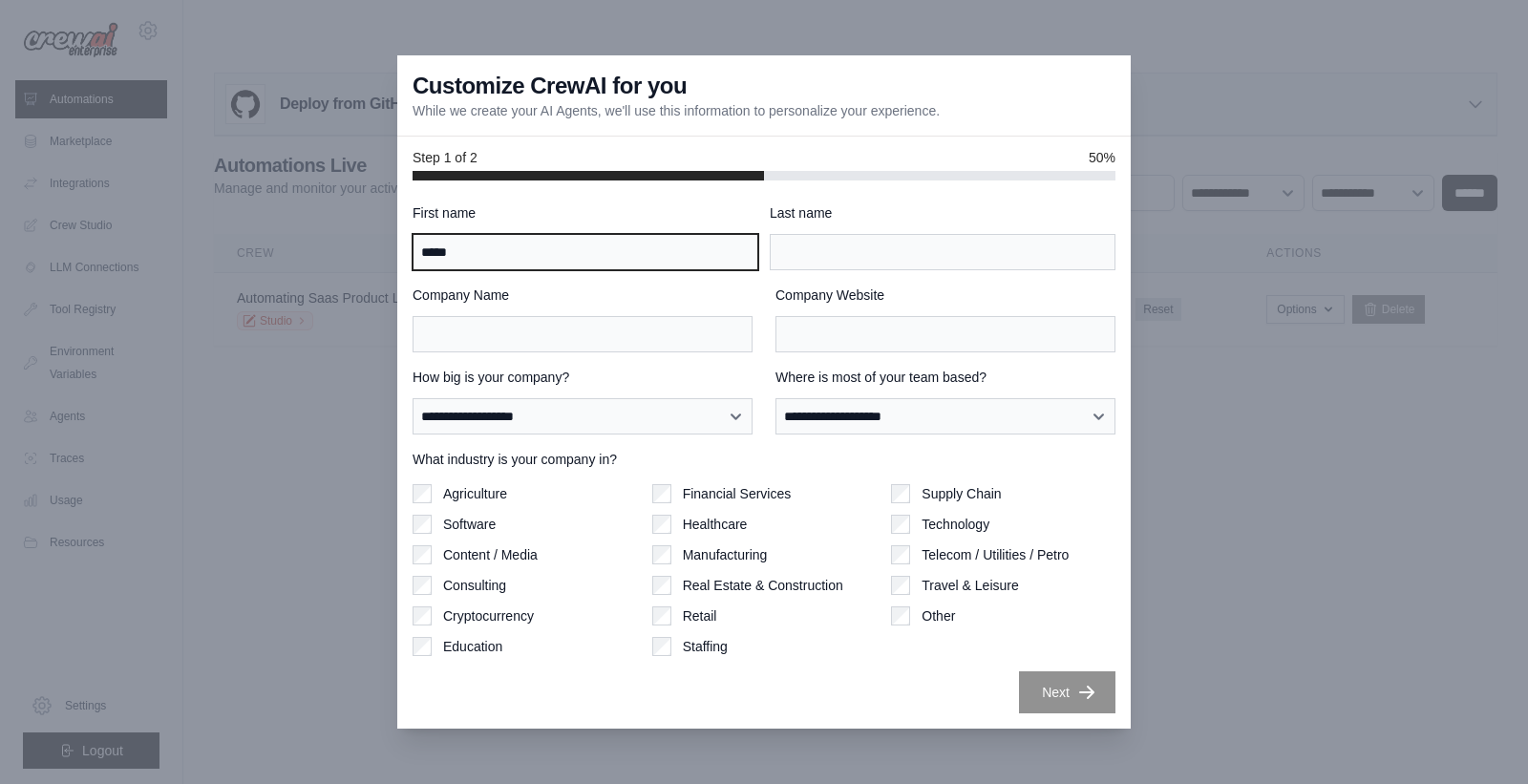 type on "*****" 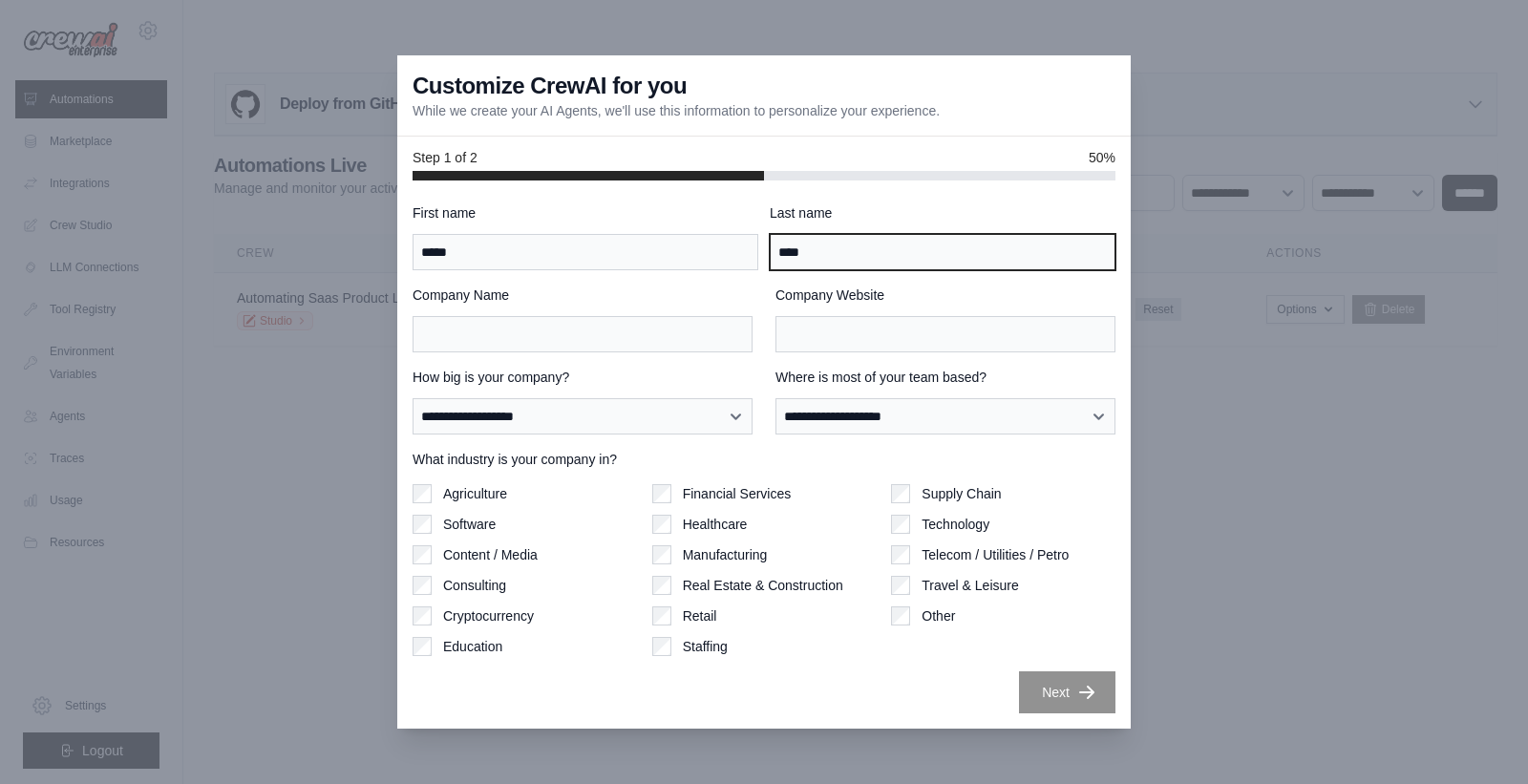 type on "****" 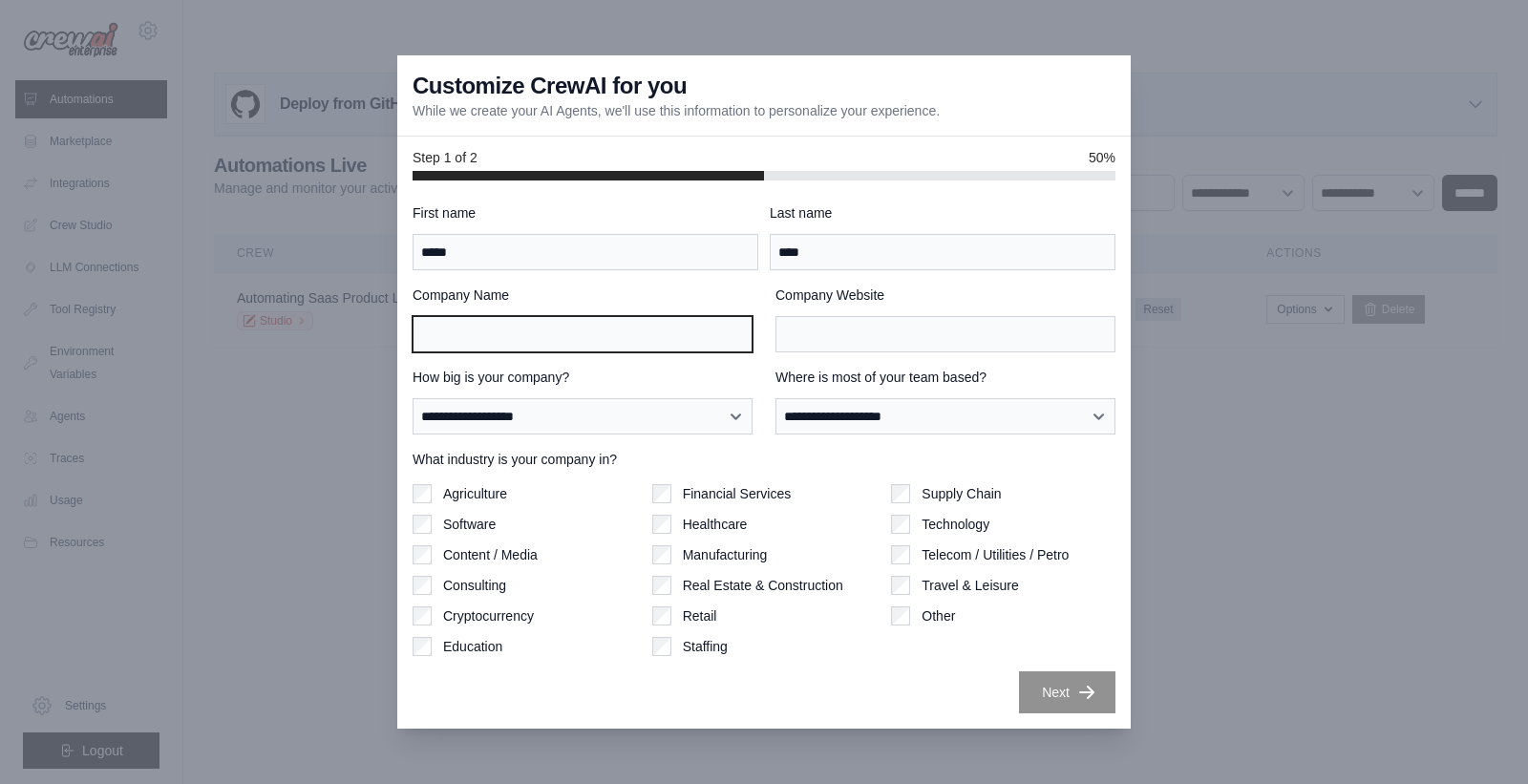 type on "*" 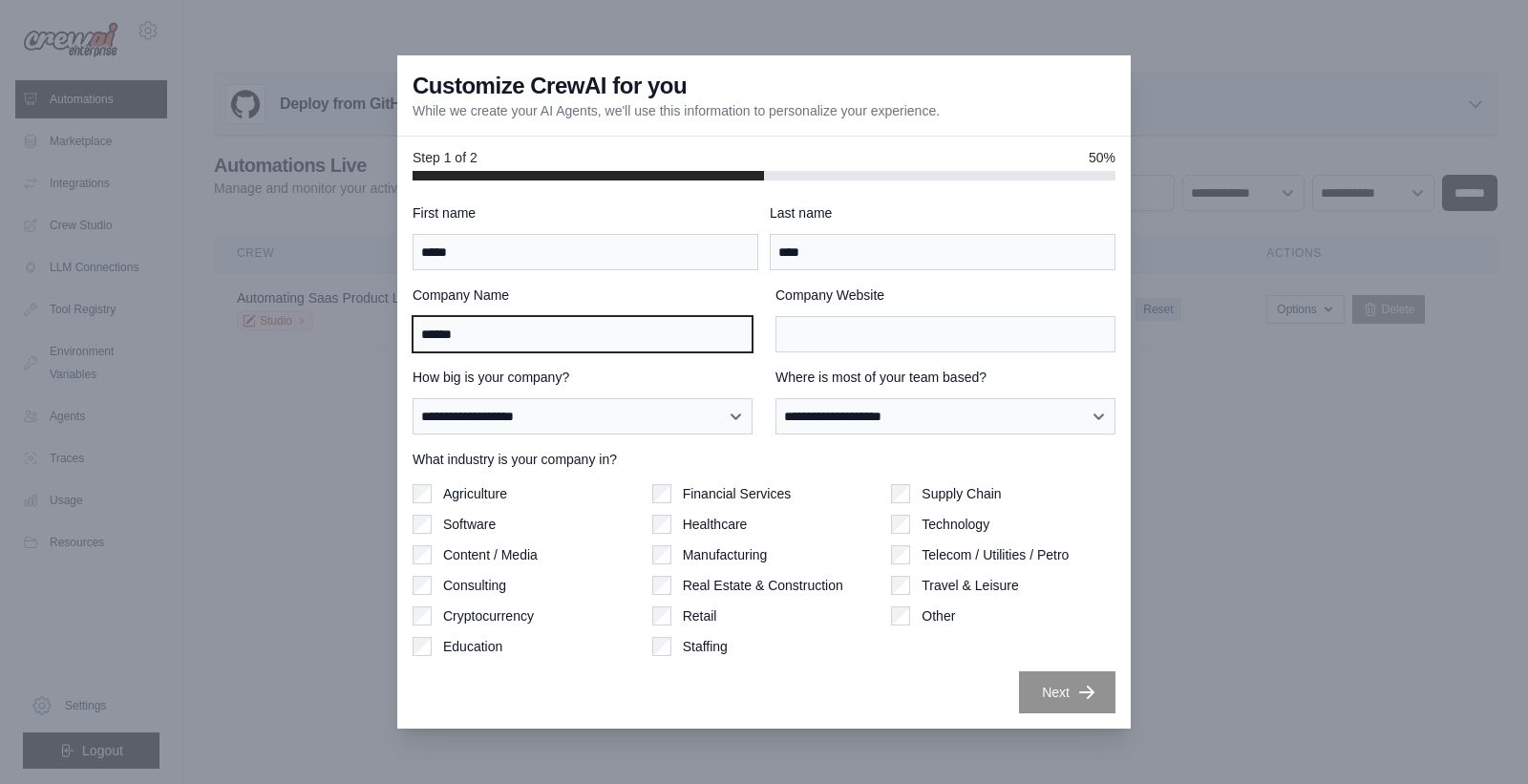 type on "******" 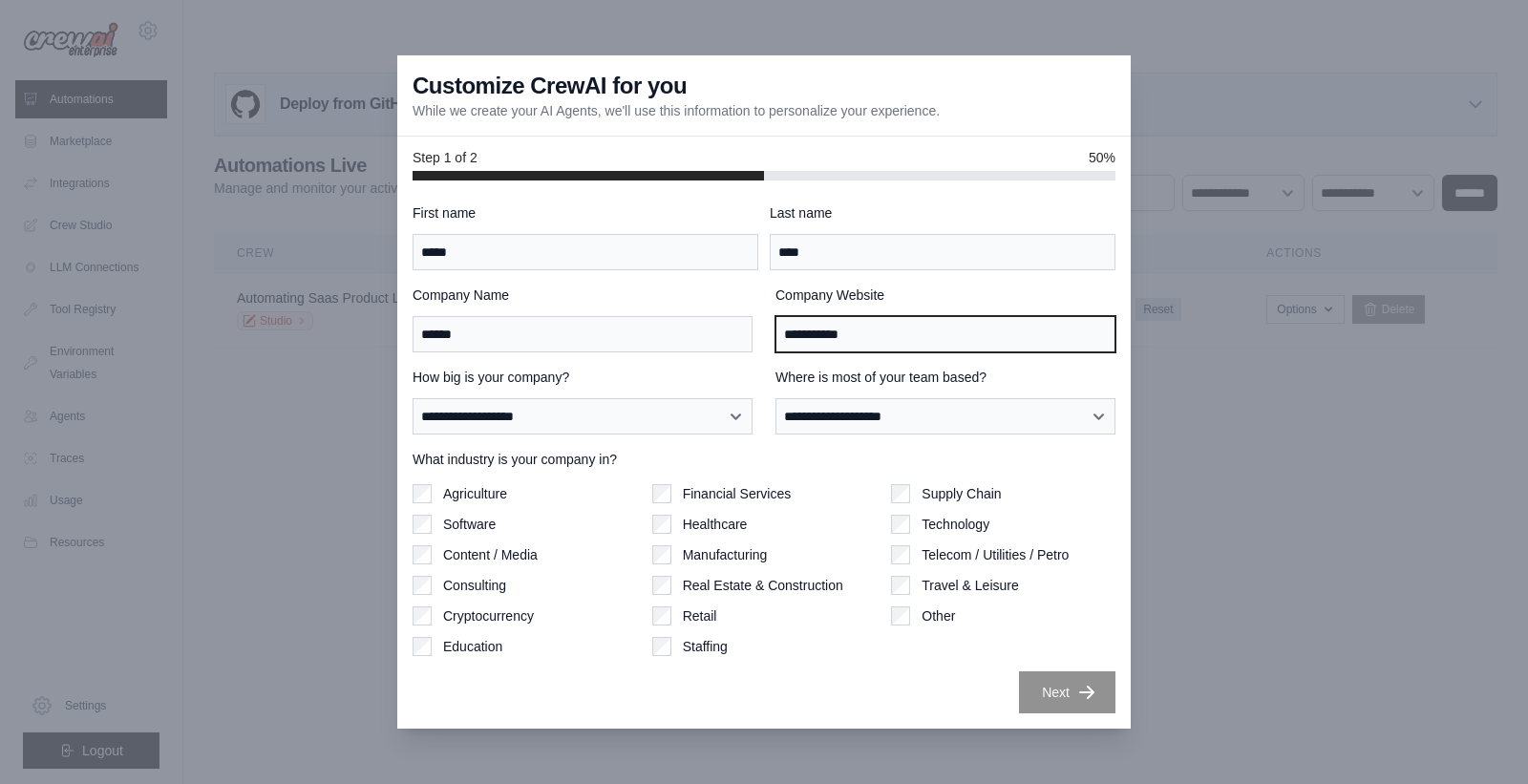 type on "**********" 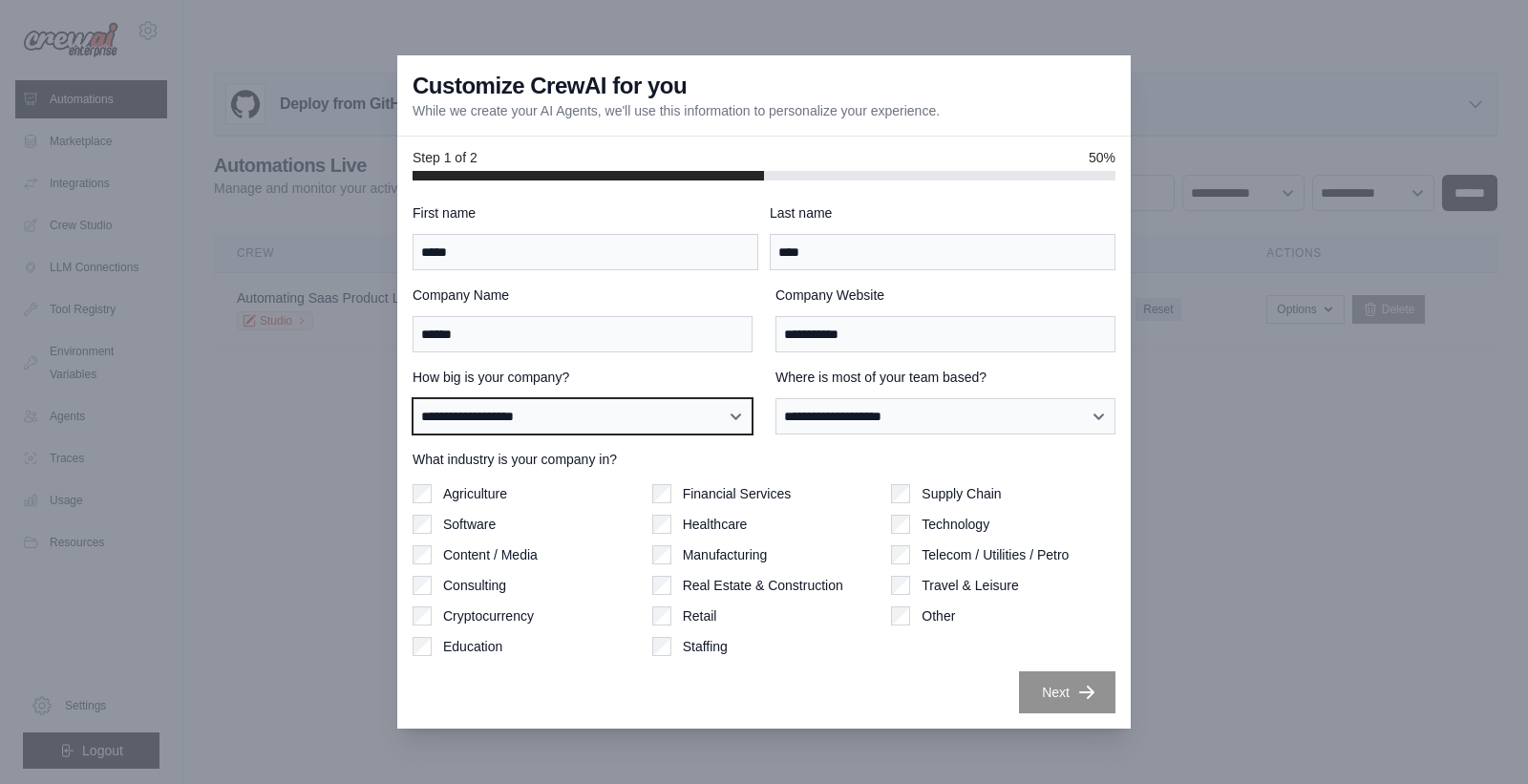 click on "**********" at bounding box center [583, 415] 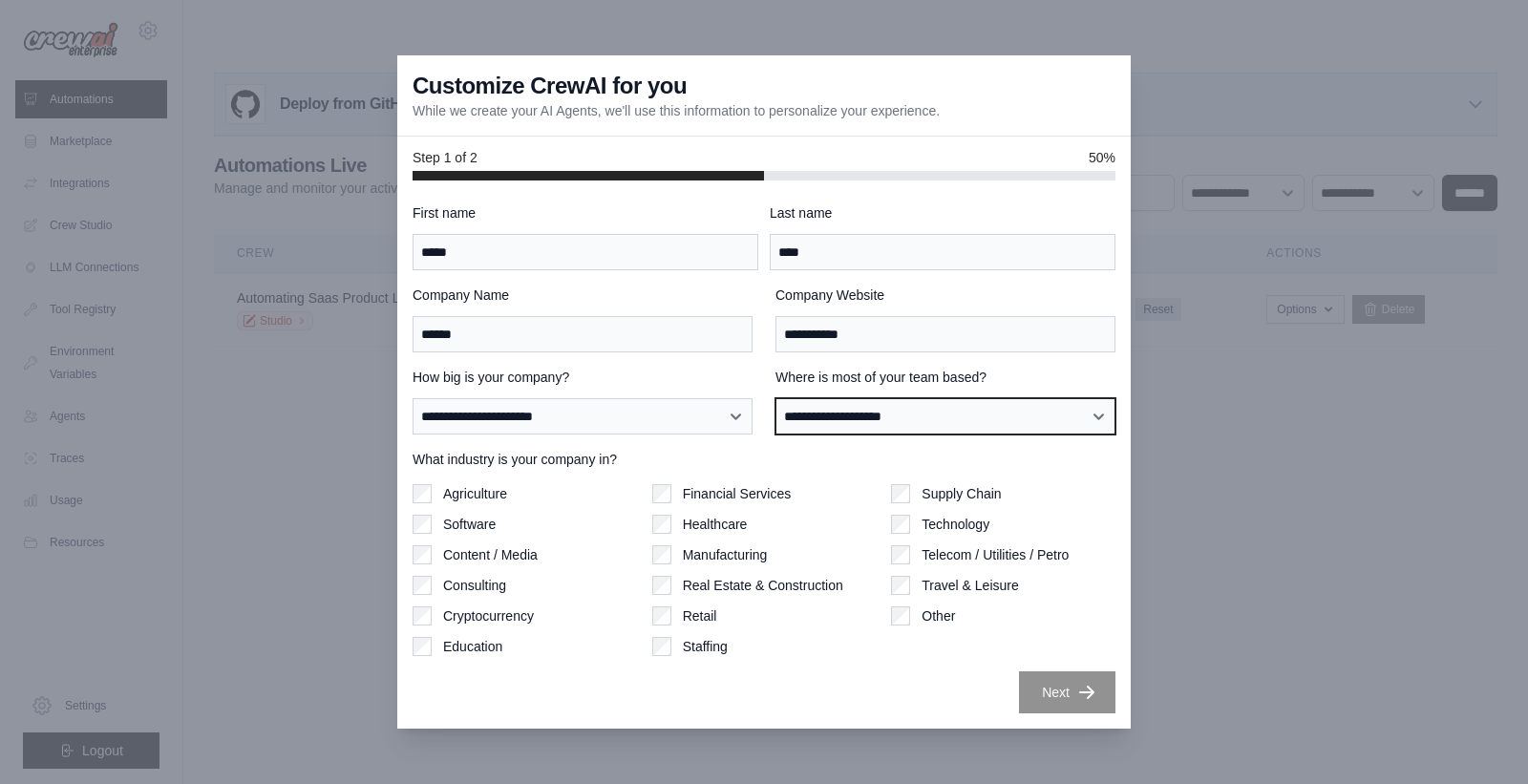 click on "**********" at bounding box center [945, 415] 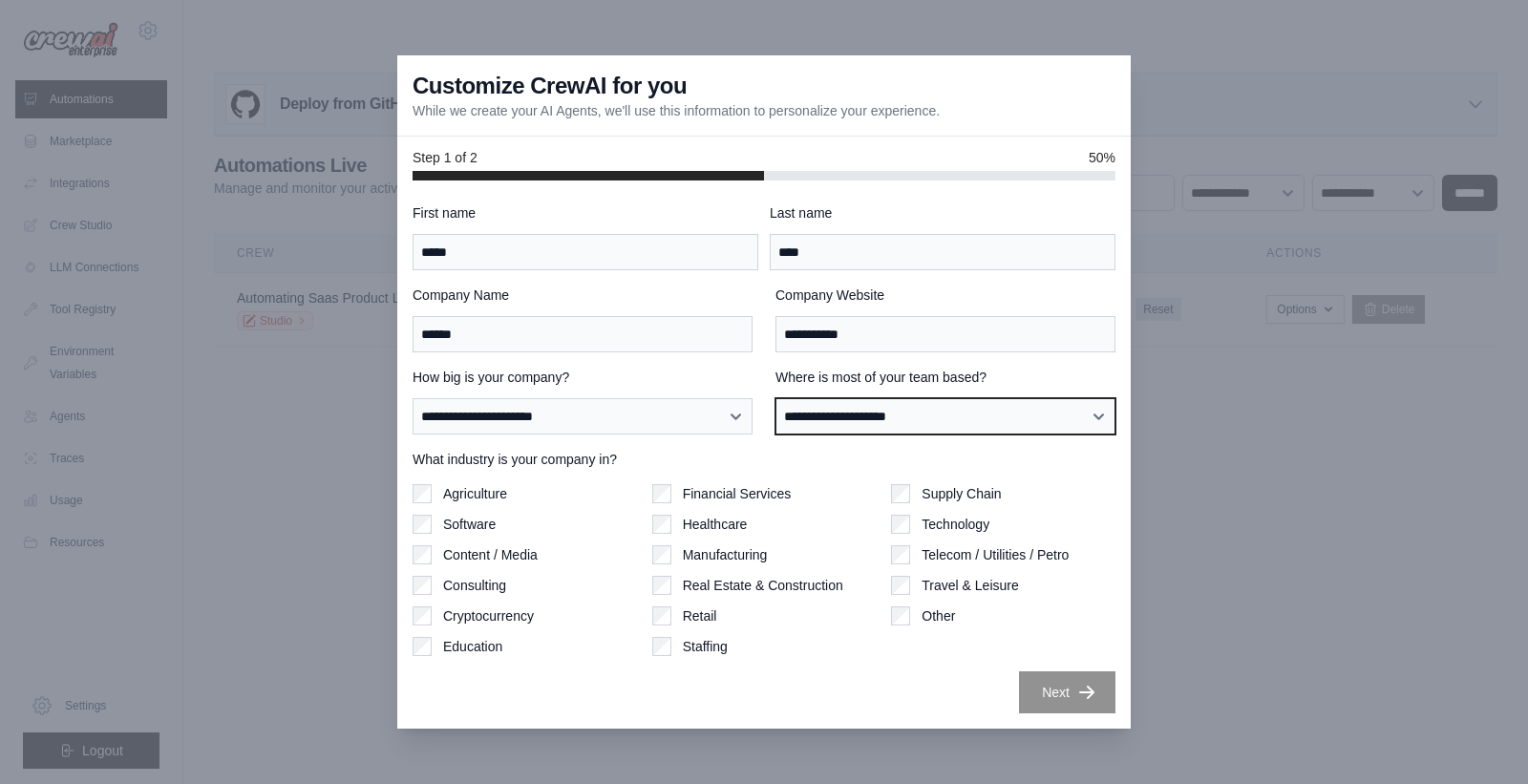 click on "**********" at bounding box center (945, 415) 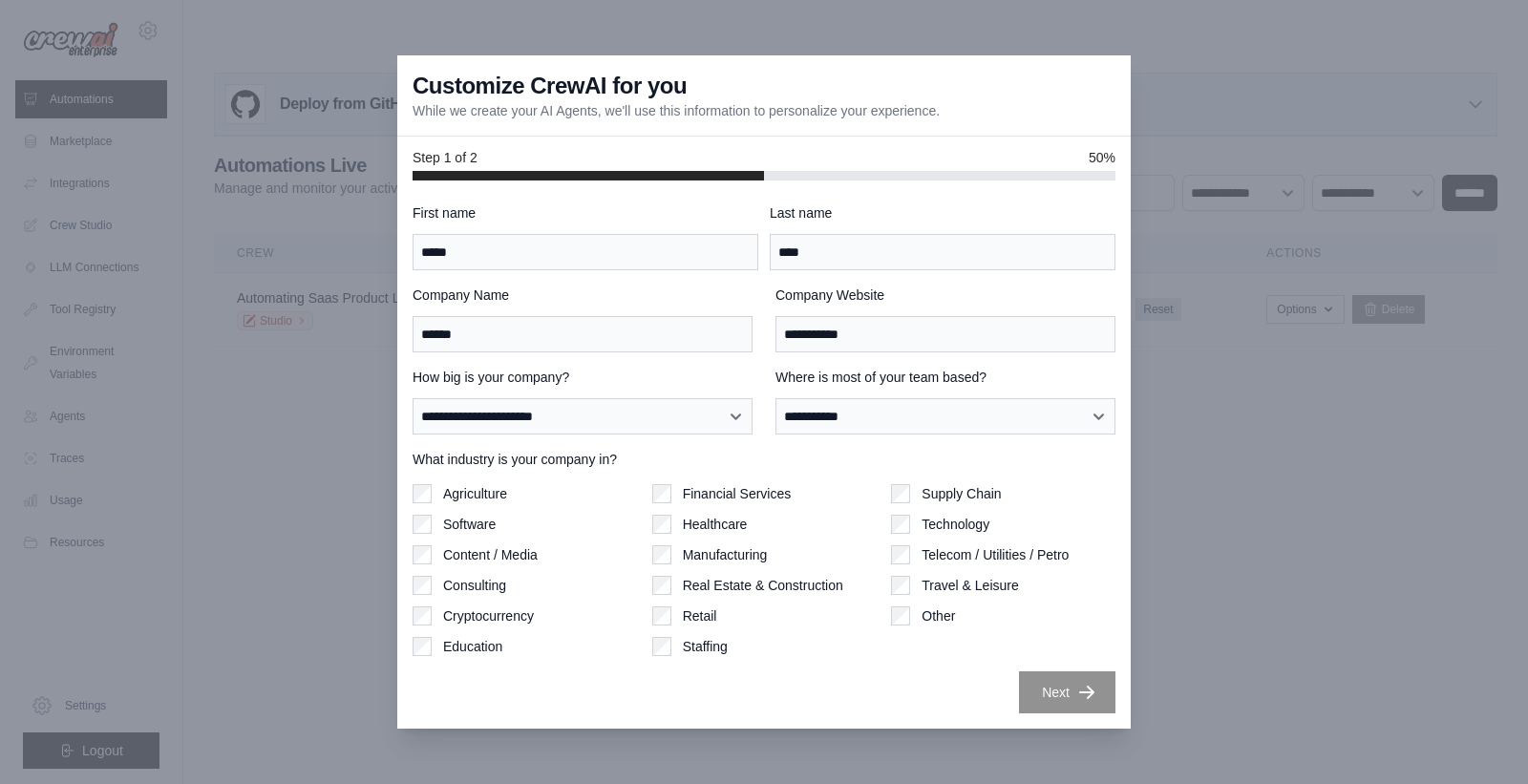 click on "Software" at bounding box center (469, 524) 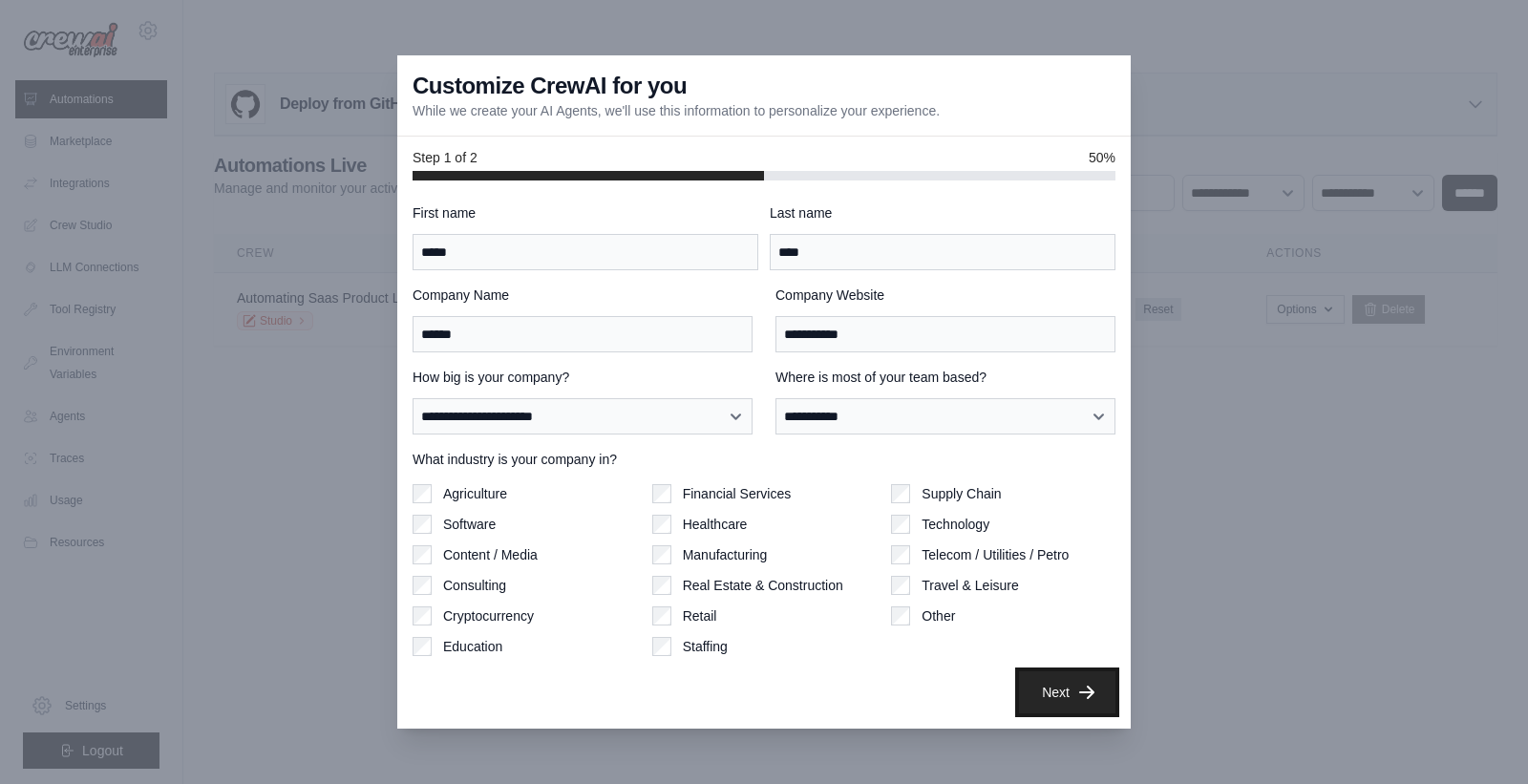 click on "Next" at bounding box center (1067, 692) 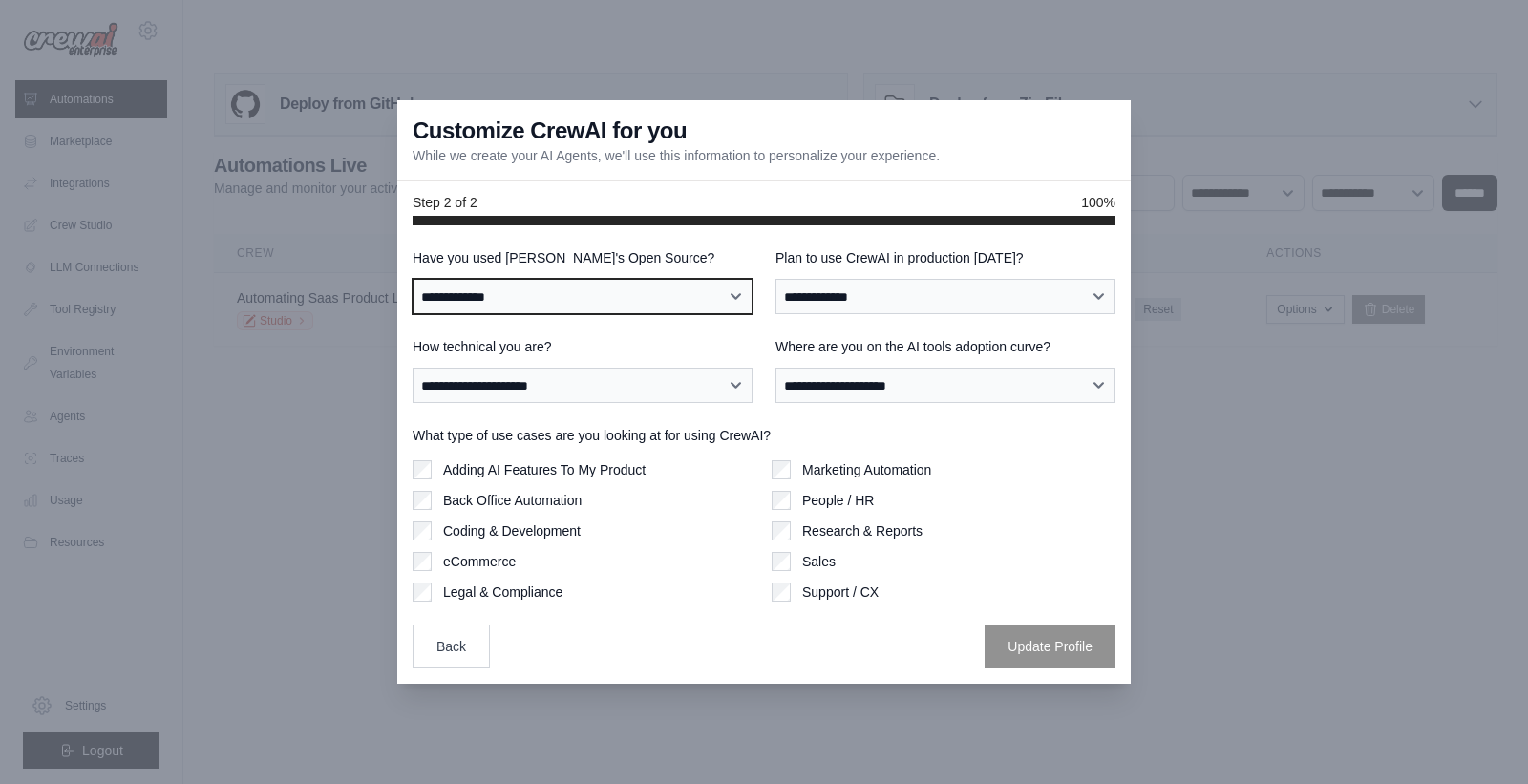 click on "**********" at bounding box center [583, 296] 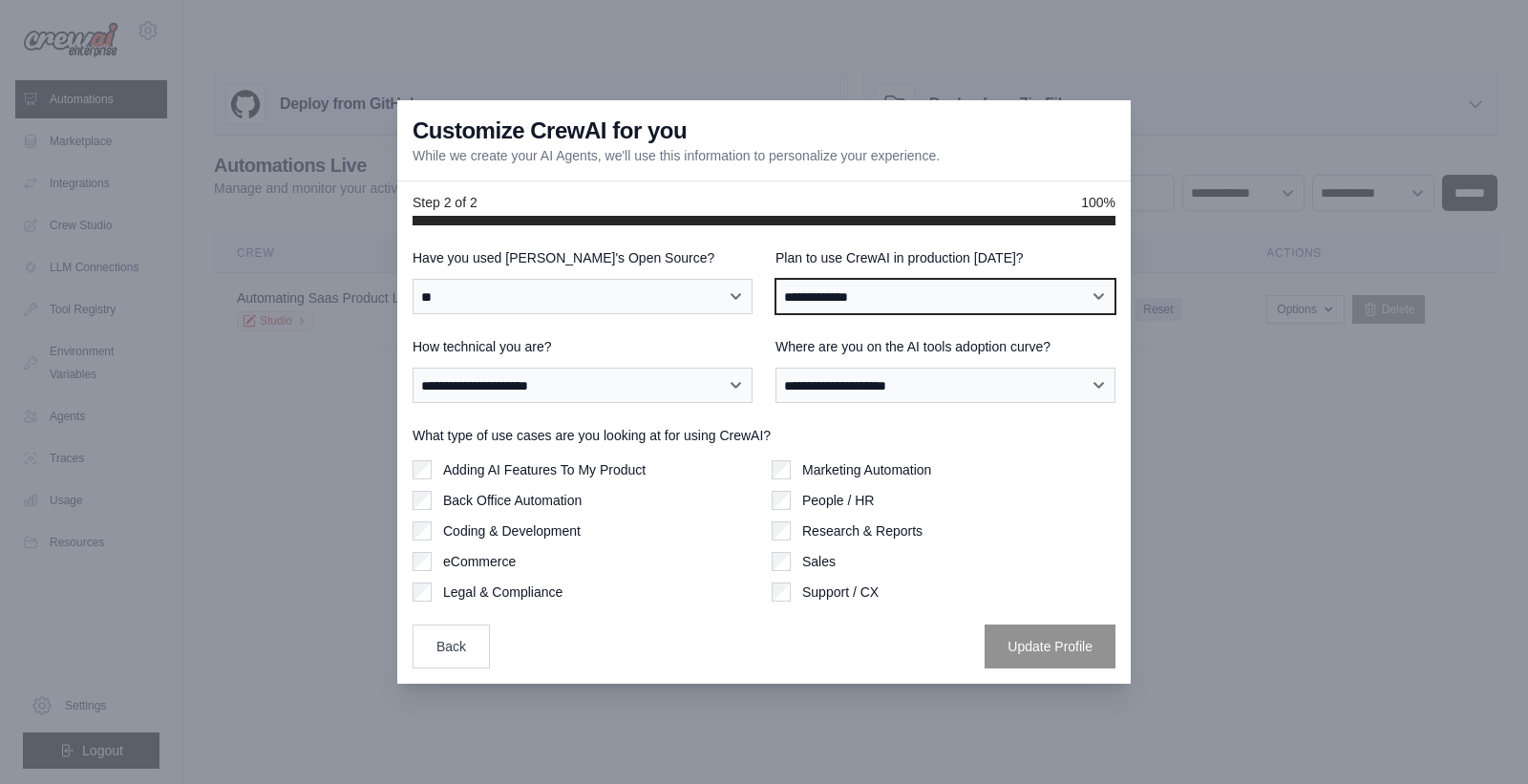 click on "**********" at bounding box center [945, 296] 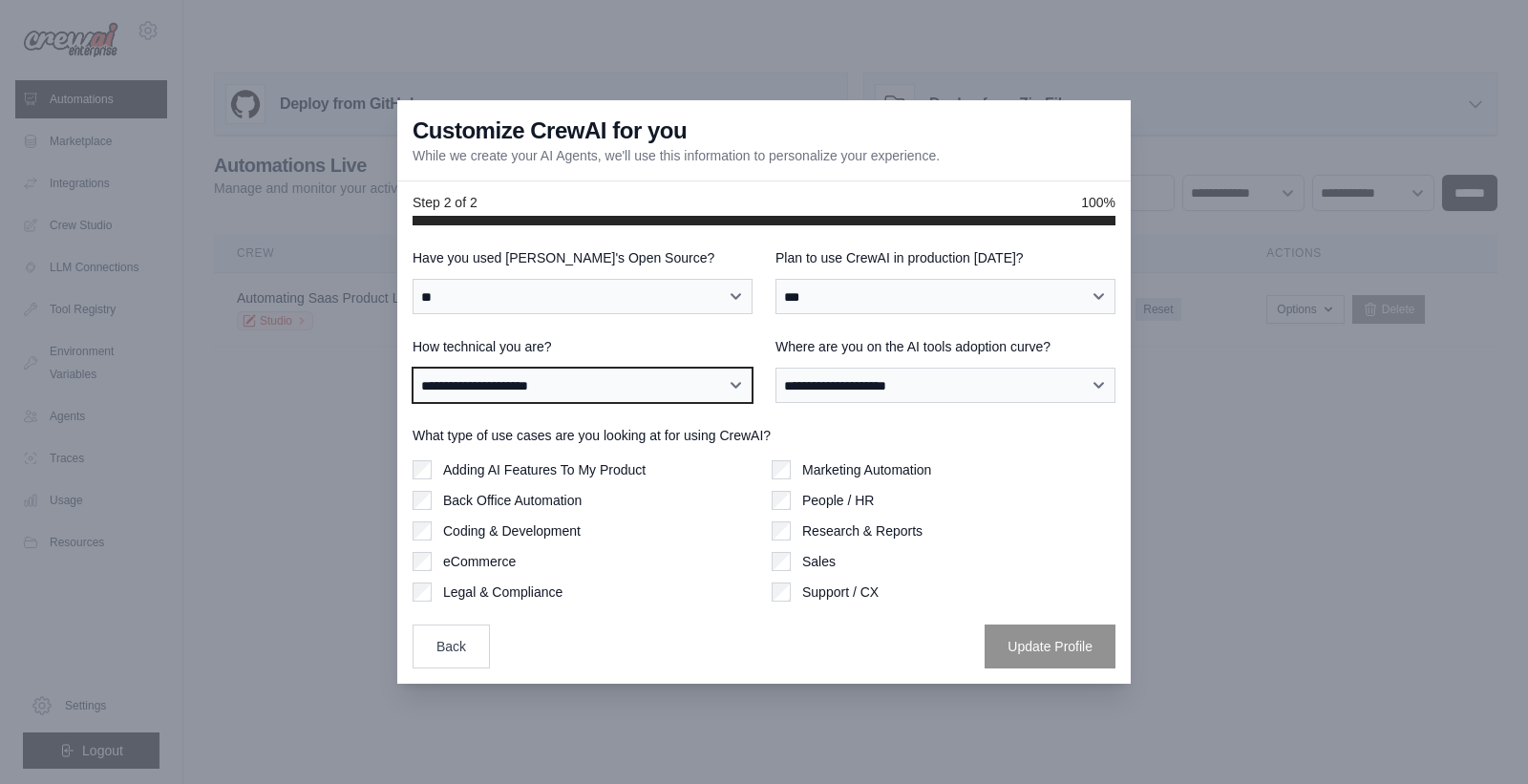 click on "**********" at bounding box center [583, 385] 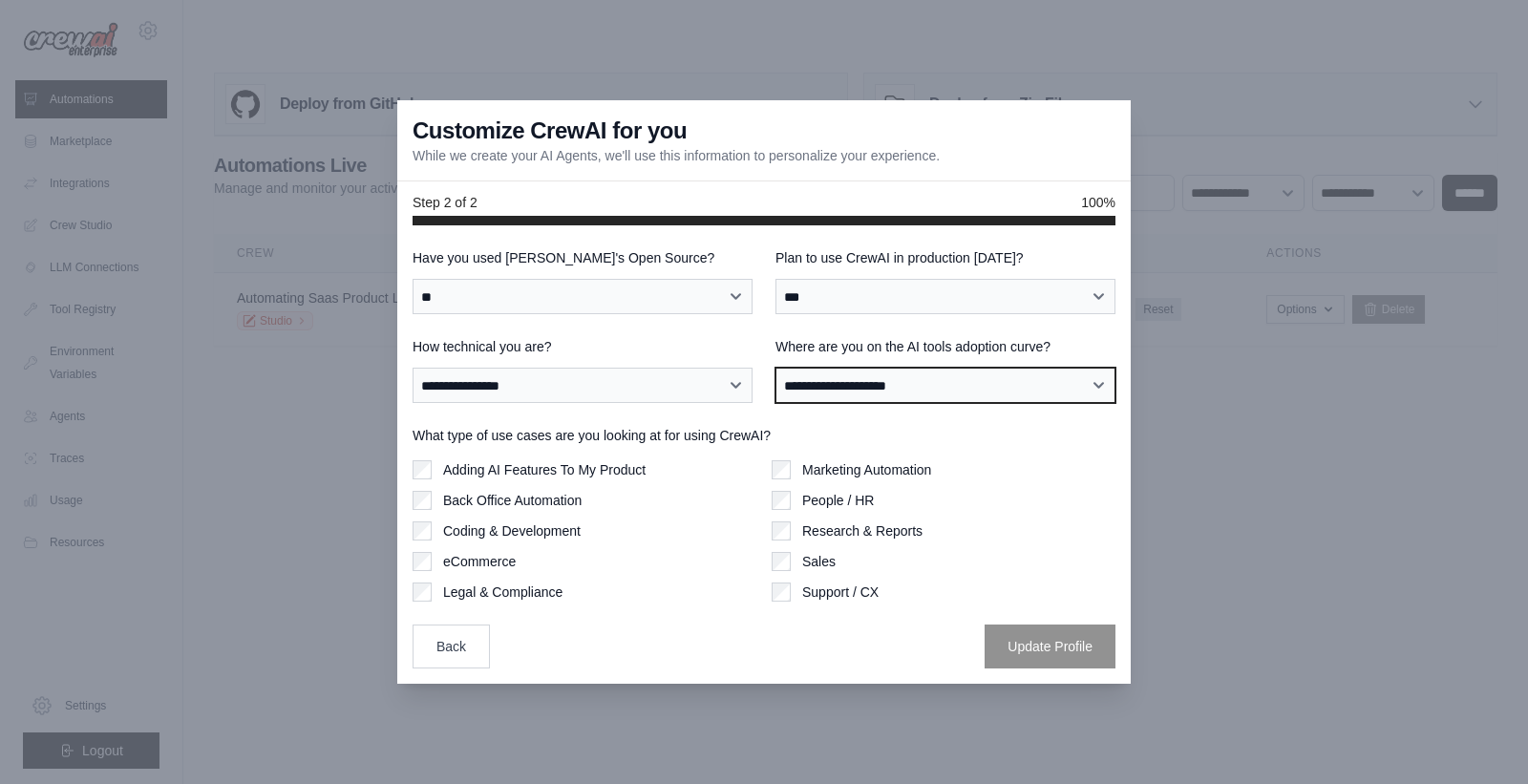 click on "**********" at bounding box center [945, 385] 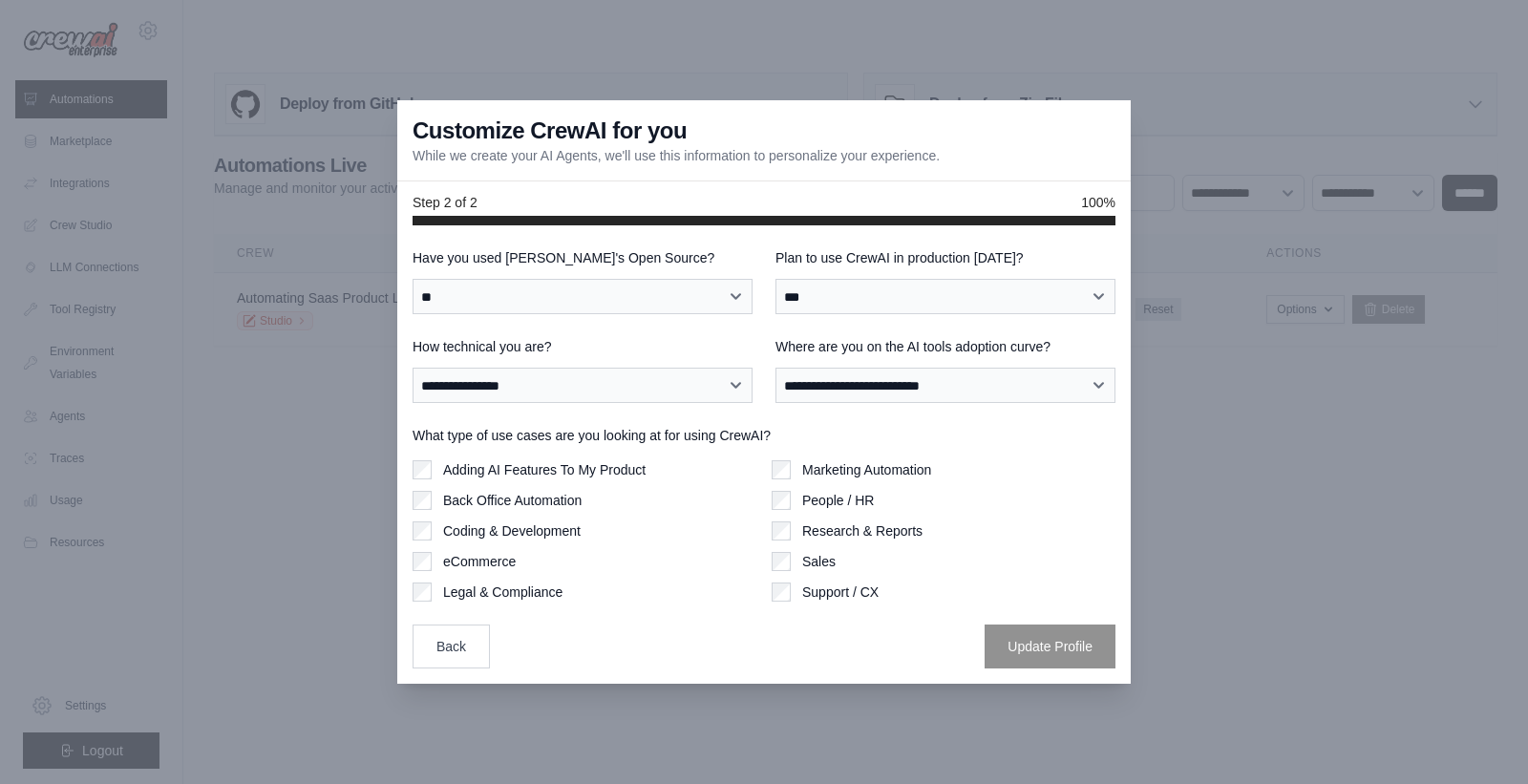 click on "Adding AI Features To My Product
Back Office Automation
Coding & Development
eCommerce
Legal & Compliance" at bounding box center [584, 531] 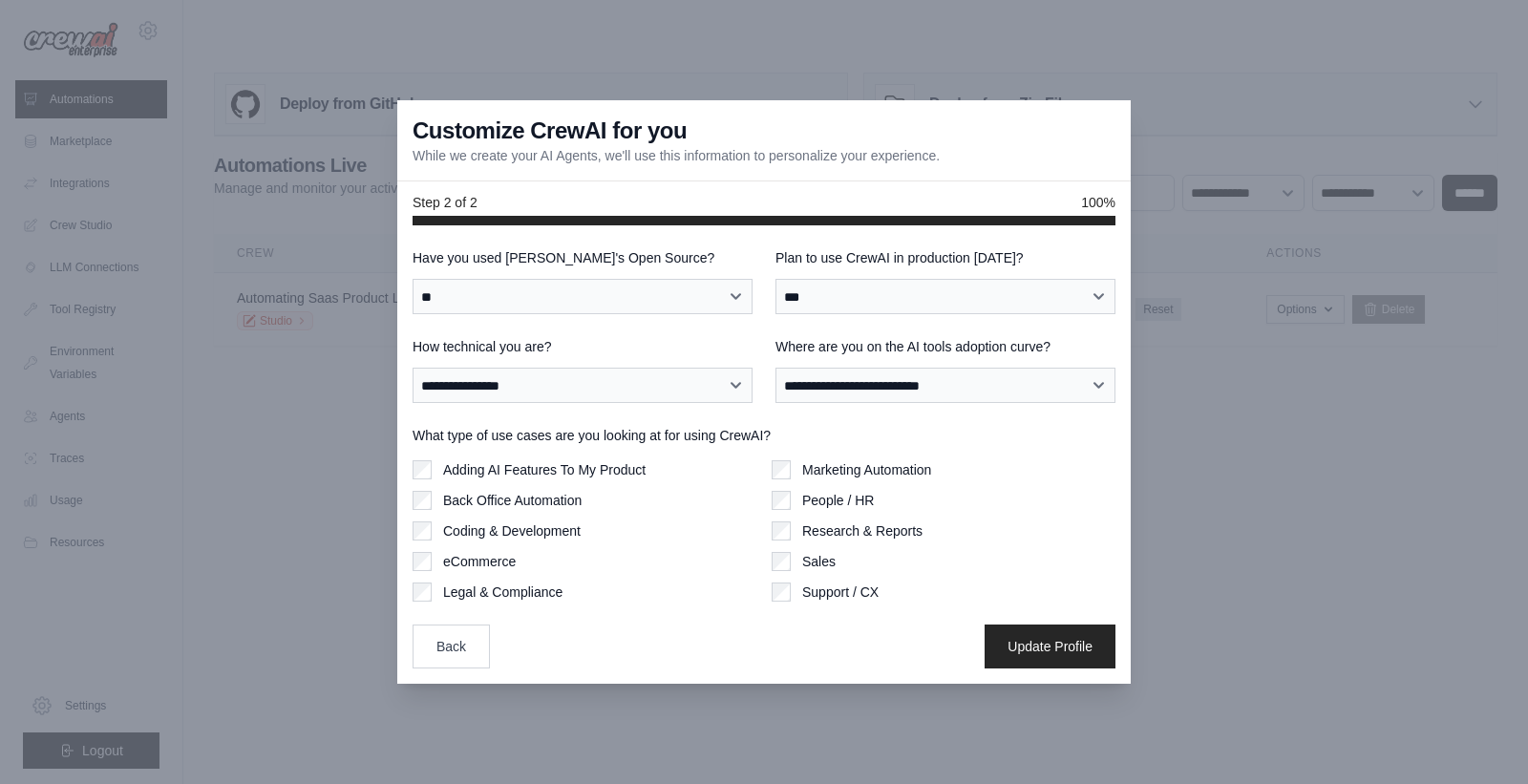 click on "Adding AI Features To My Product" at bounding box center [544, 470] 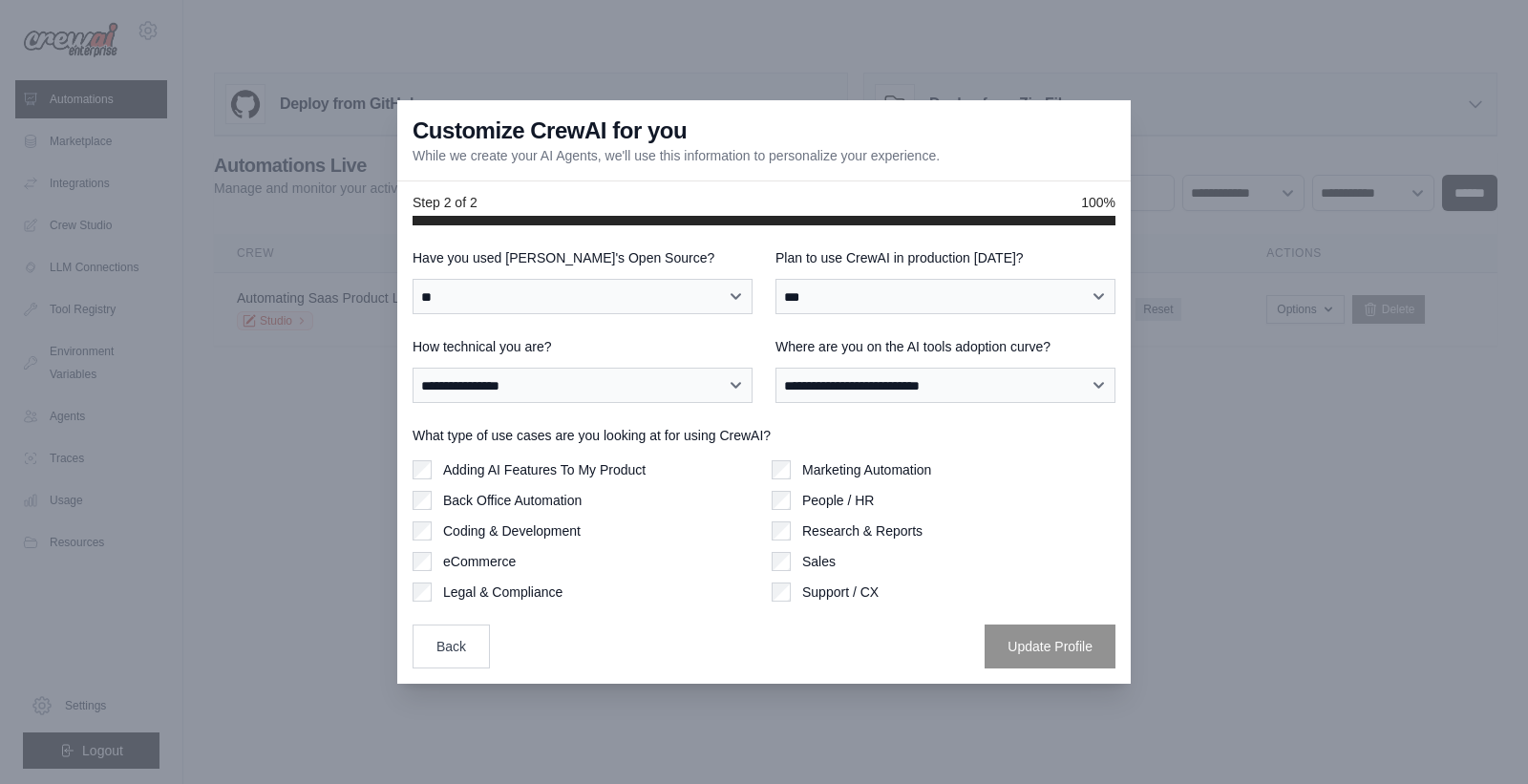 click on "Back Office Automation" at bounding box center (512, 500) 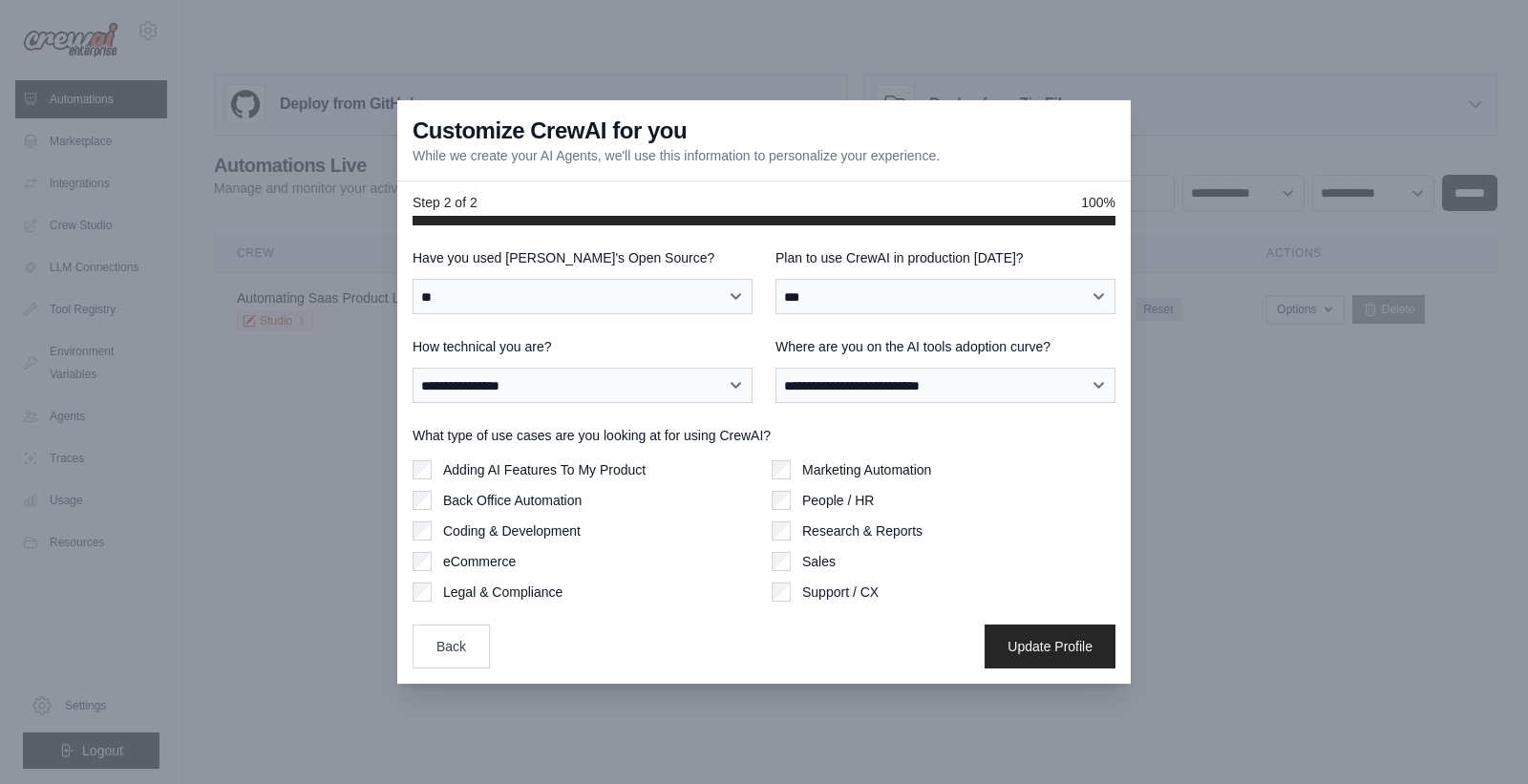 click on "Marketing Automation" at bounding box center [866, 470] 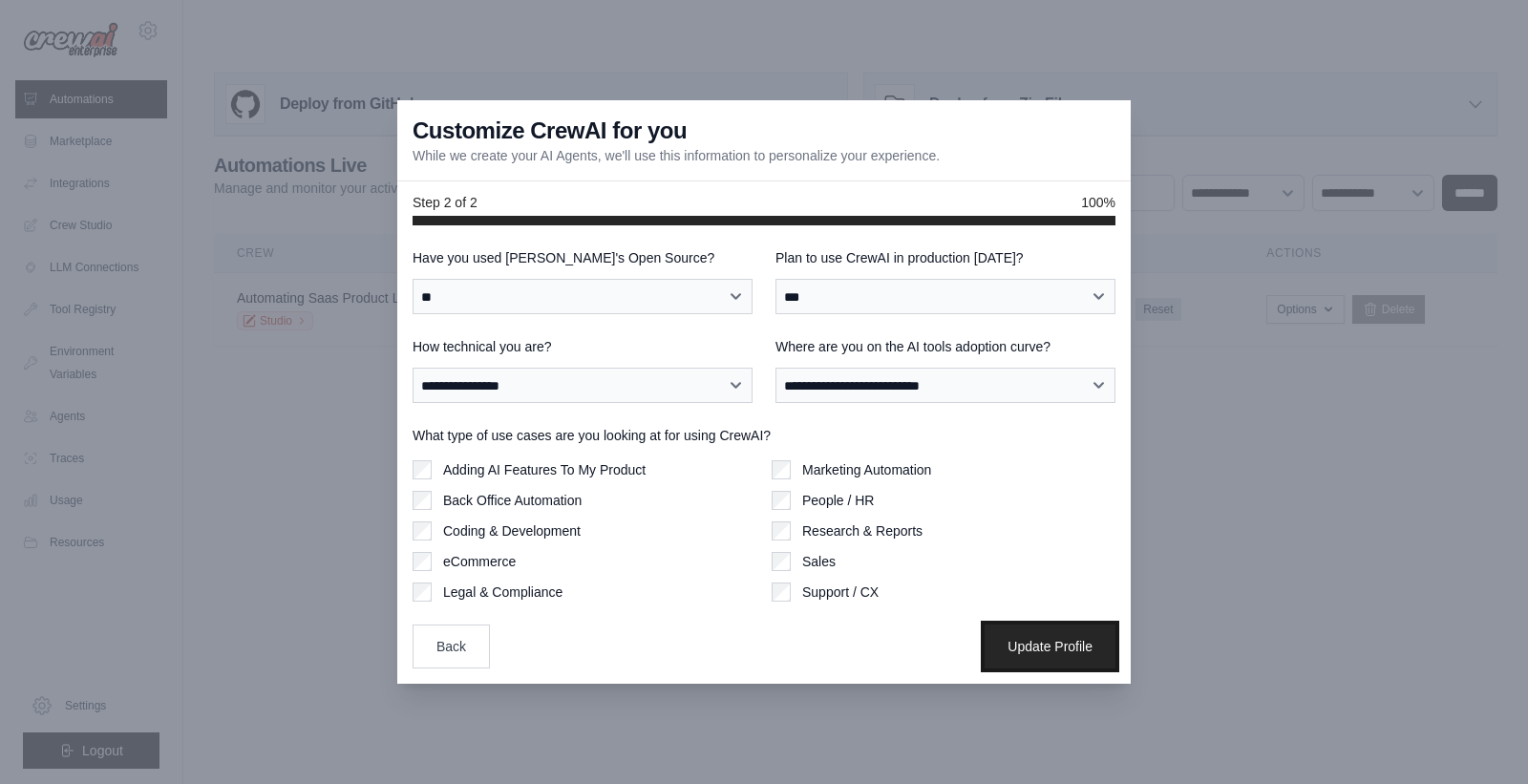 click on "Update Profile" at bounding box center [1050, 646] 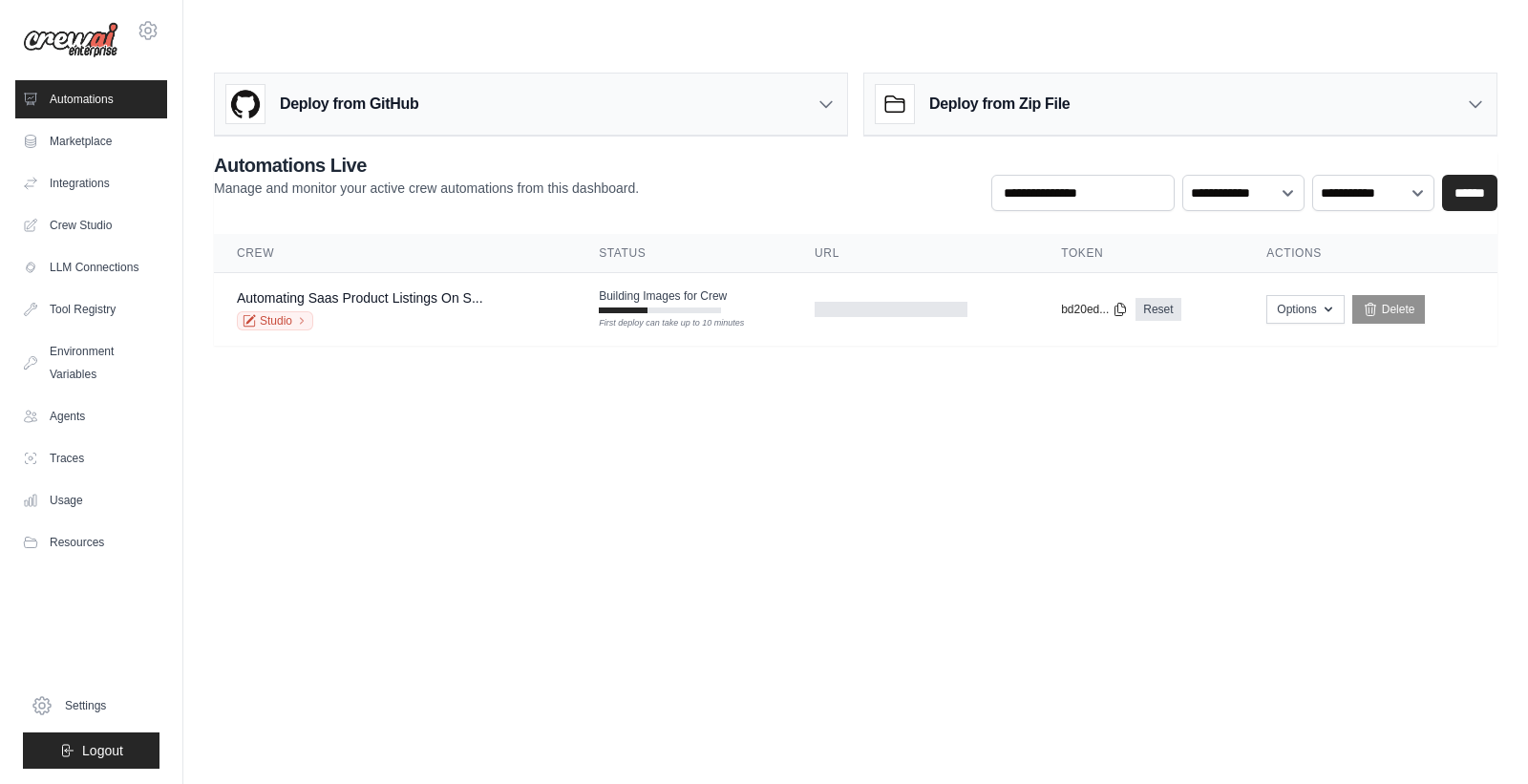 scroll, scrollTop: 0, scrollLeft: 0, axis: both 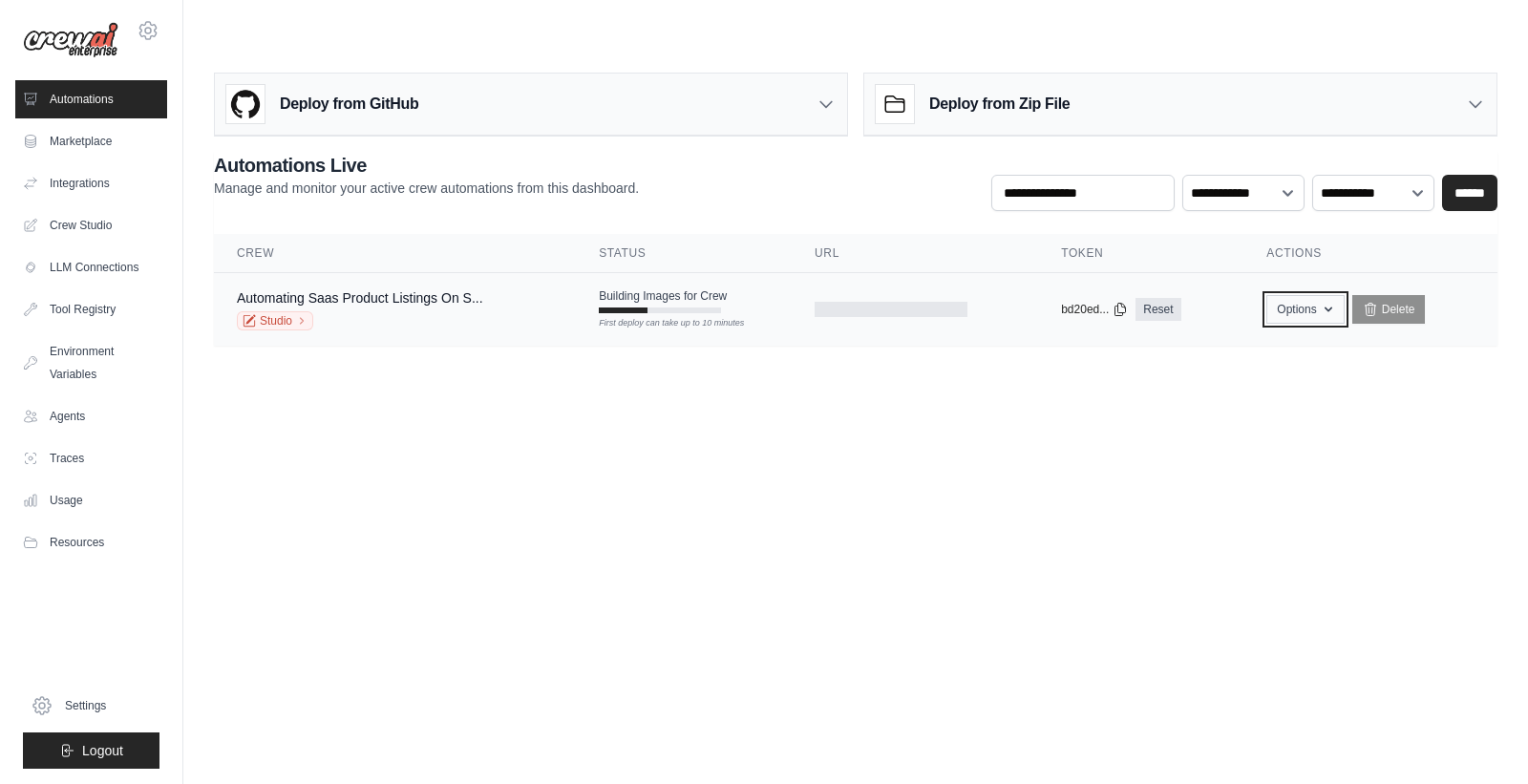 click on "Options" at bounding box center [1305, 309] 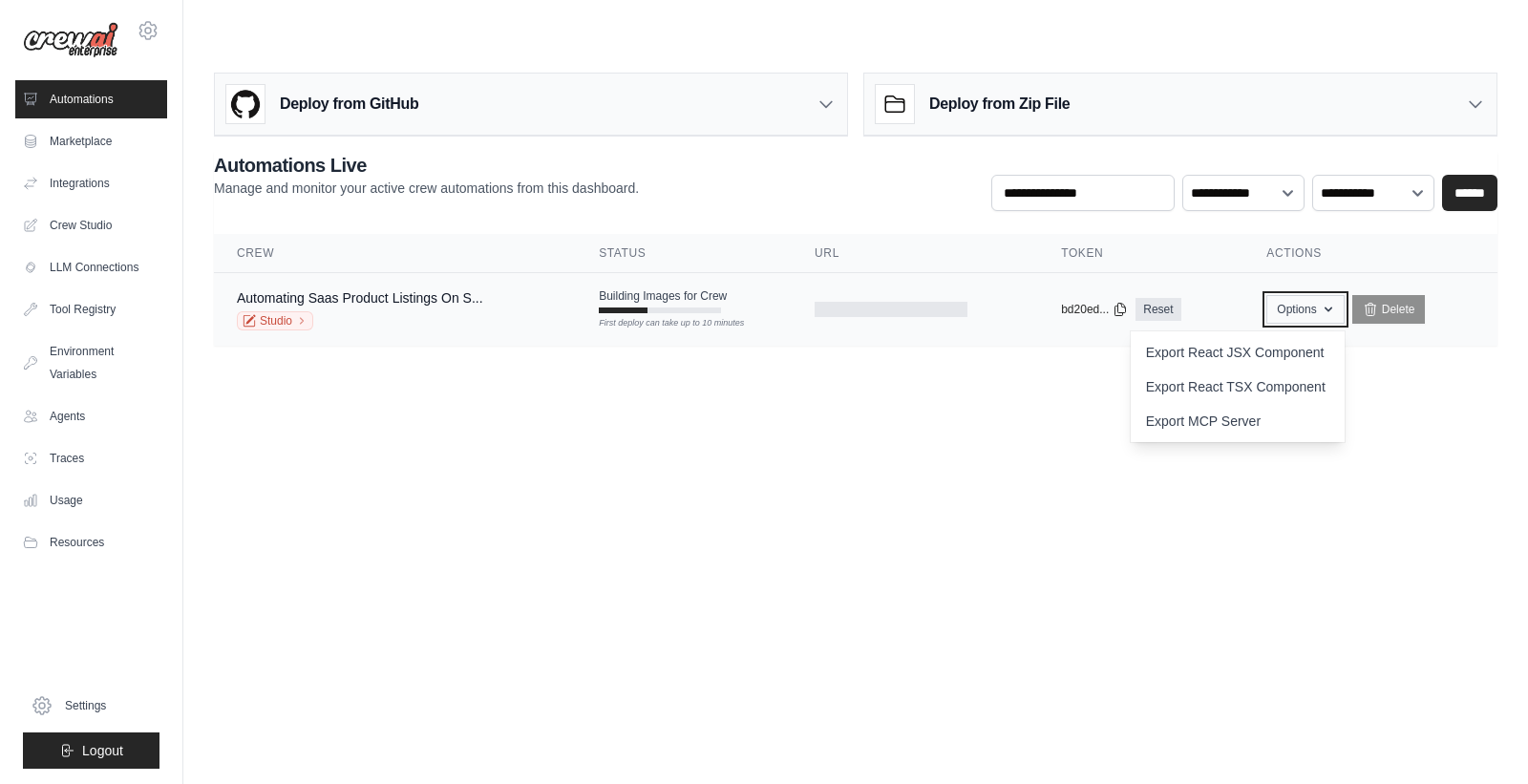 click on "Options" at bounding box center (1305, 309) 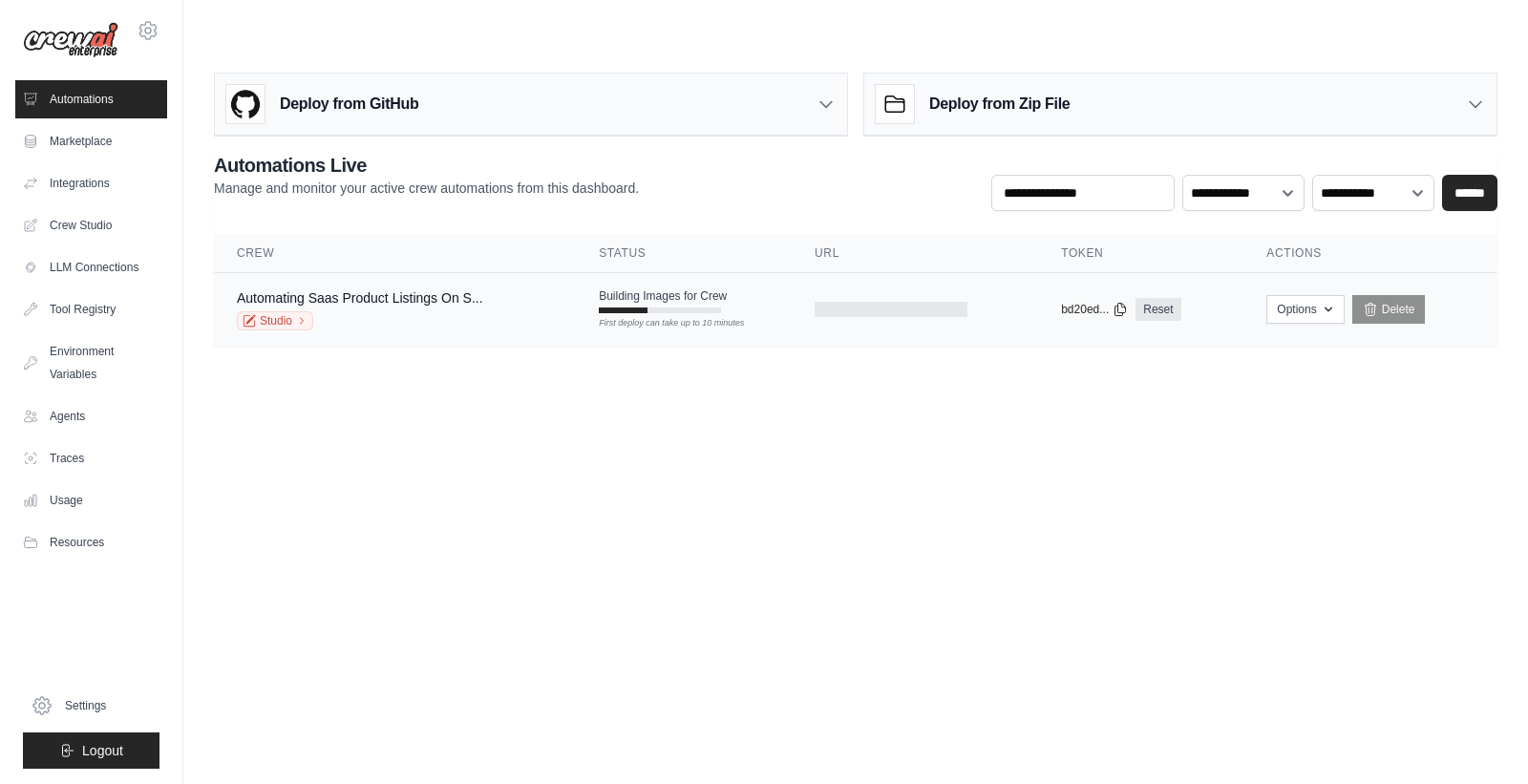 click on "First deploy can take up to 10 minutes" at bounding box center (660, 310) 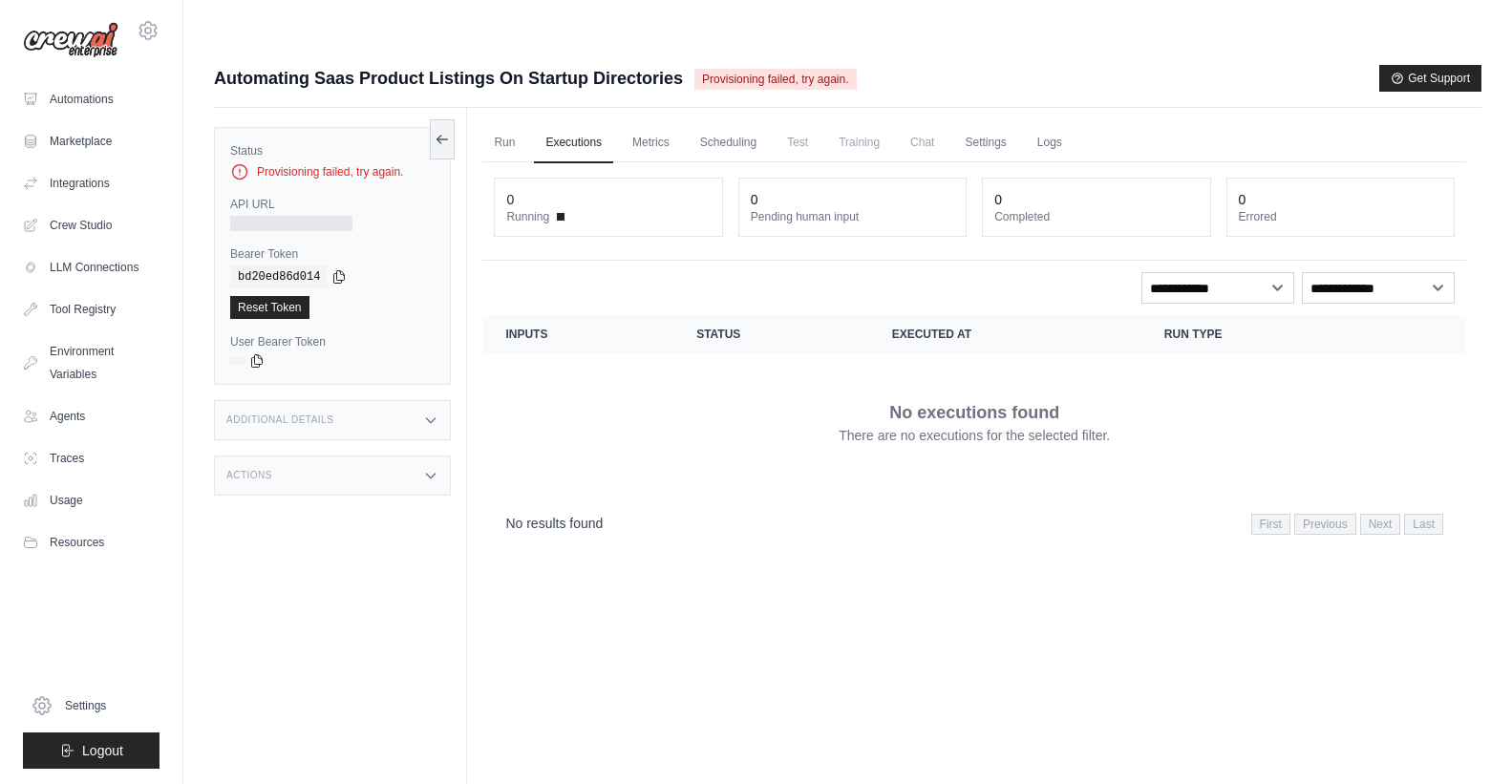 scroll, scrollTop: 0, scrollLeft: 0, axis: both 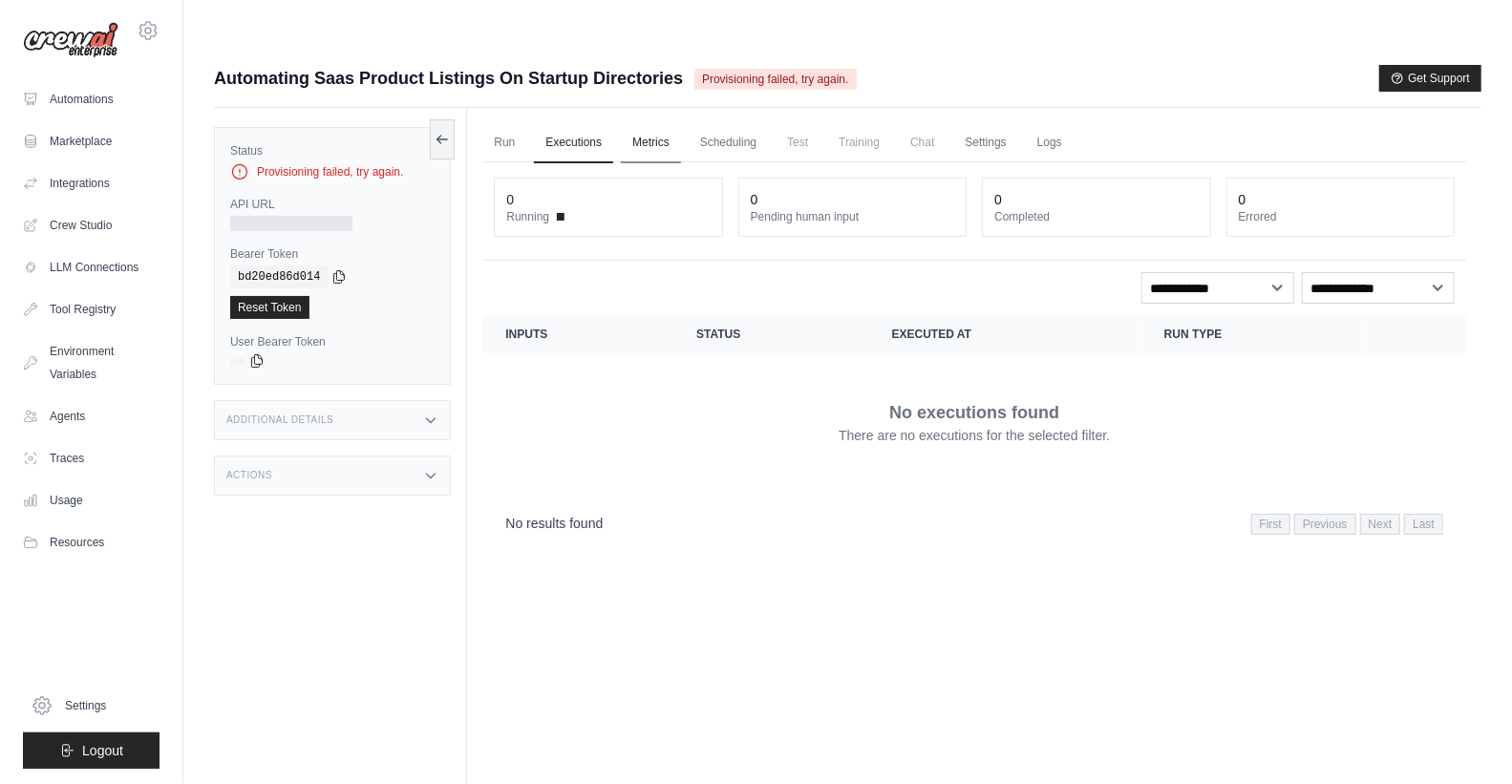 click on "Metrics" at bounding box center [650, 143] 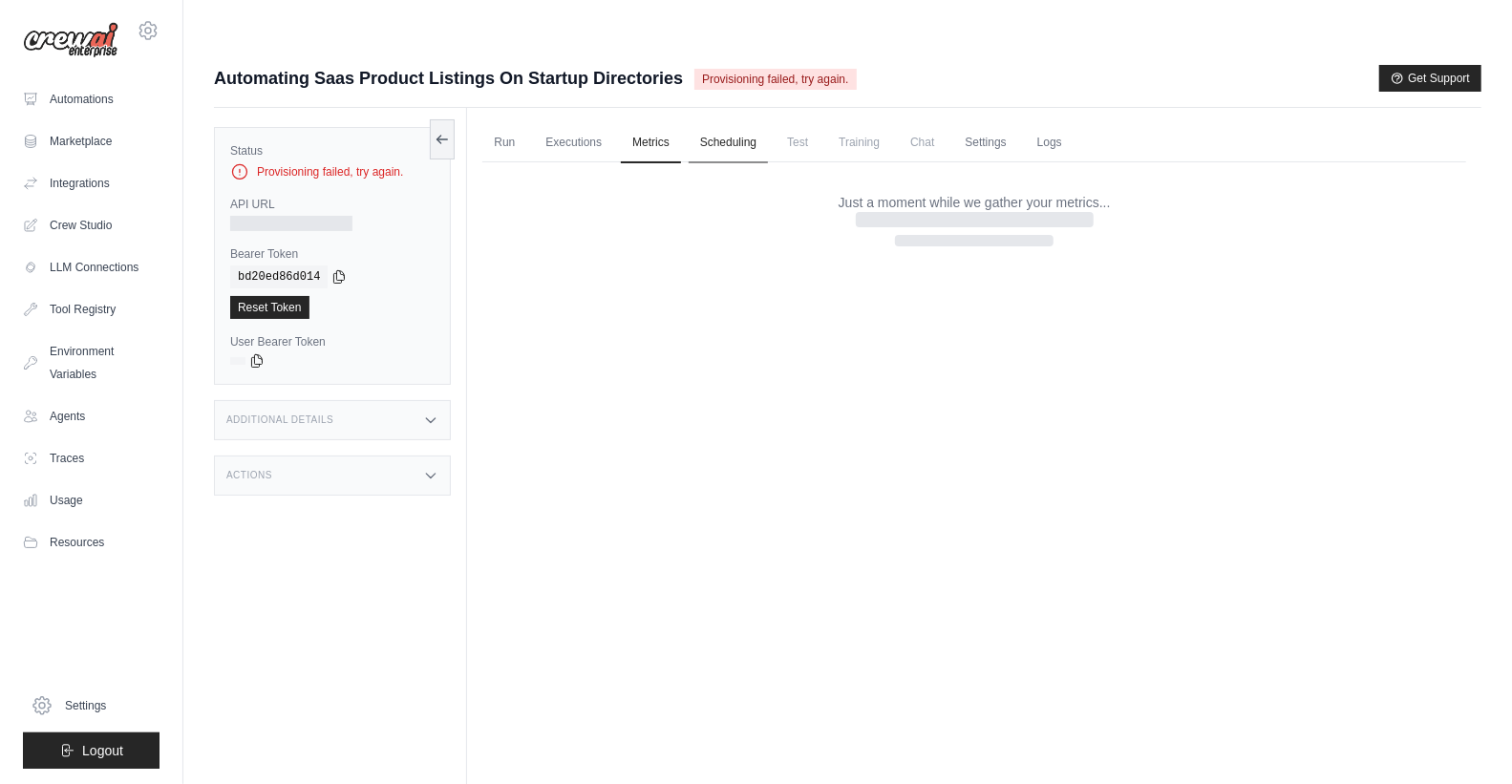 click on "Scheduling" at bounding box center (728, 143) 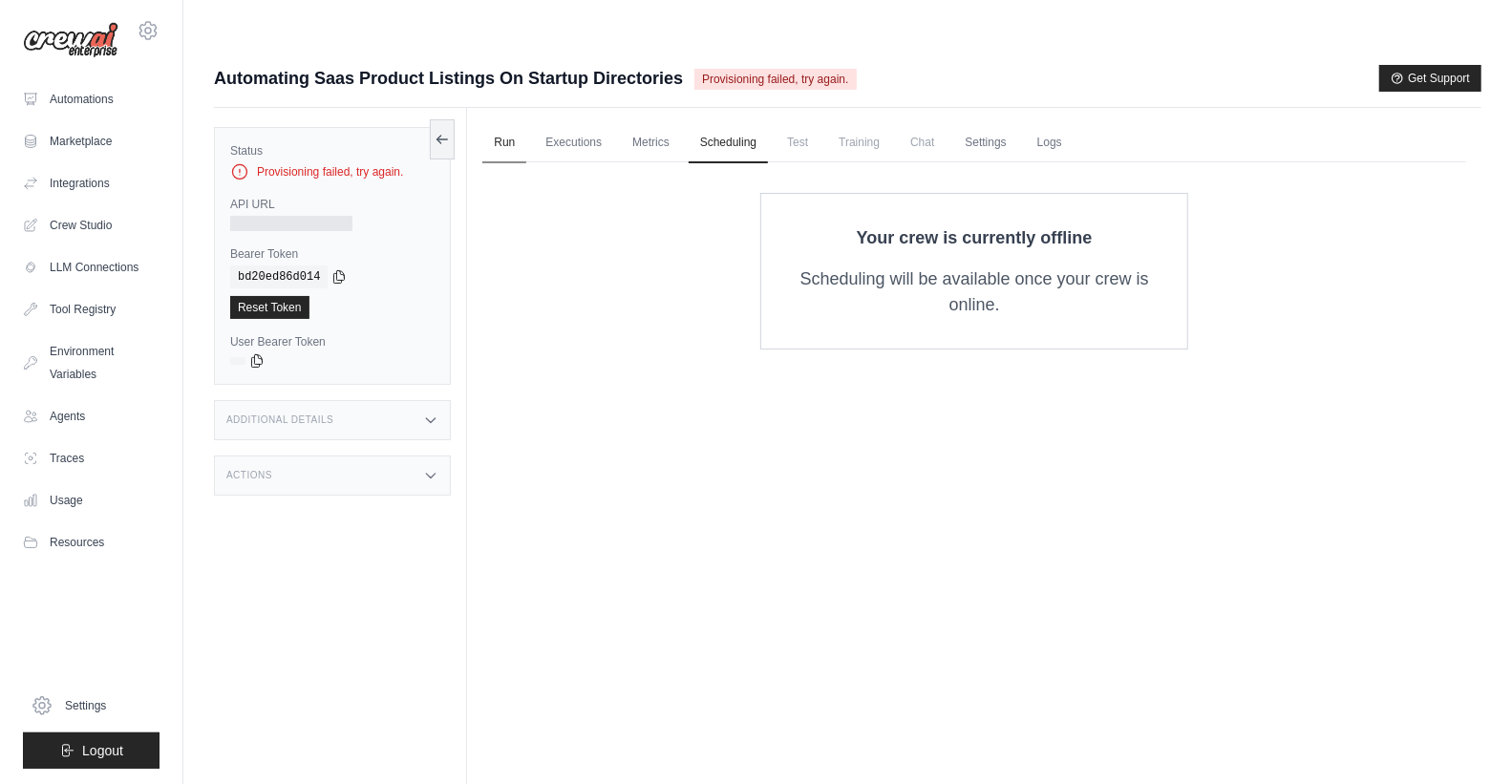 click on "Run" at bounding box center [504, 143] 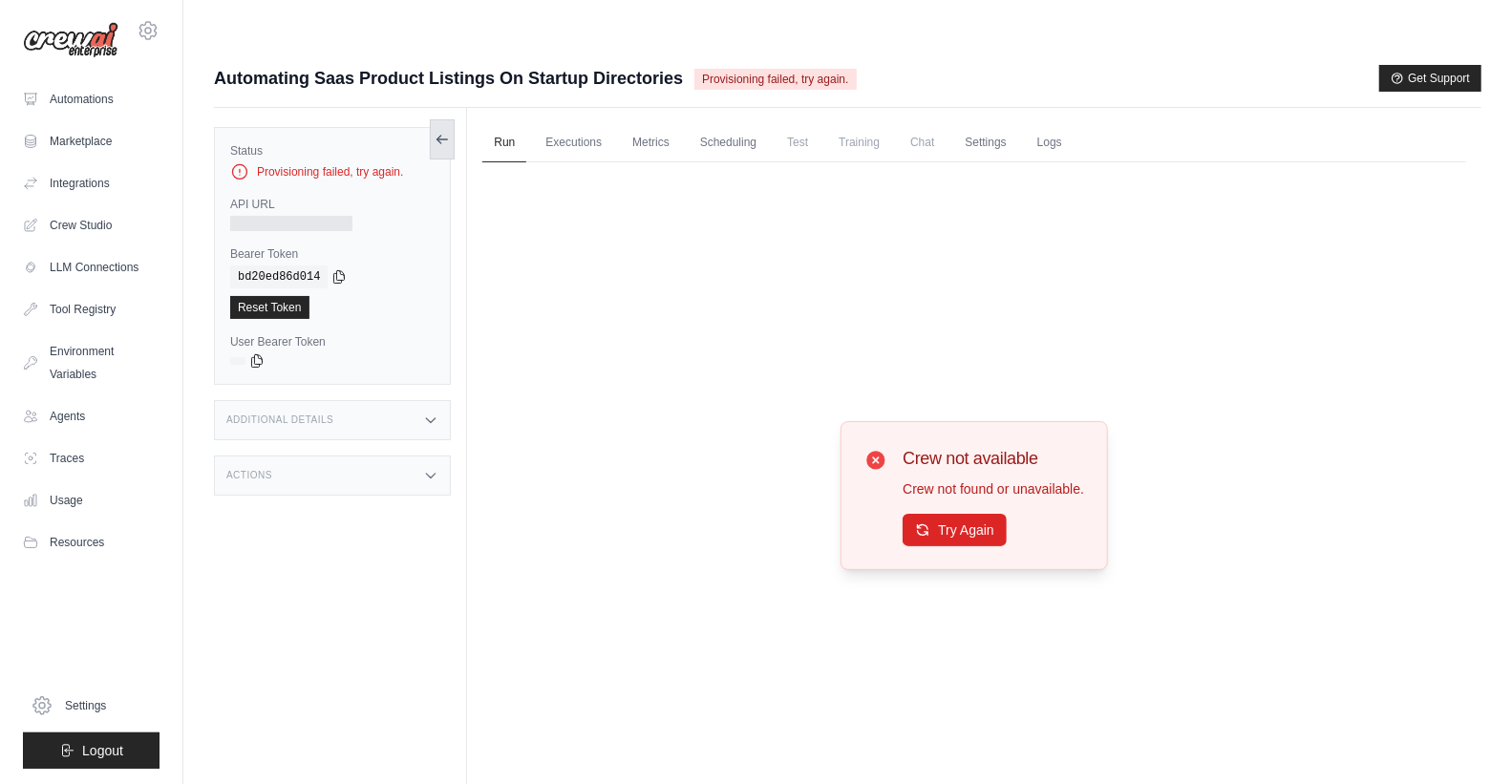 click at bounding box center [442, 139] 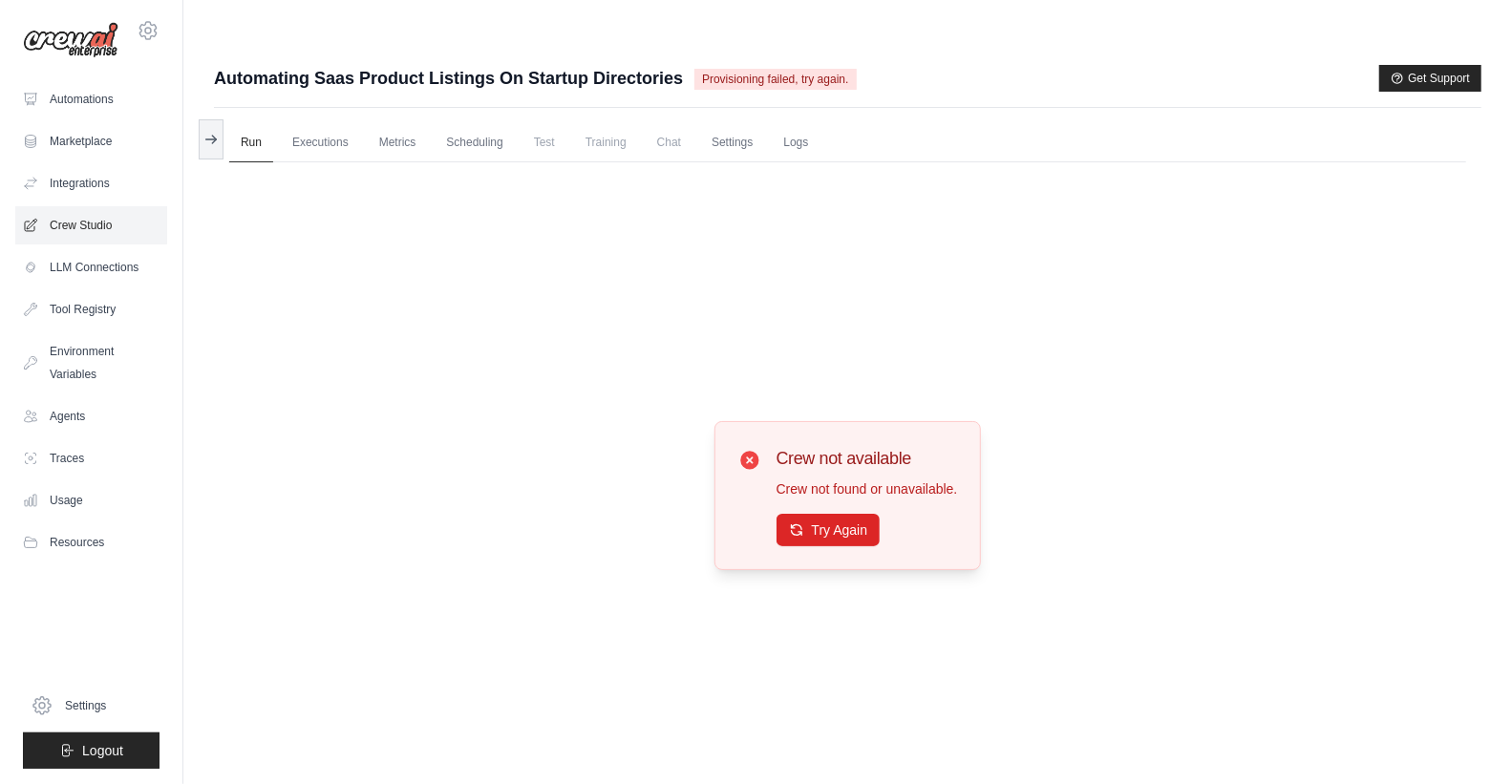 click on "Crew Studio" at bounding box center [91, 225] 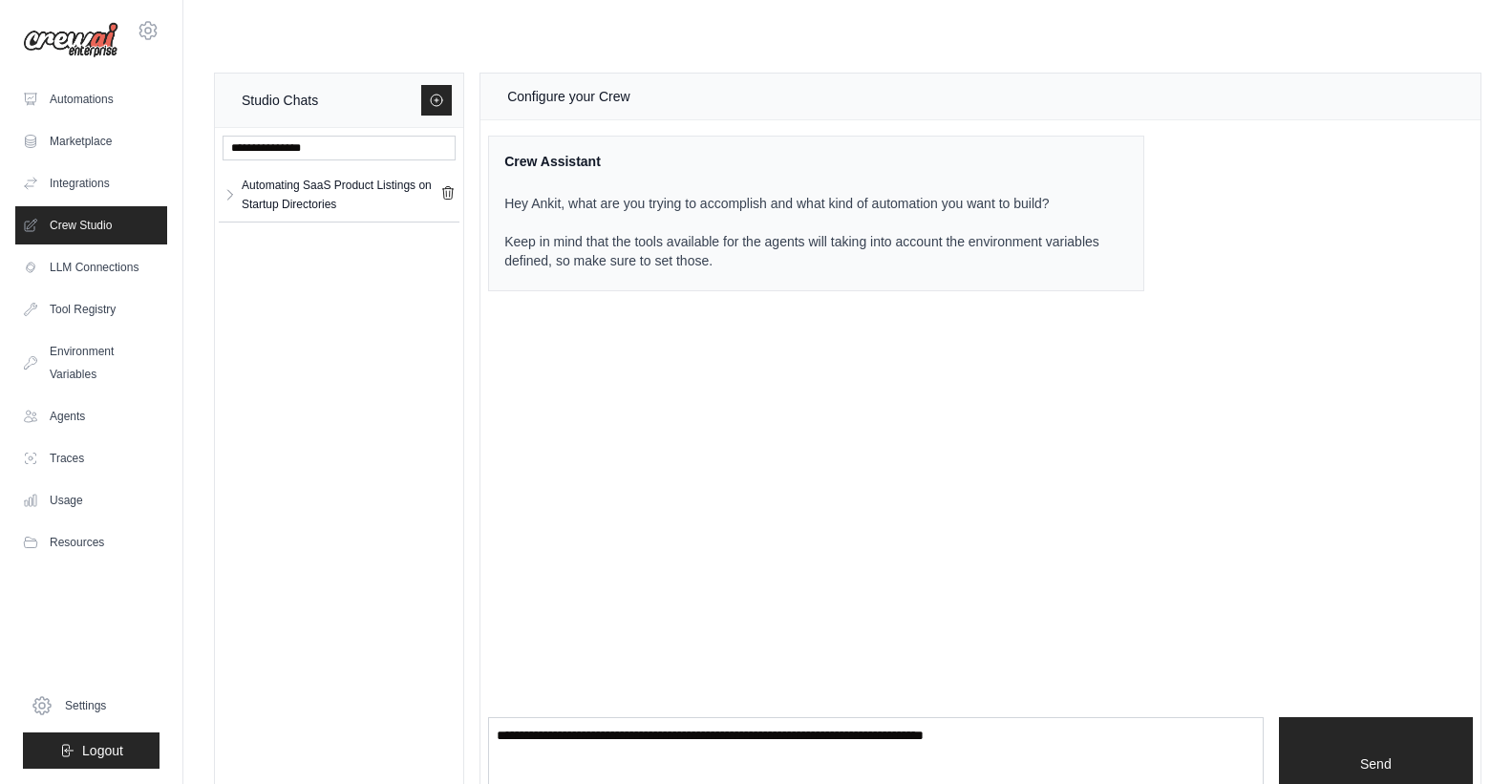 scroll, scrollTop: 0, scrollLeft: 0, axis: both 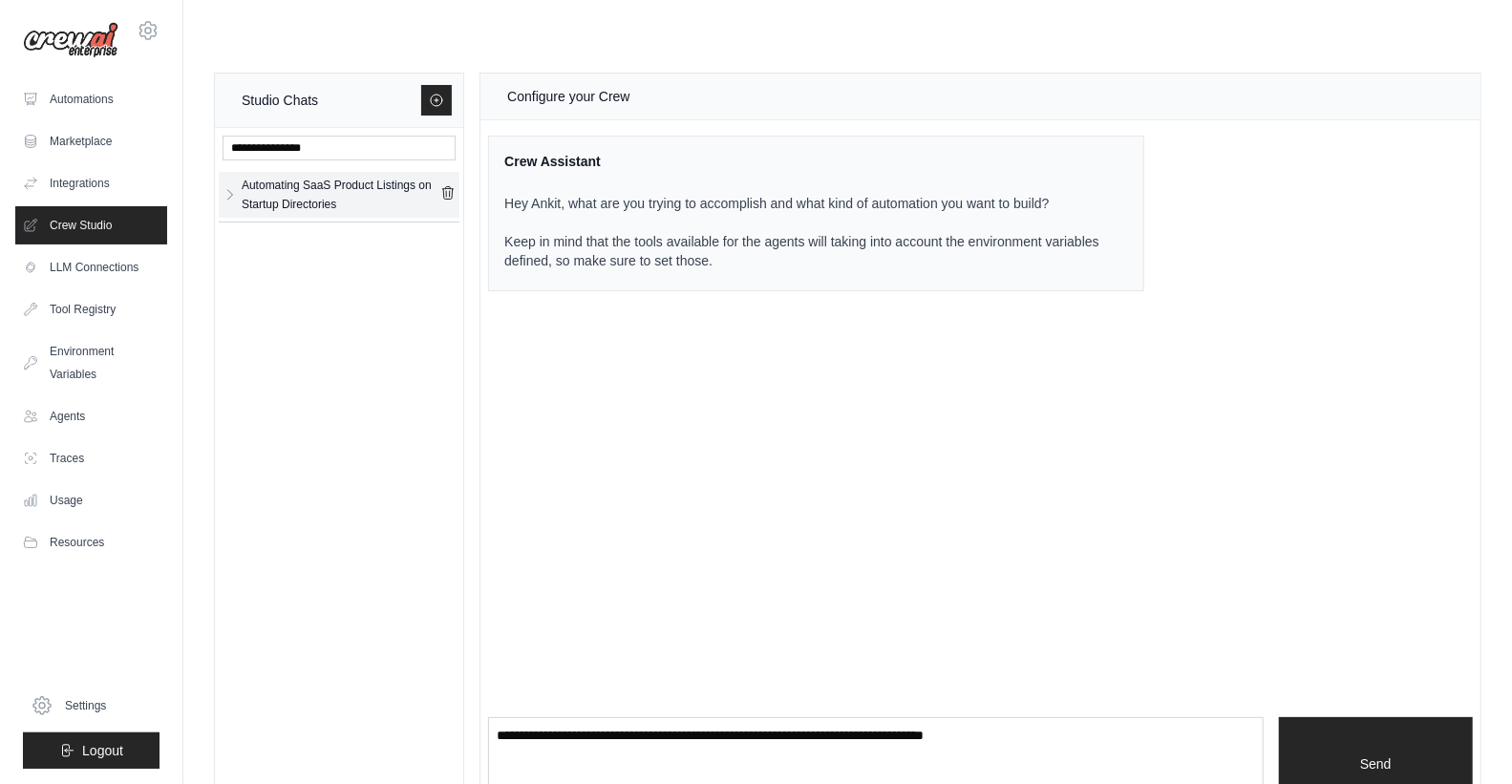 click on "Automating SaaS Product Listings on Startup Directories" at bounding box center [341, 195] 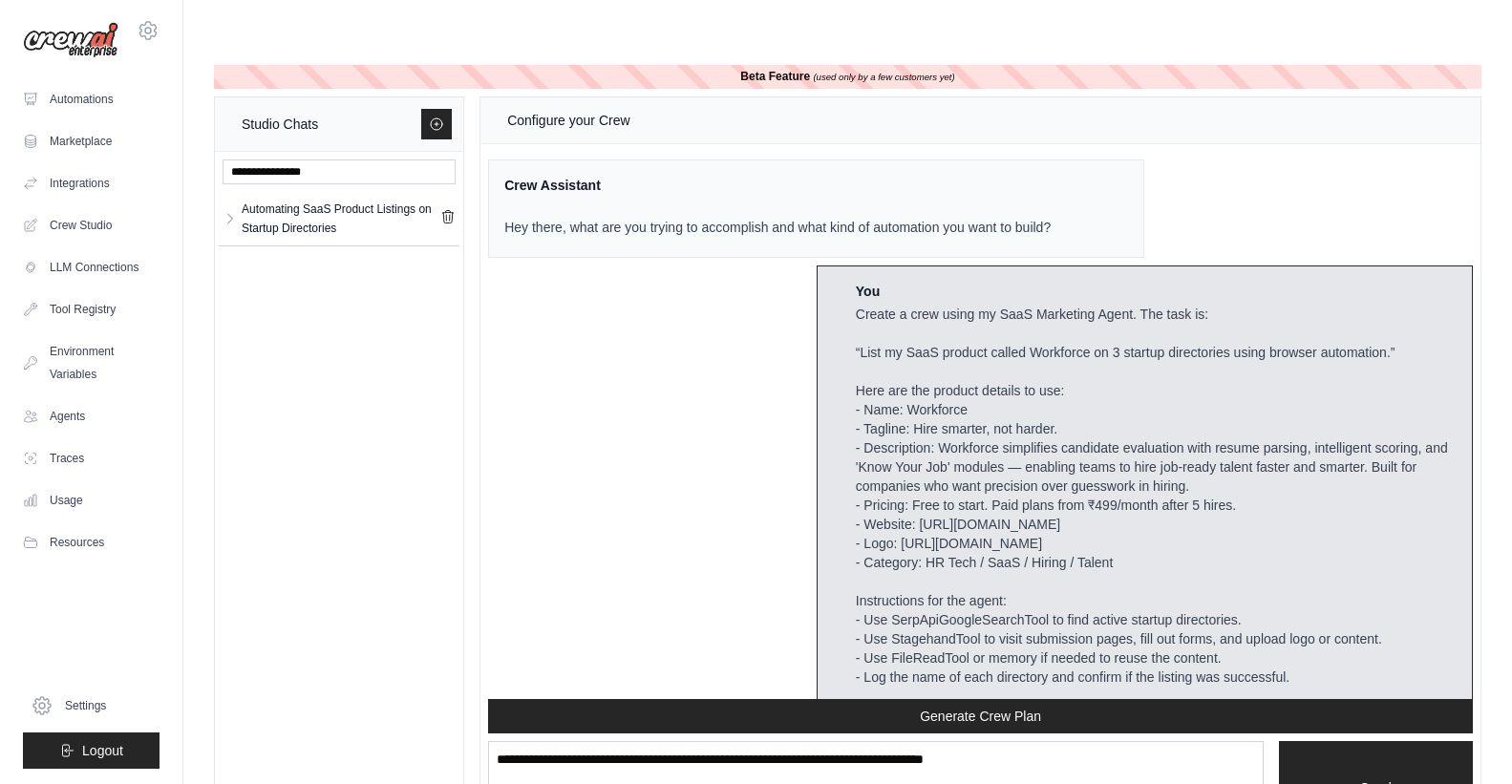 scroll, scrollTop: 31, scrollLeft: 0, axis: vertical 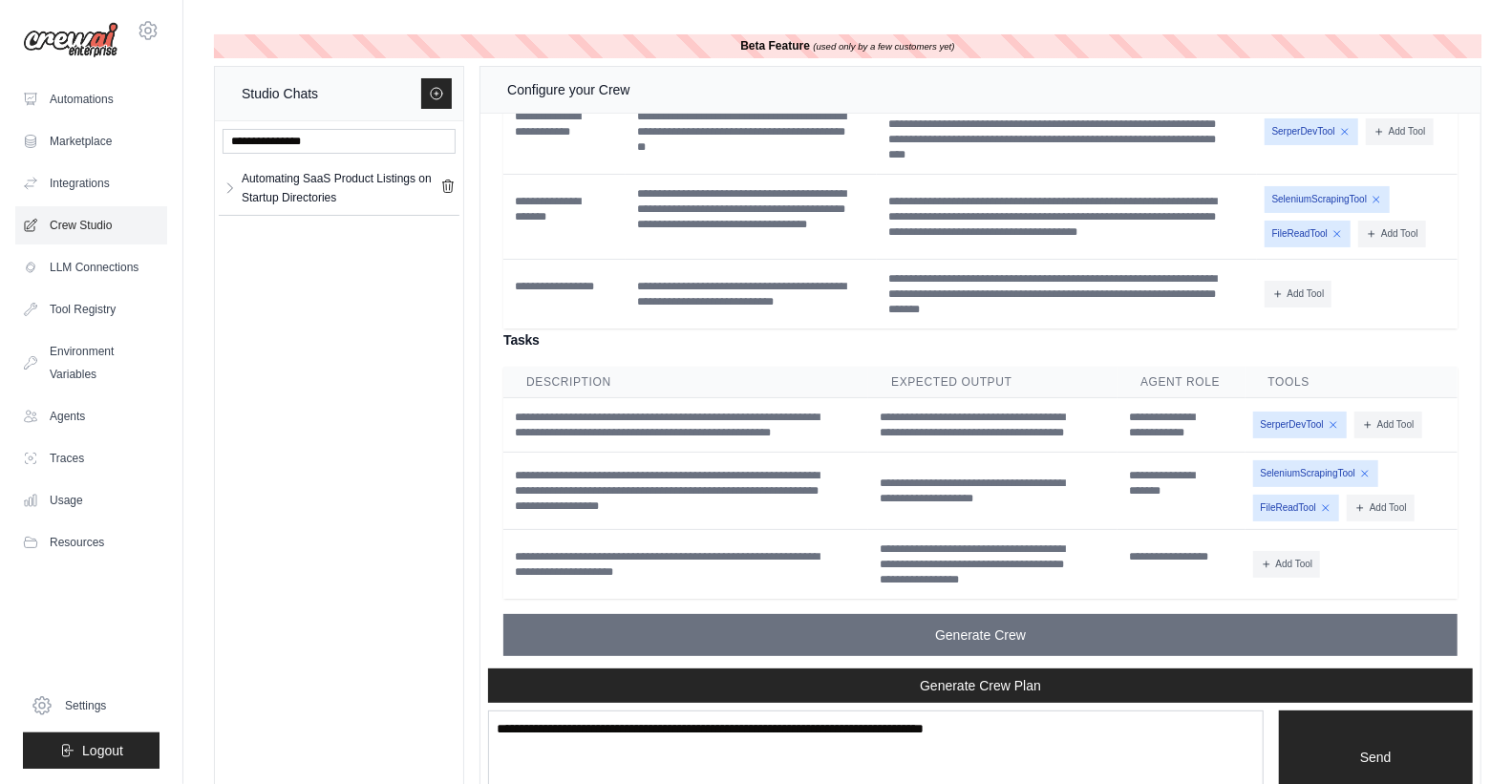click on "Crew Studio" at bounding box center [91, 225] 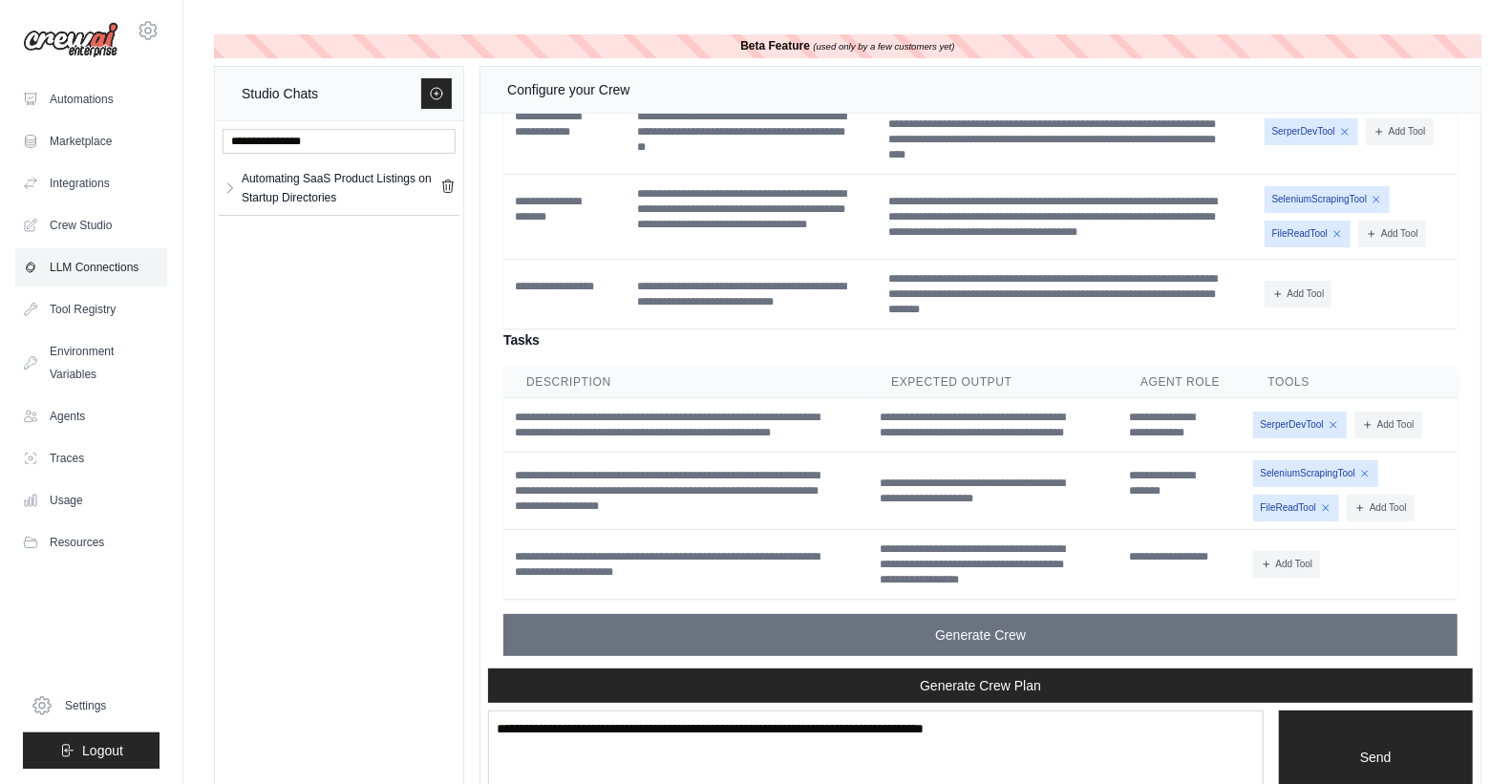 click on "LLM Connections" at bounding box center (91, 267) 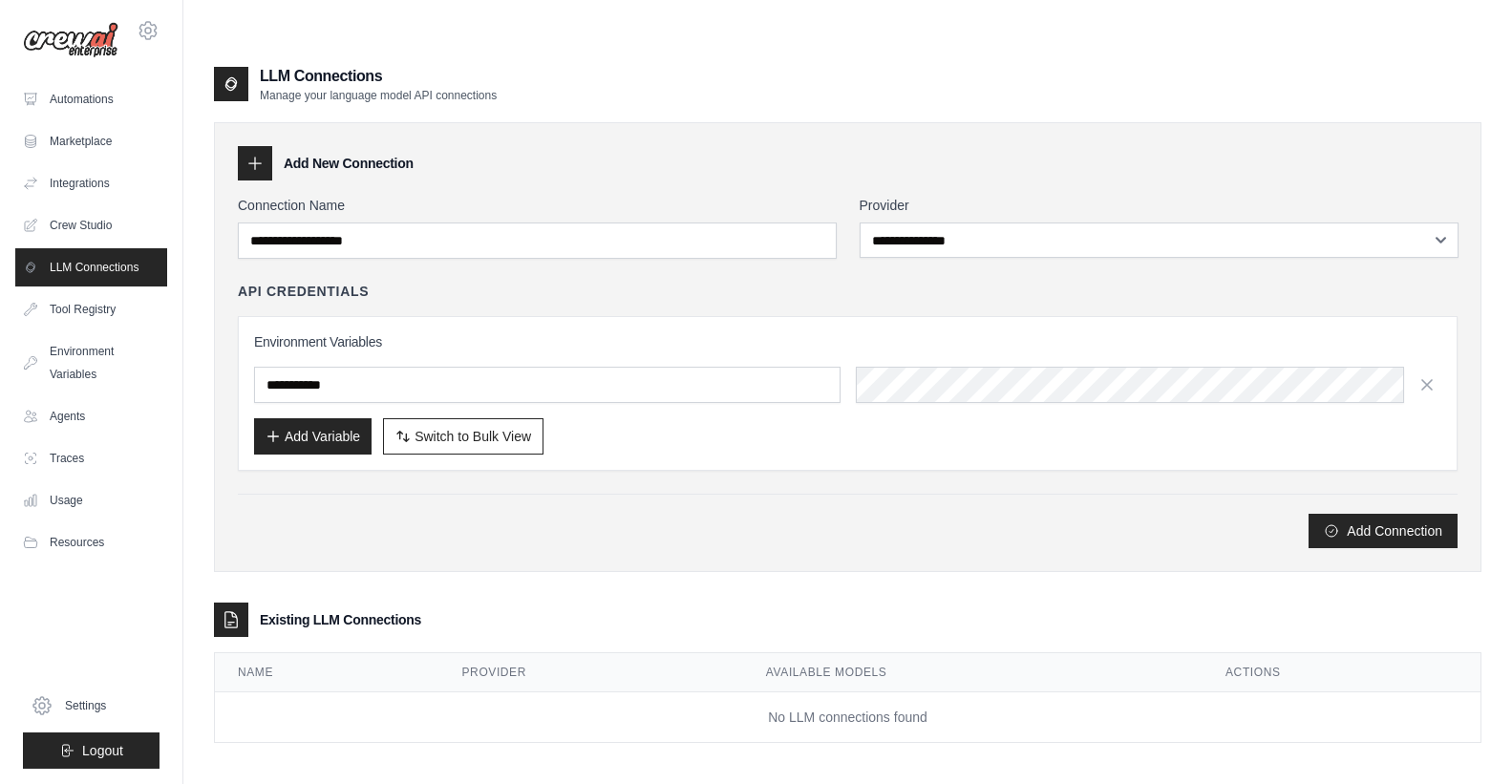 scroll, scrollTop: 0, scrollLeft: 0, axis: both 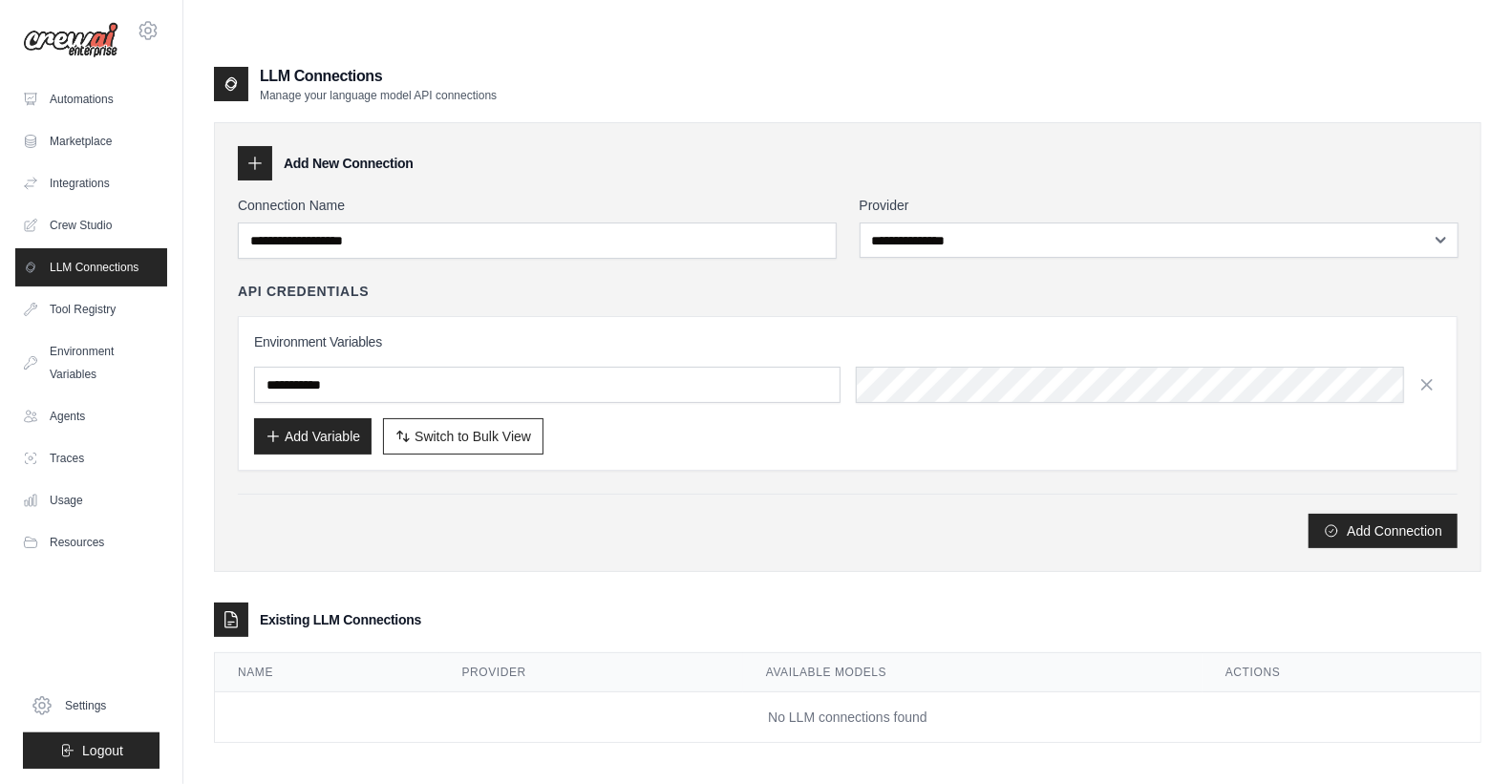 click on "Tool Registry" at bounding box center [91, 309] 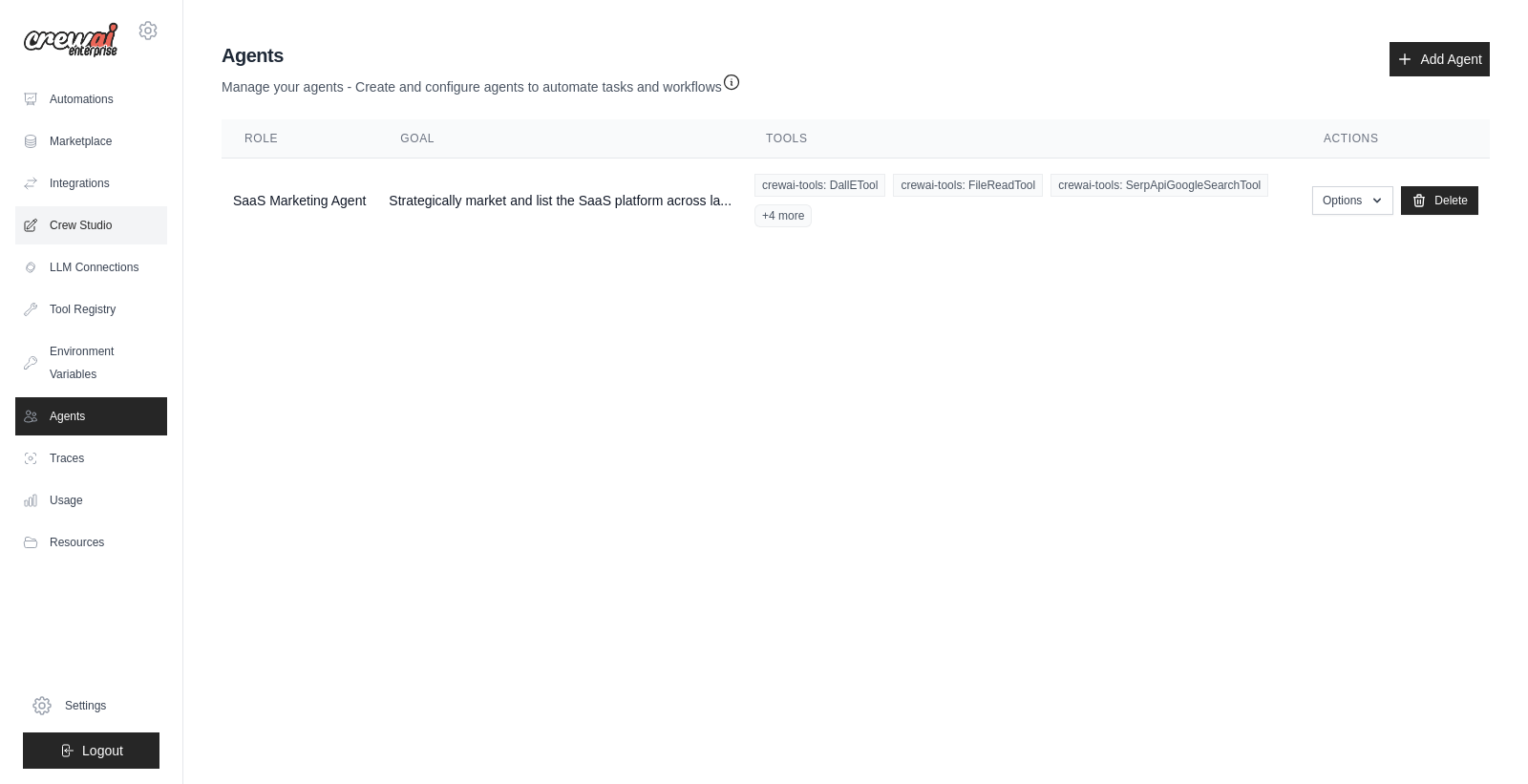 scroll, scrollTop: 0, scrollLeft: 0, axis: both 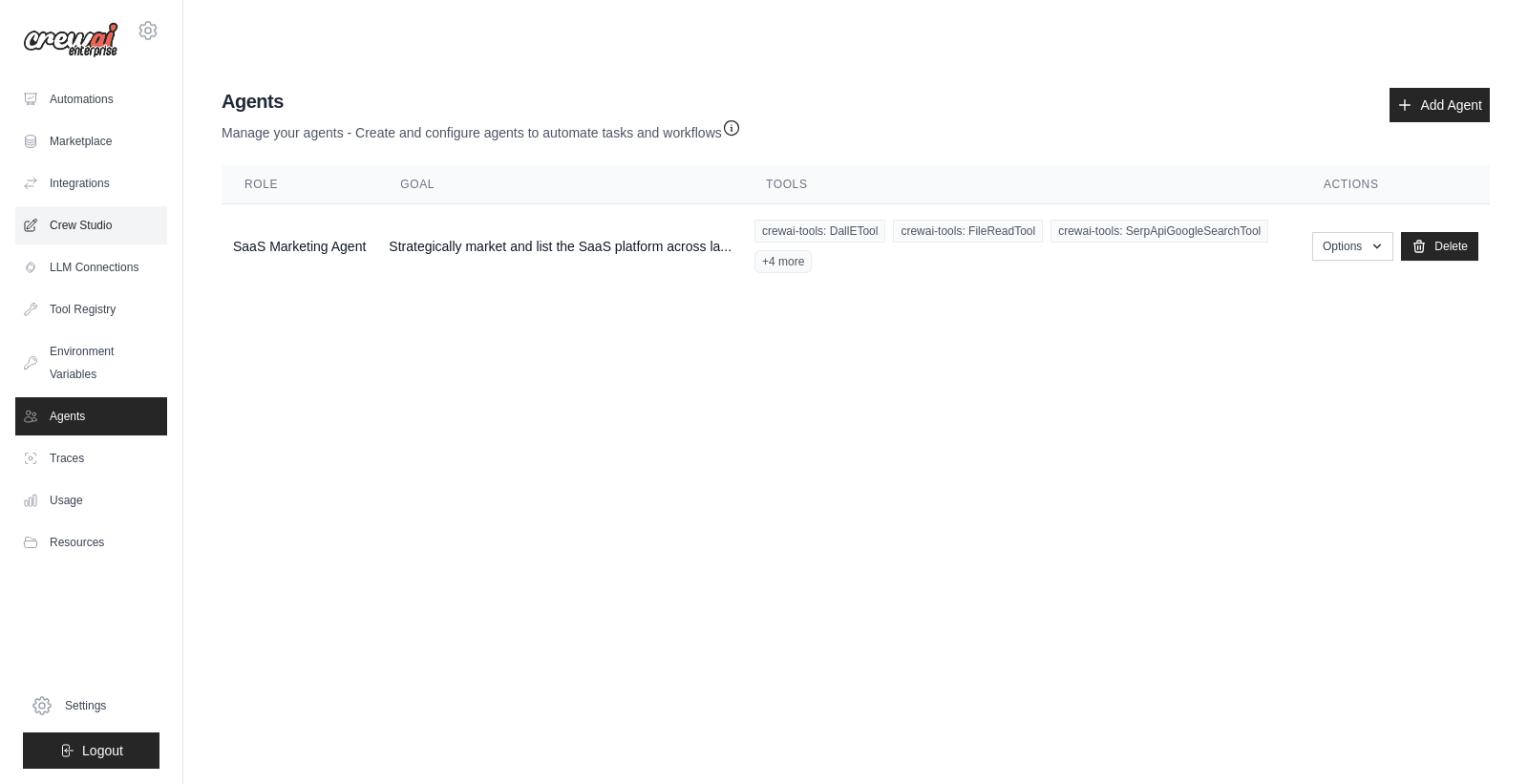 click on "Crew Studio" at bounding box center [91, 225] 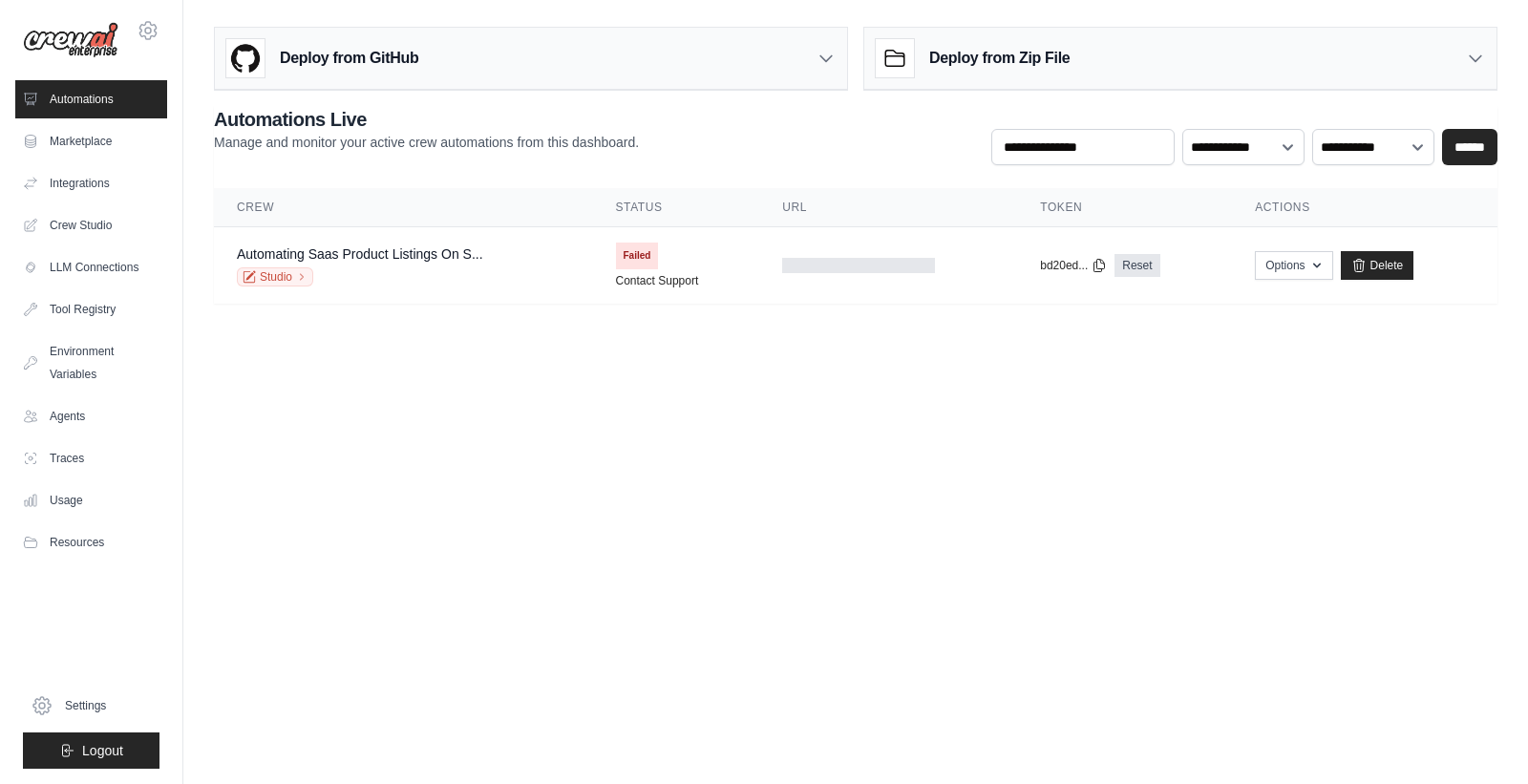 scroll, scrollTop: 0, scrollLeft: 0, axis: both 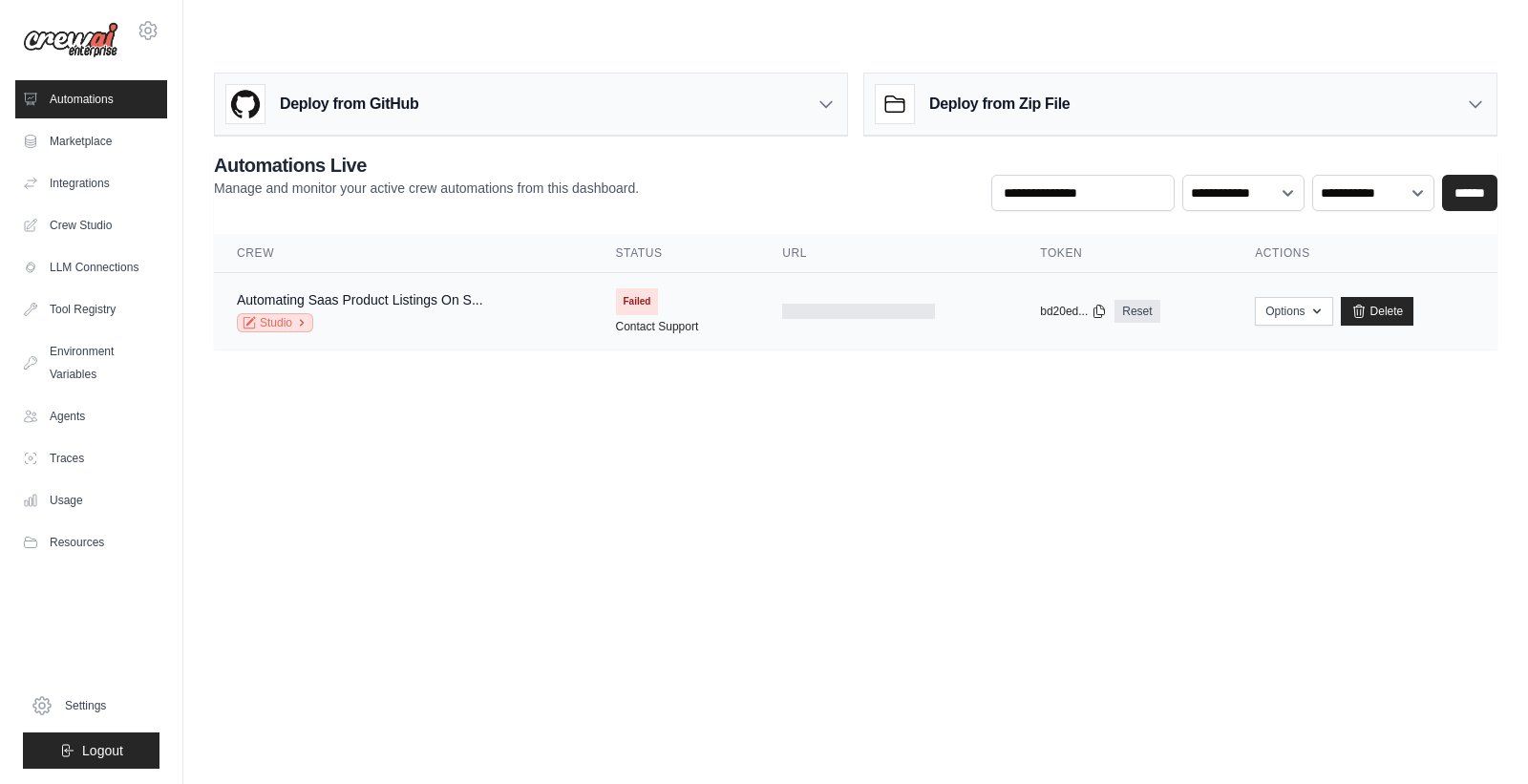 click on "Studio" at bounding box center (275, 323) 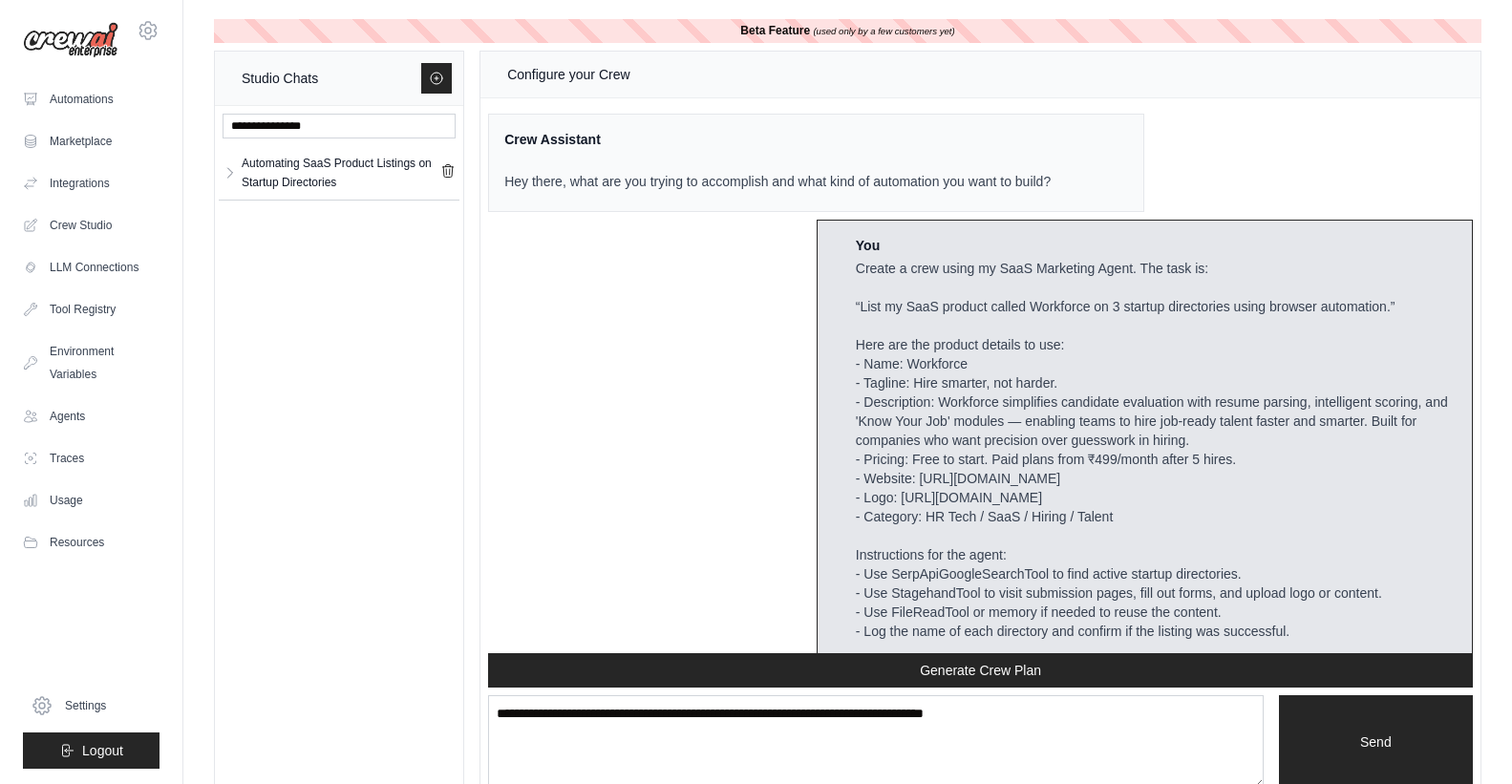 scroll, scrollTop: 0, scrollLeft: 0, axis: both 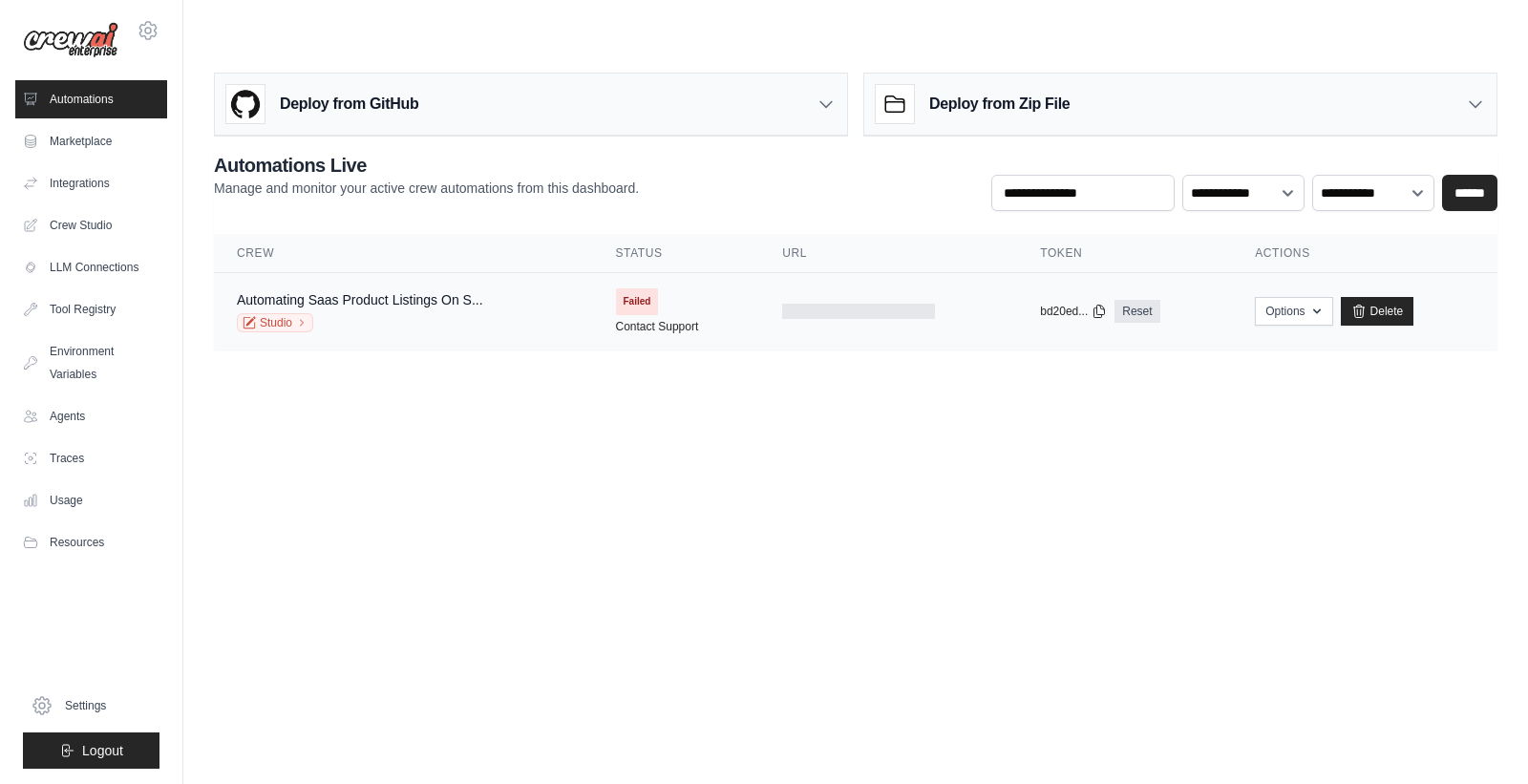 click on "Failed" at bounding box center [637, 302] 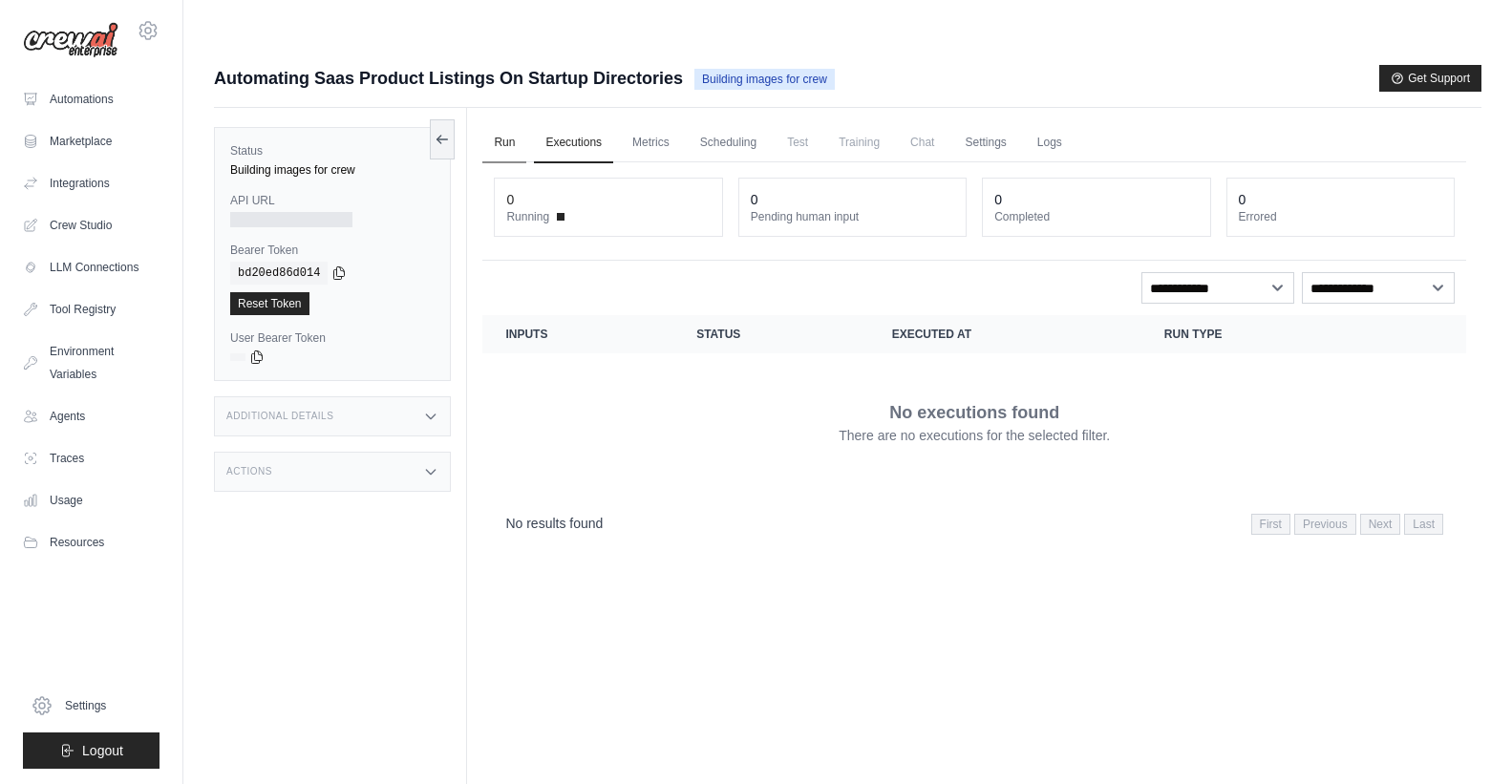scroll, scrollTop: 0, scrollLeft: 0, axis: both 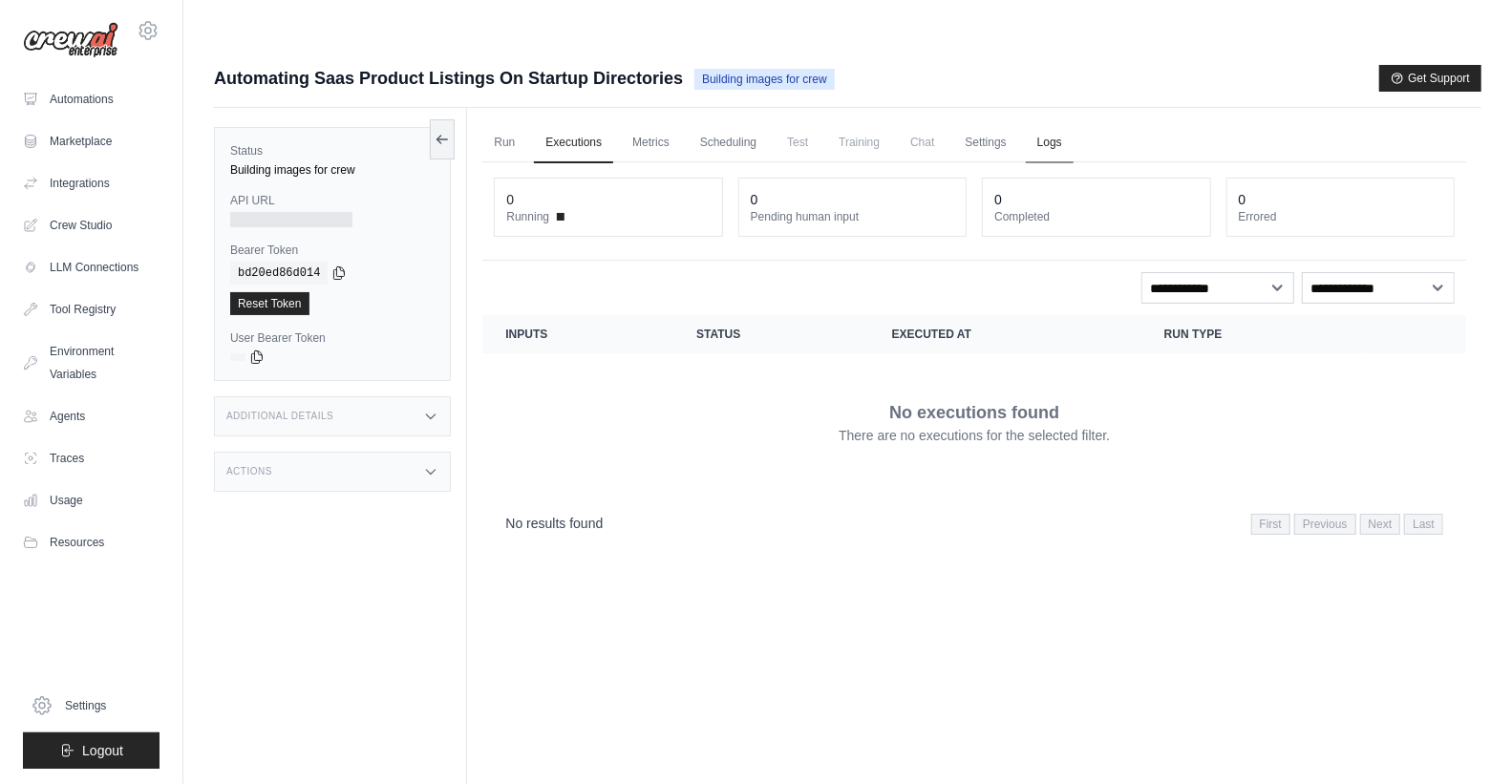 click on "Logs" at bounding box center (1050, 143) 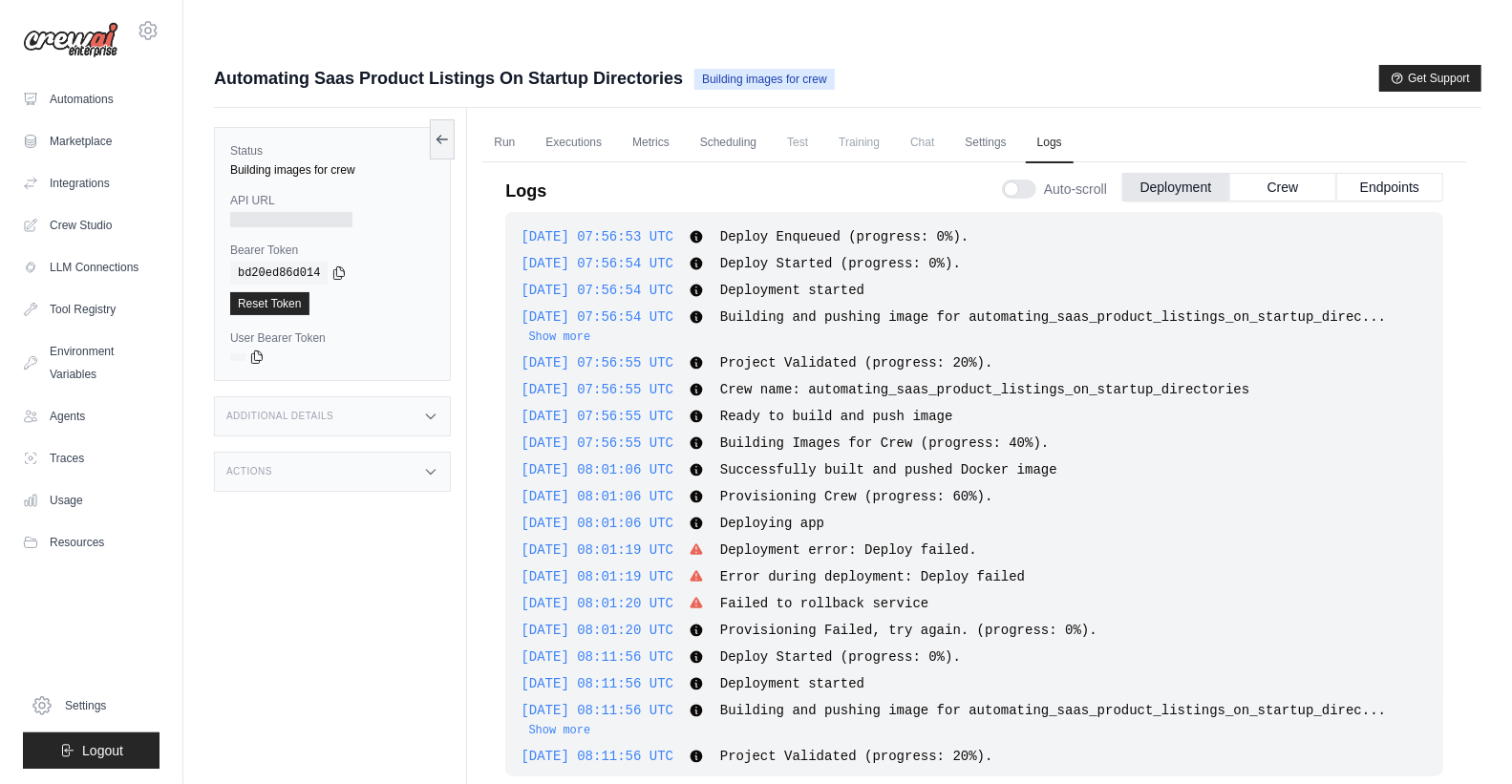scroll, scrollTop: 111, scrollLeft: 0, axis: vertical 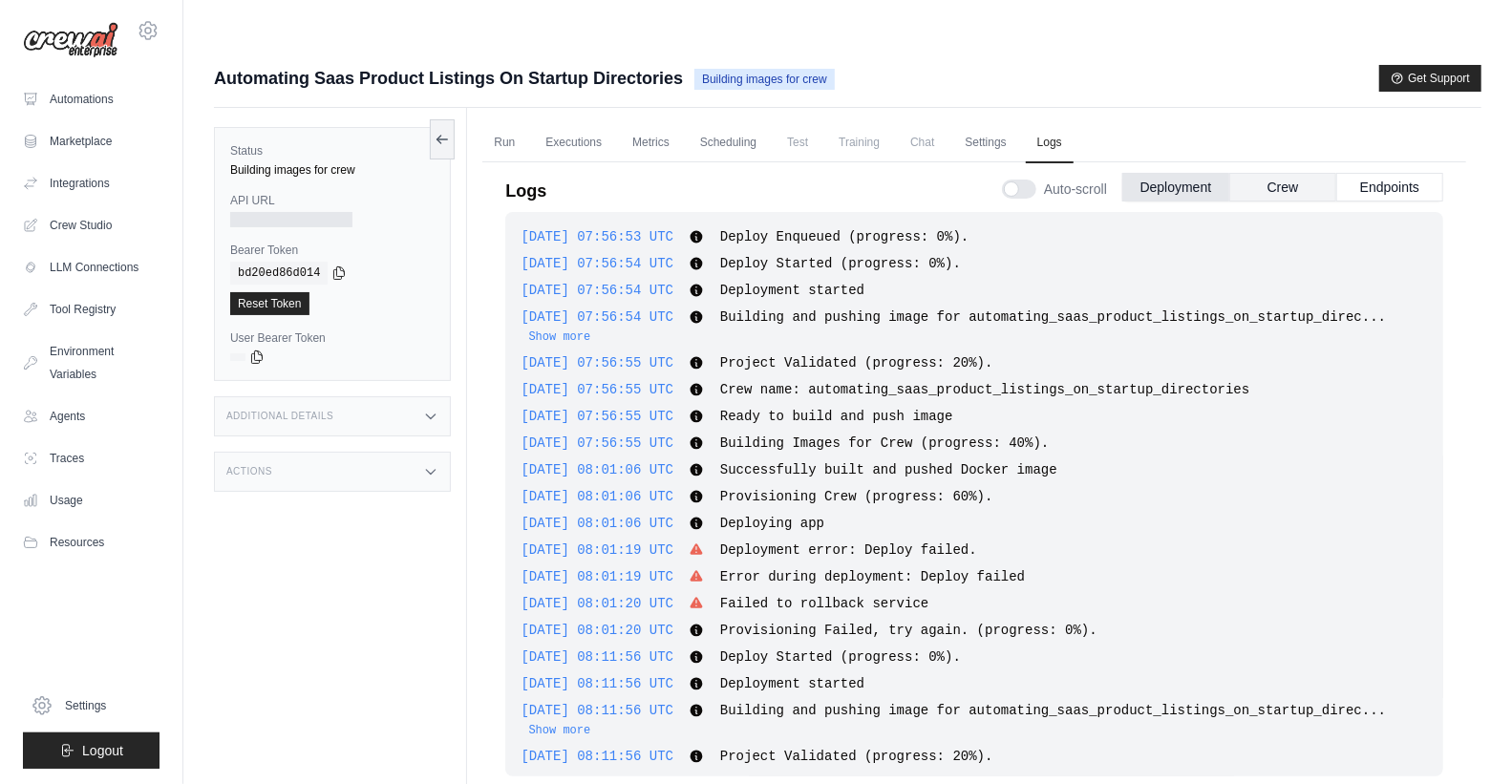 click on "Crew" at bounding box center (1283, 187) 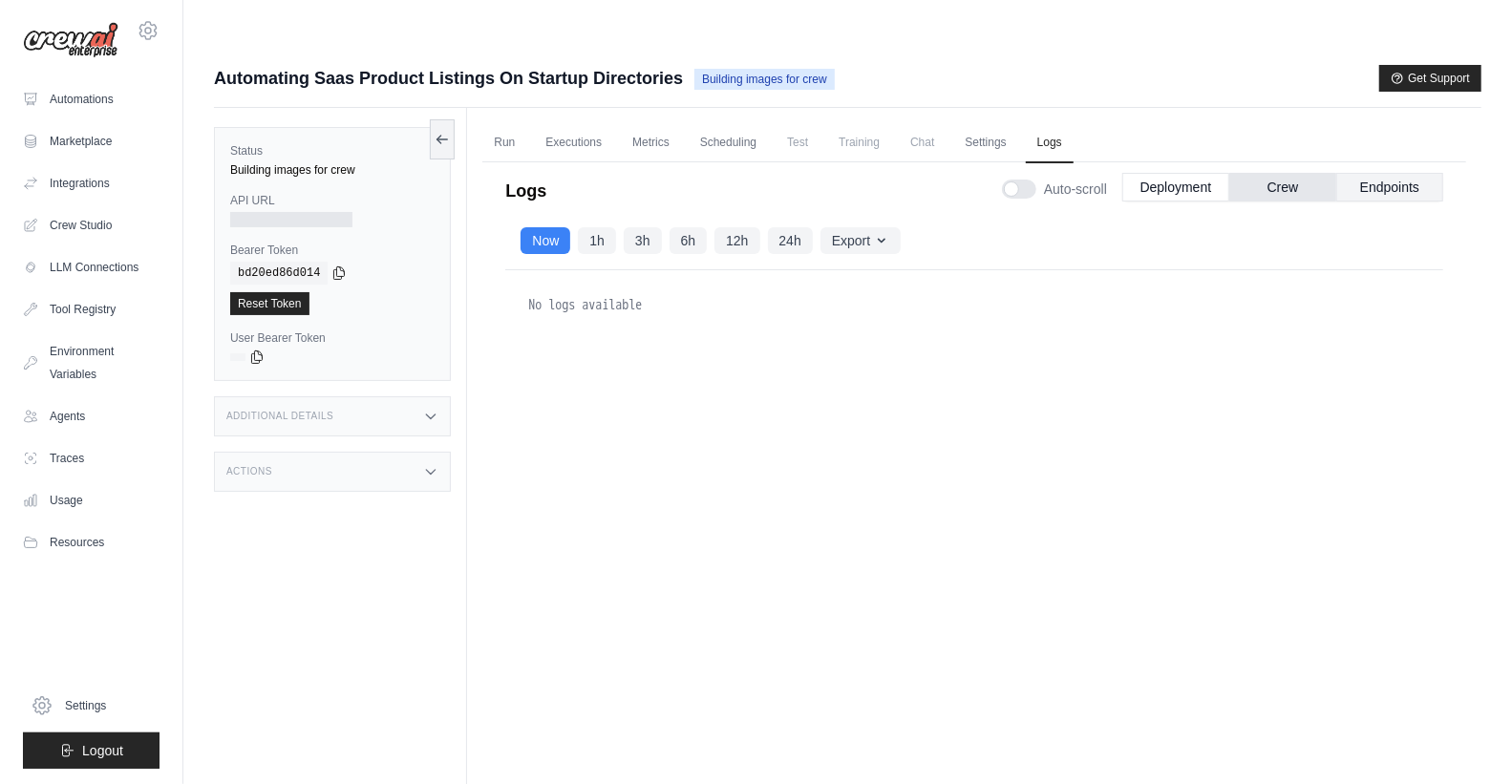 click on "Endpoints" at bounding box center (1390, 187) 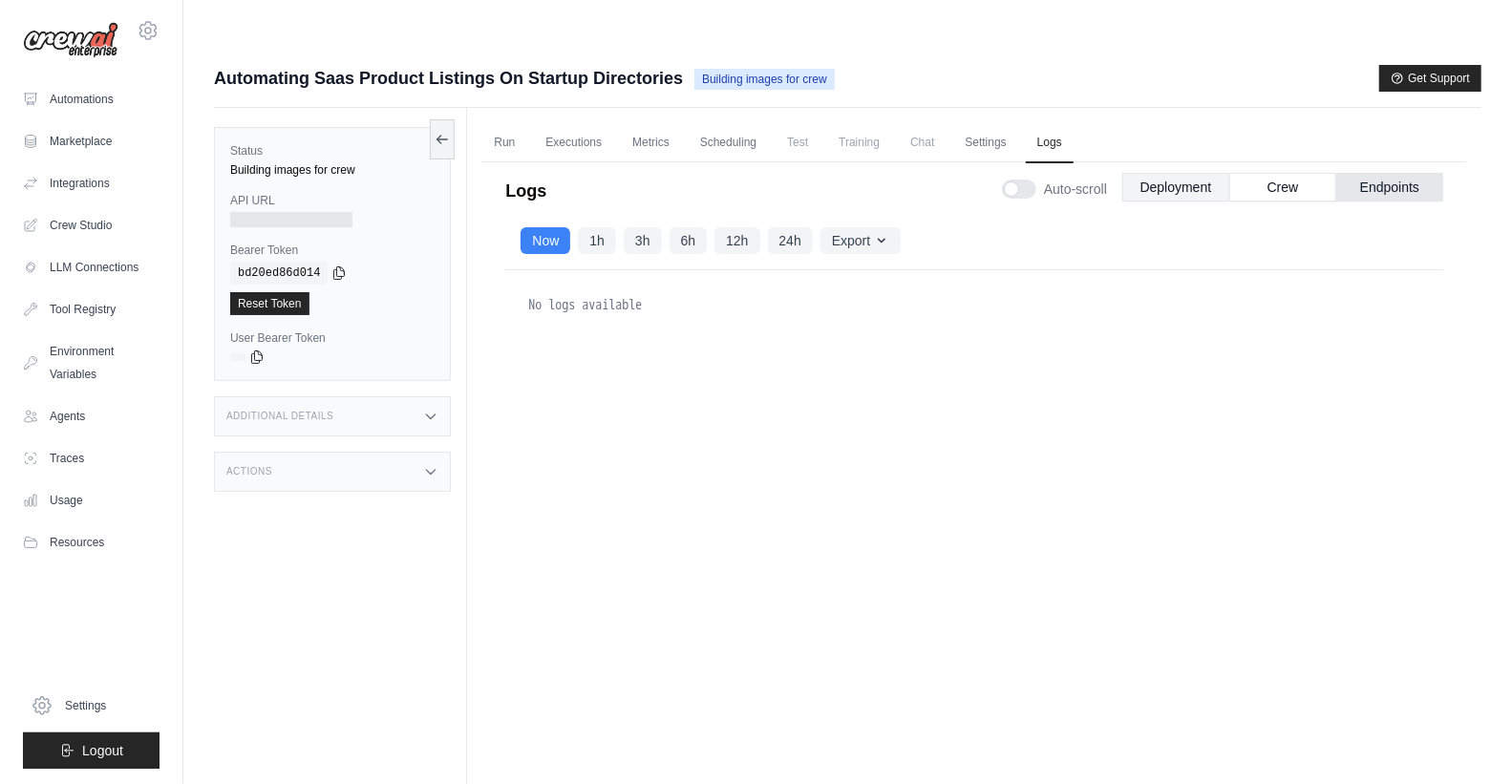 click on "Deployment" at bounding box center [1176, 187] 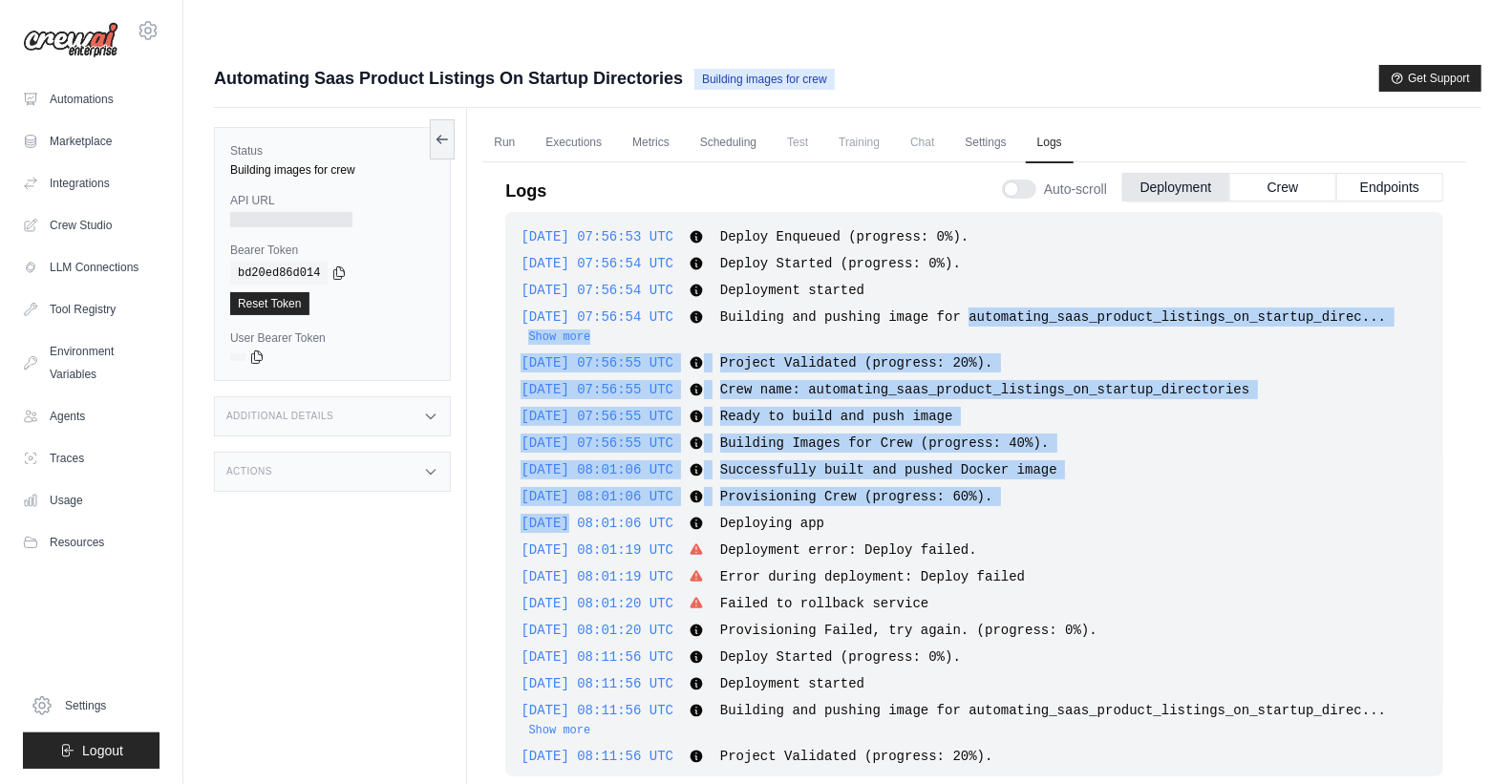 scroll, scrollTop: 111, scrollLeft: 0, axis: vertical 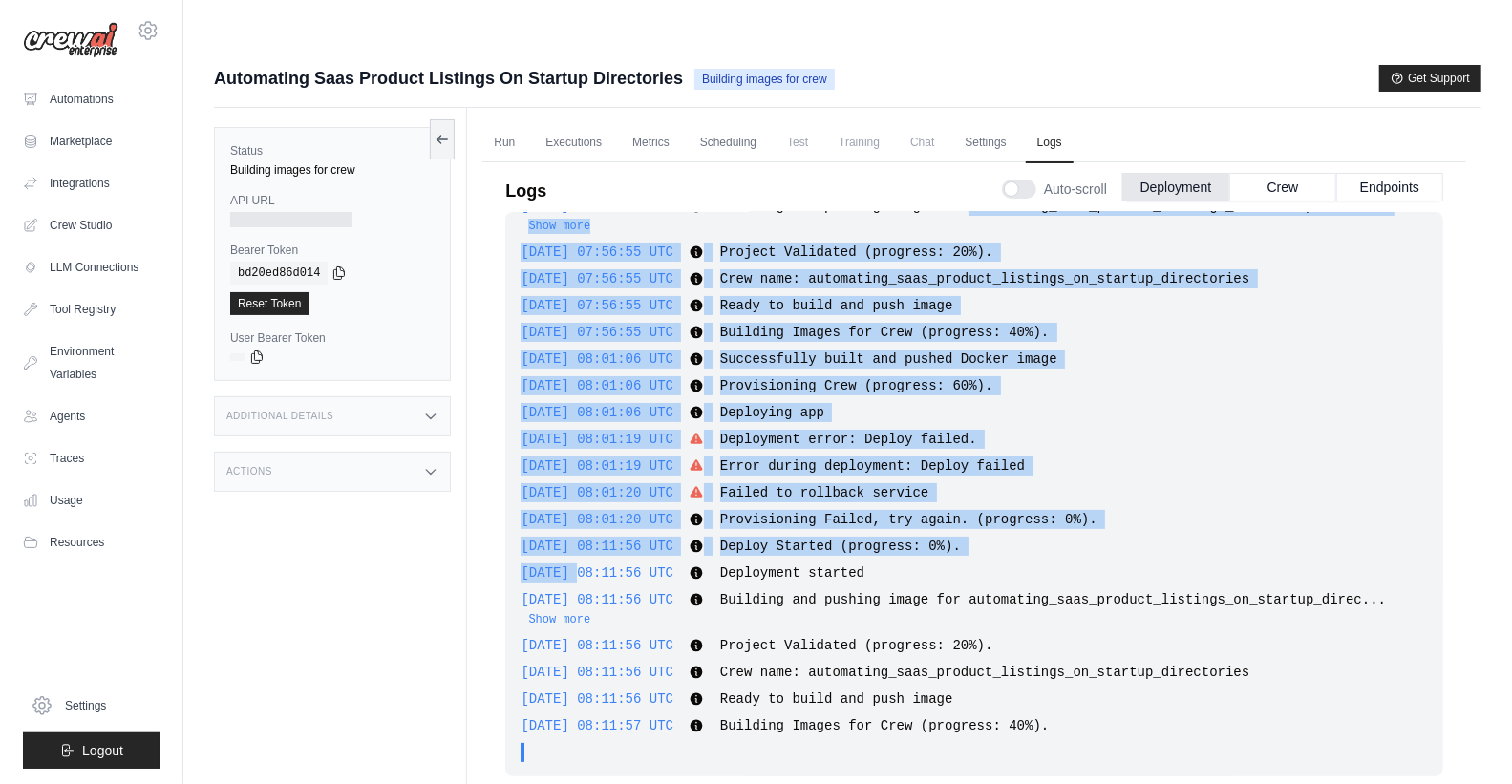 drag, startPoint x: 522, startPoint y: 186, endPoint x: 574, endPoint y: 519, distance: 337.03561 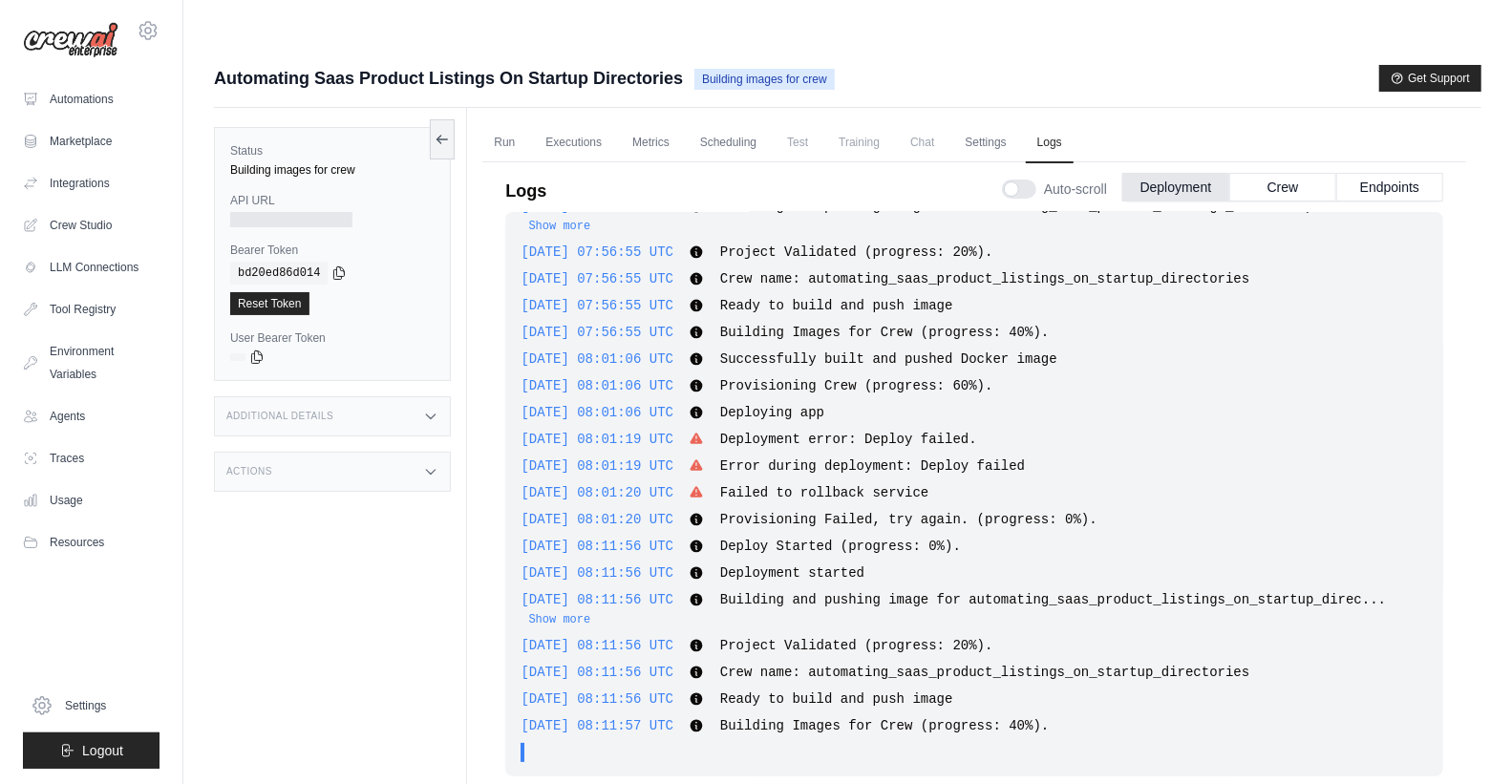 click on "2025-07-22 08:11:56 UTC" at bounding box center [597, 546] 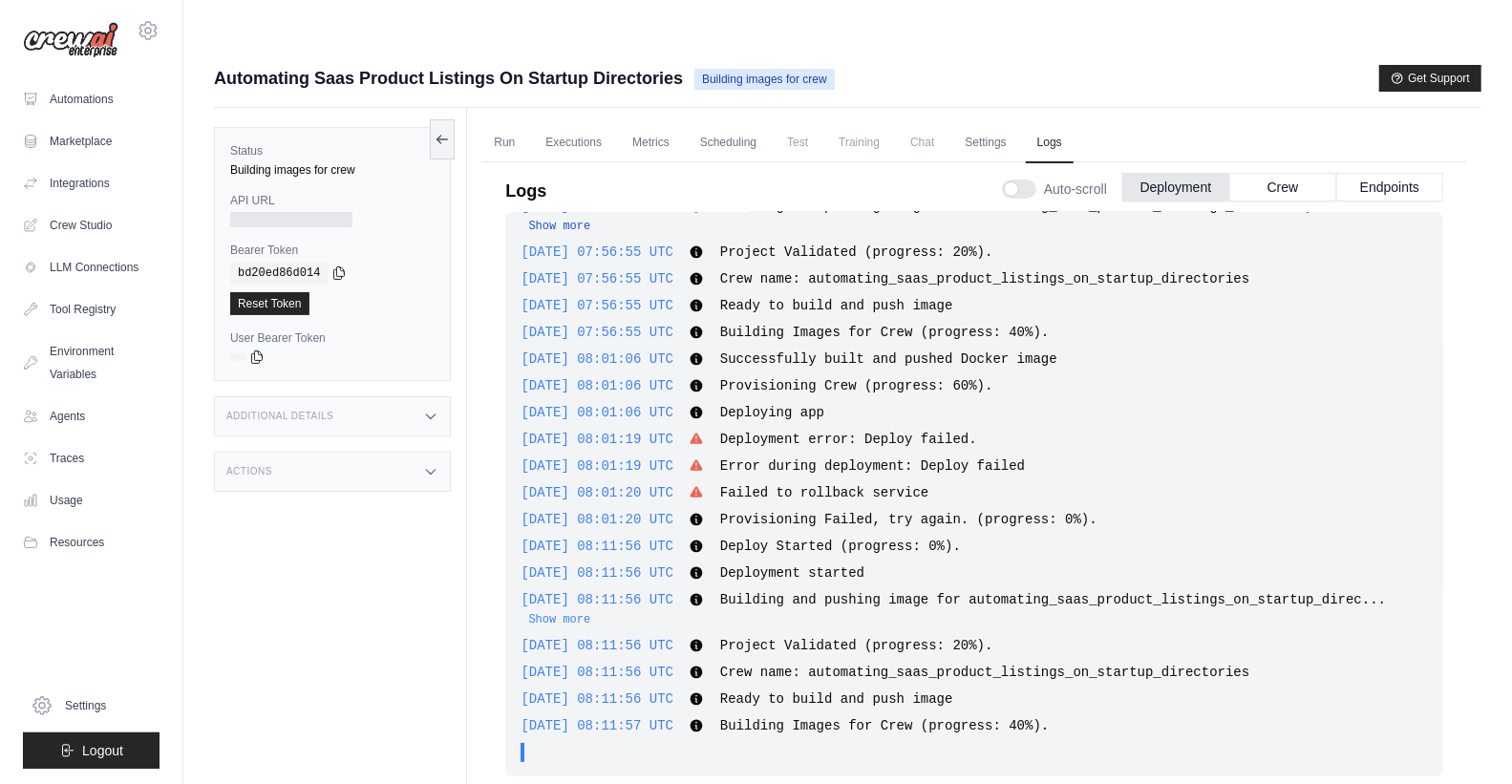 click on "Show more" at bounding box center (559, 226) 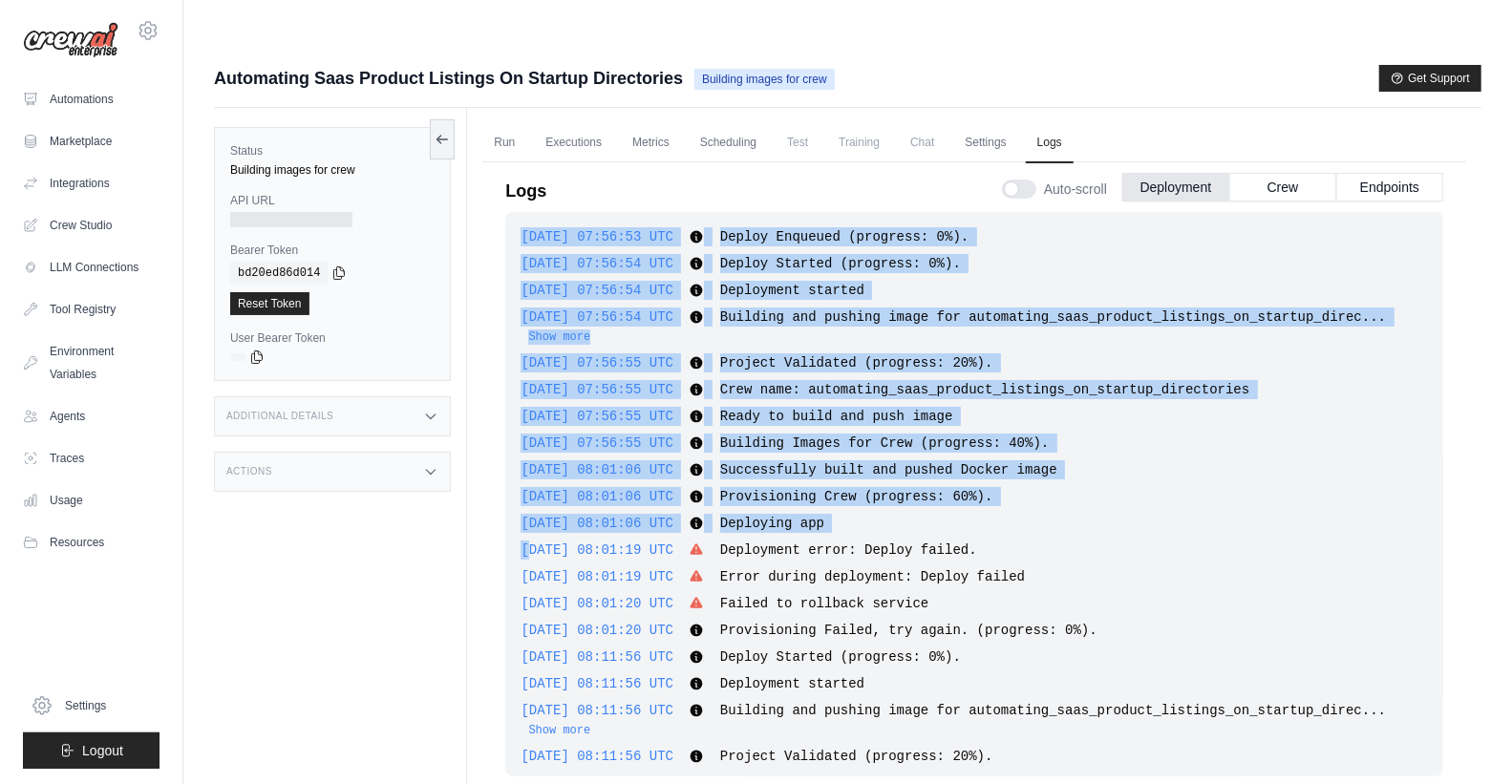 scroll, scrollTop: 111, scrollLeft: 0, axis: vertical 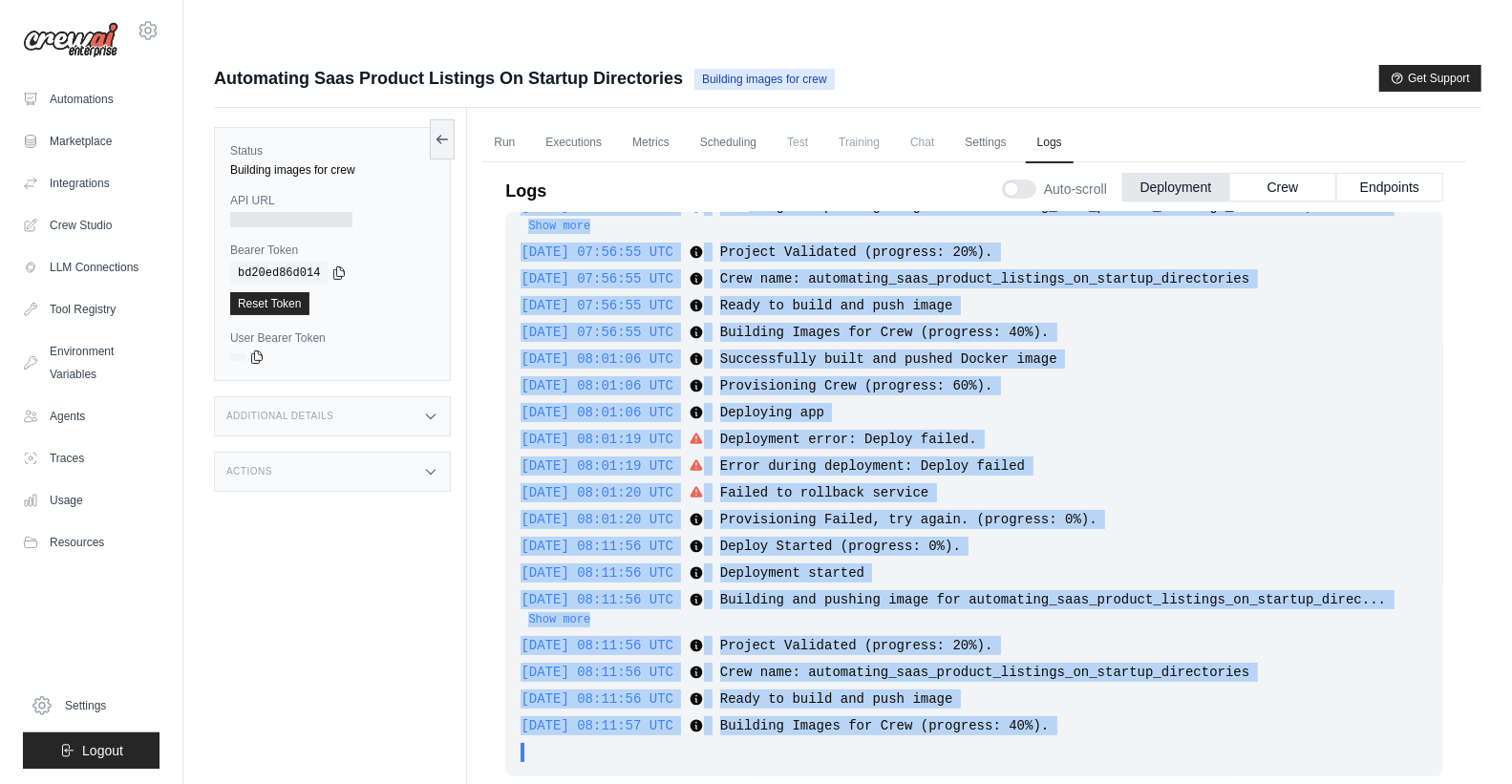 drag, startPoint x: 522, startPoint y: 175, endPoint x: 547, endPoint y: 788, distance: 613.5096 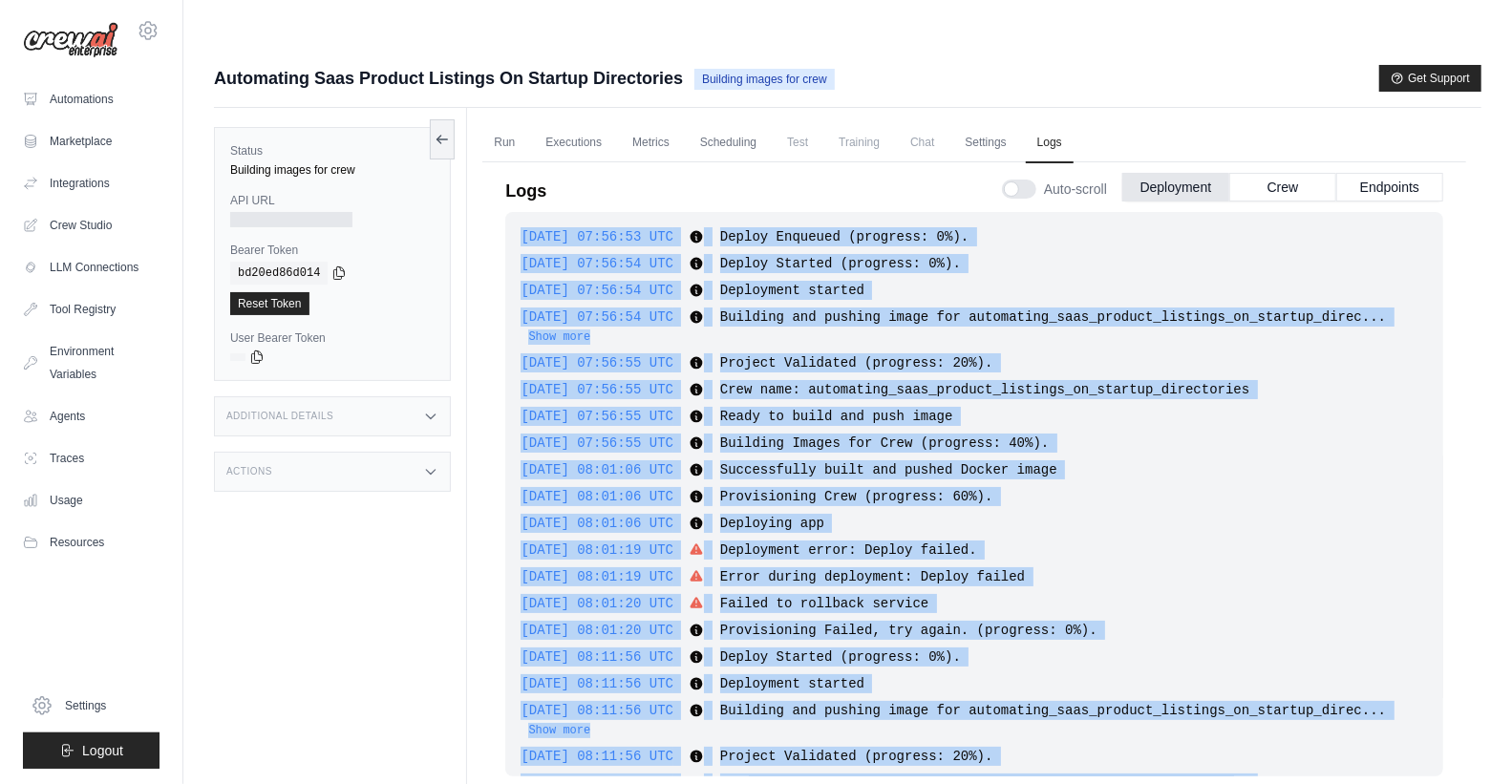 scroll, scrollTop: 111, scrollLeft: 0, axis: vertical 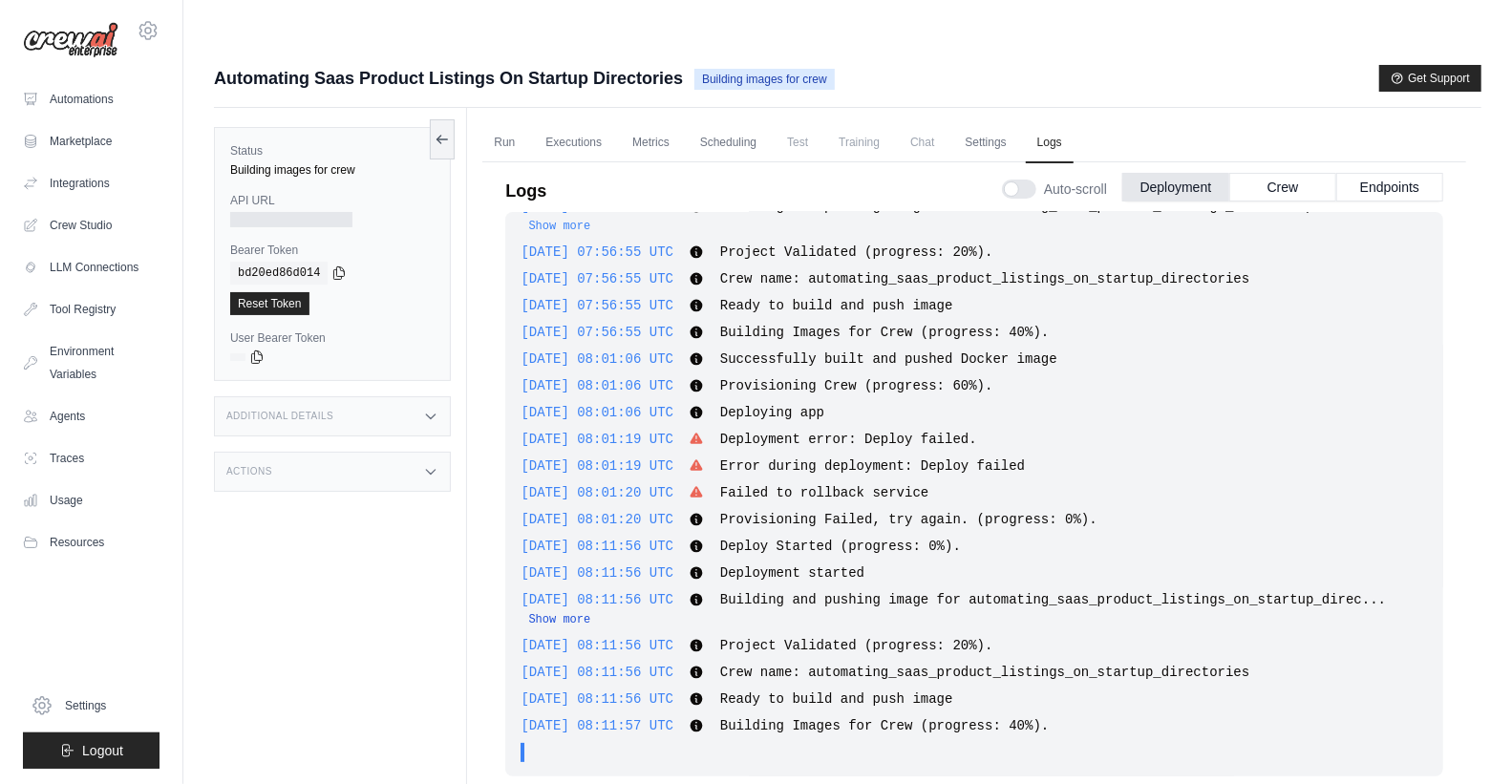 click on "Show more" at bounding box center [559, 620] 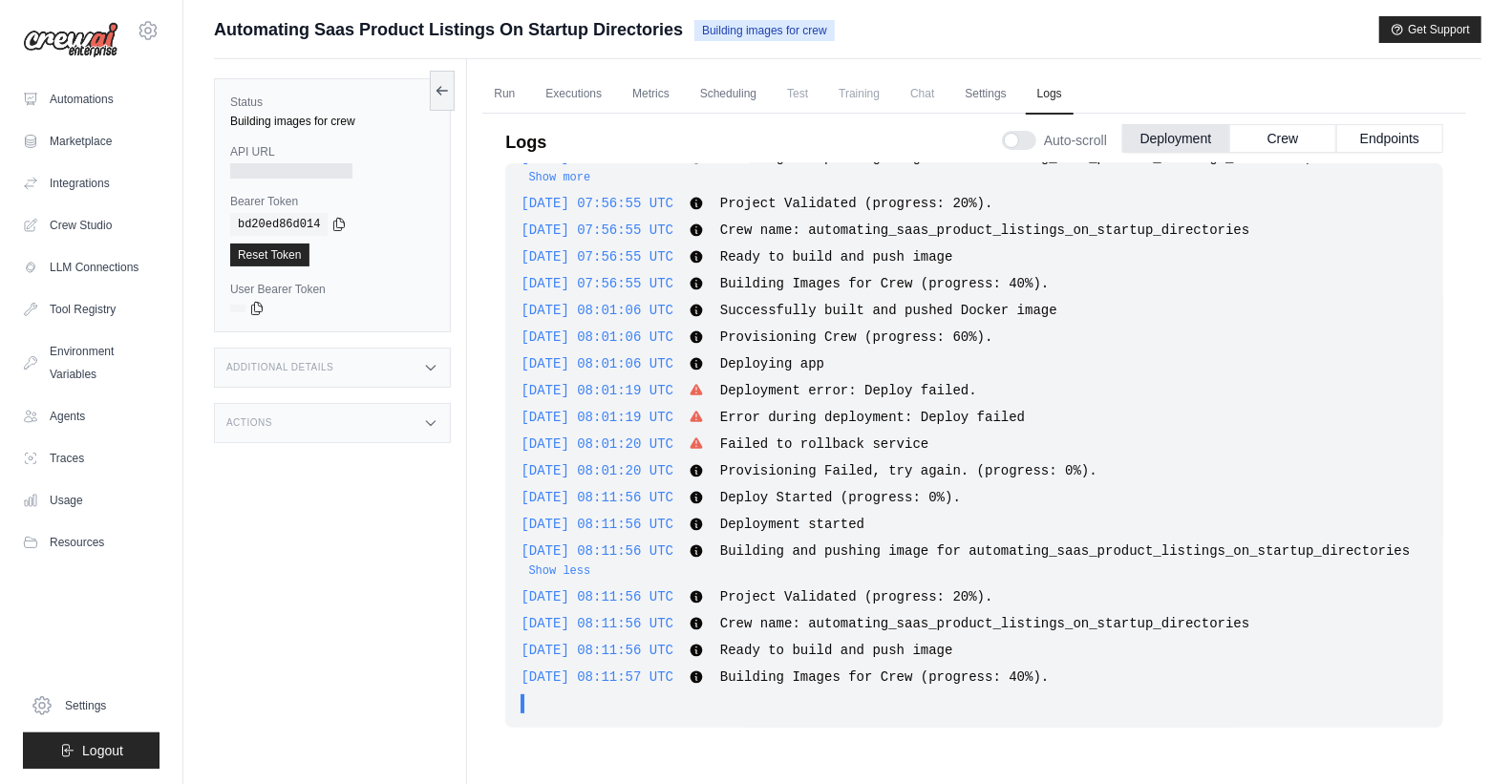 scroll, scrollTop: 80, scrollLeft: 0, axis: vertical 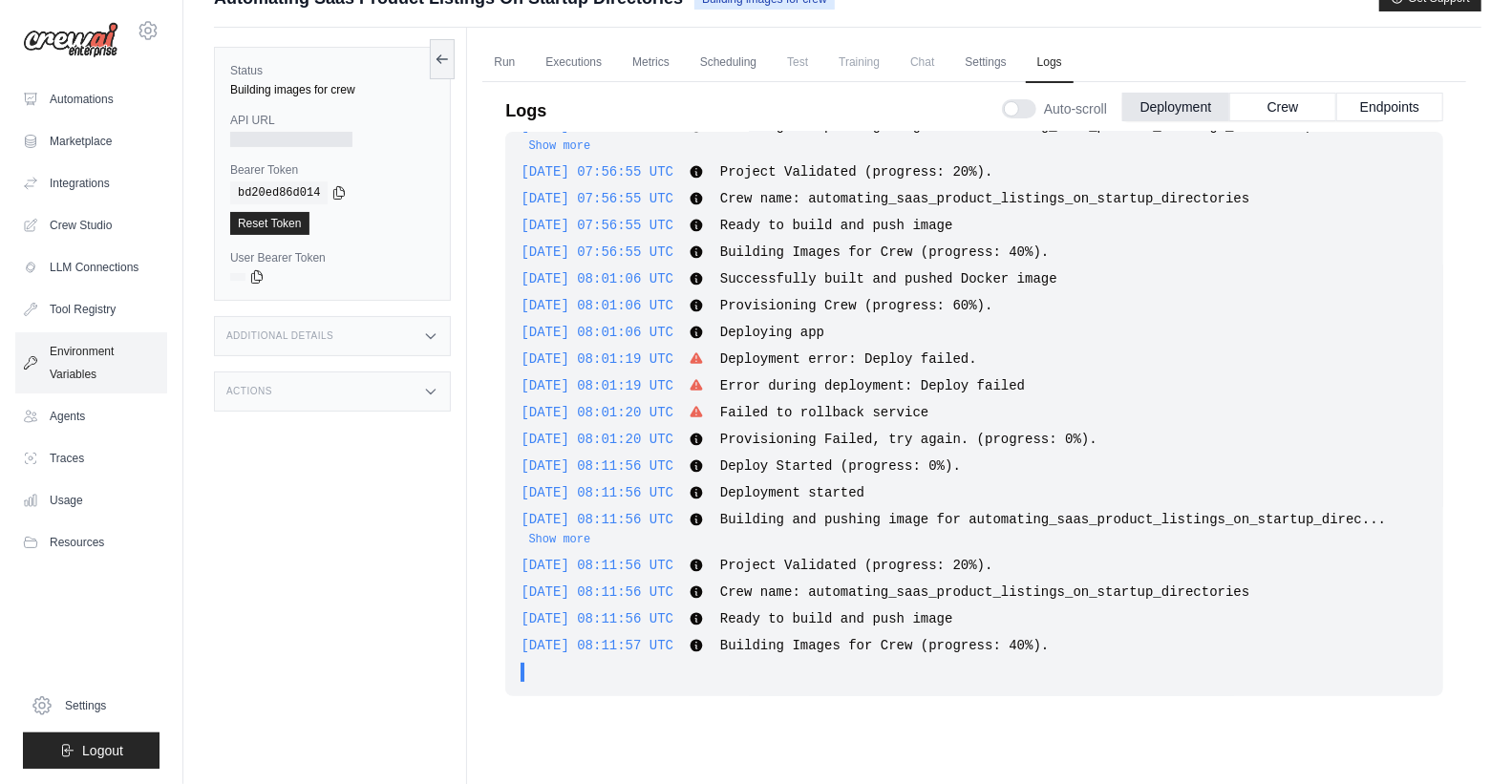 click on "Environment Variables" at bounding box center [91, 363] 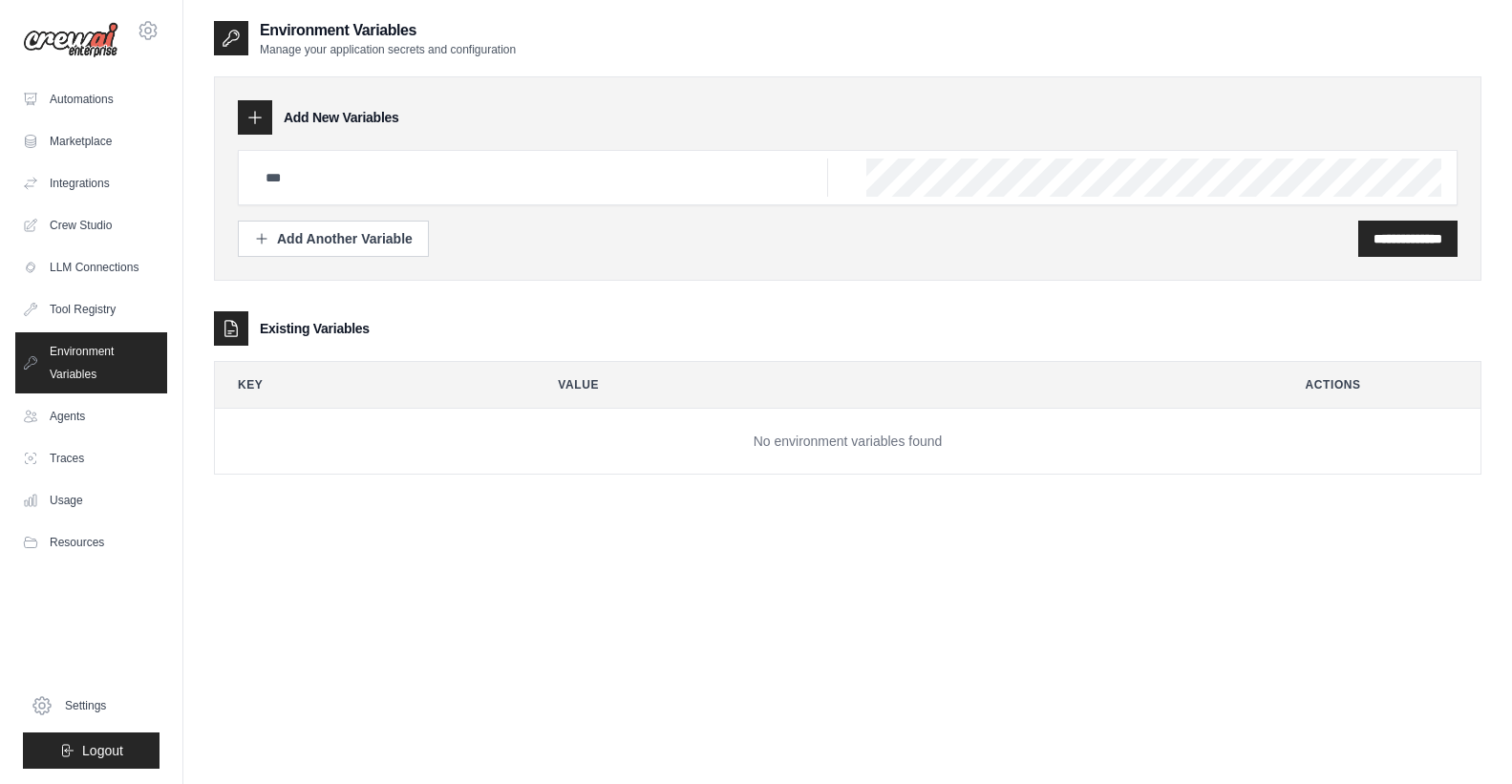 scroll, scrollTop: 0, scrollLeft: 0, axis: both 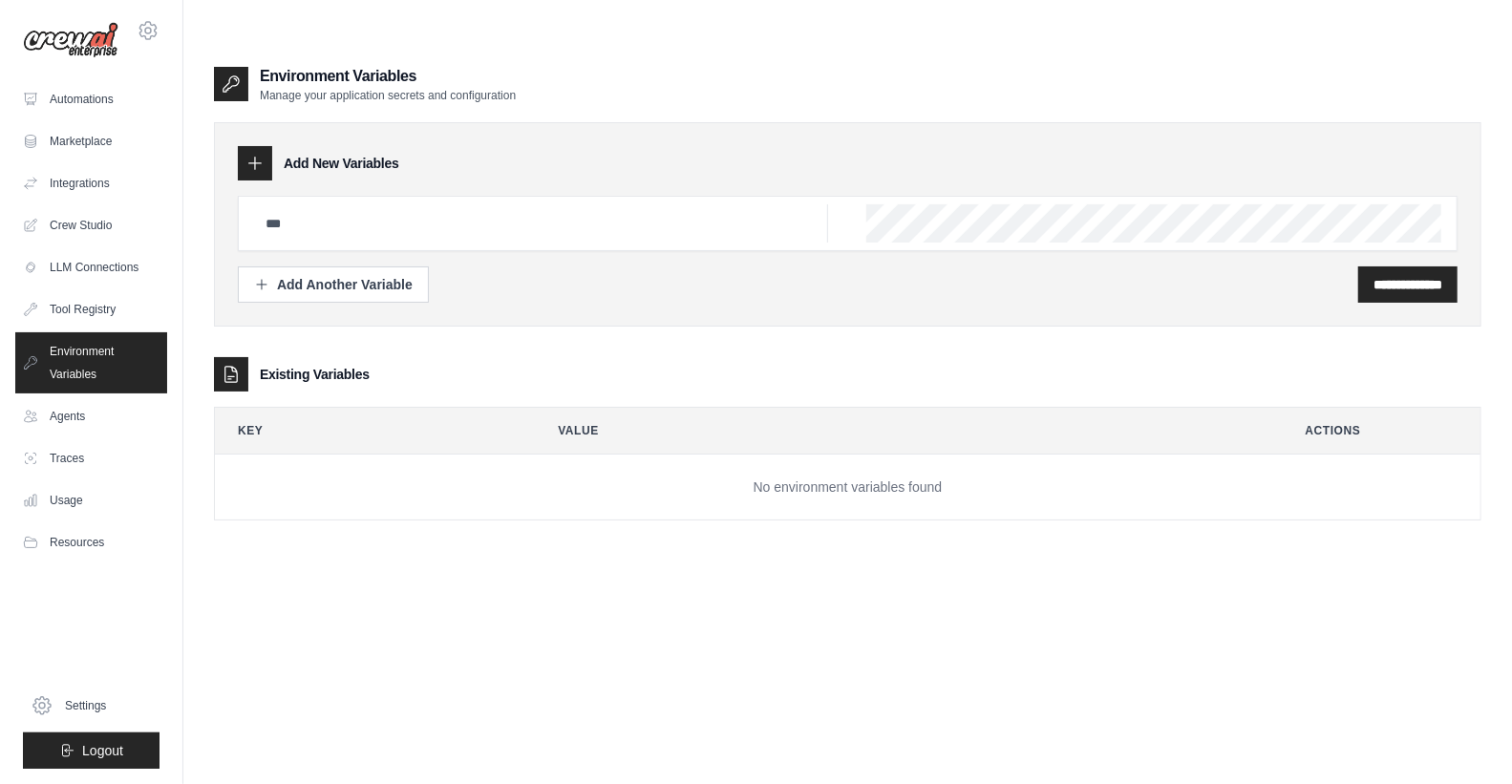 click 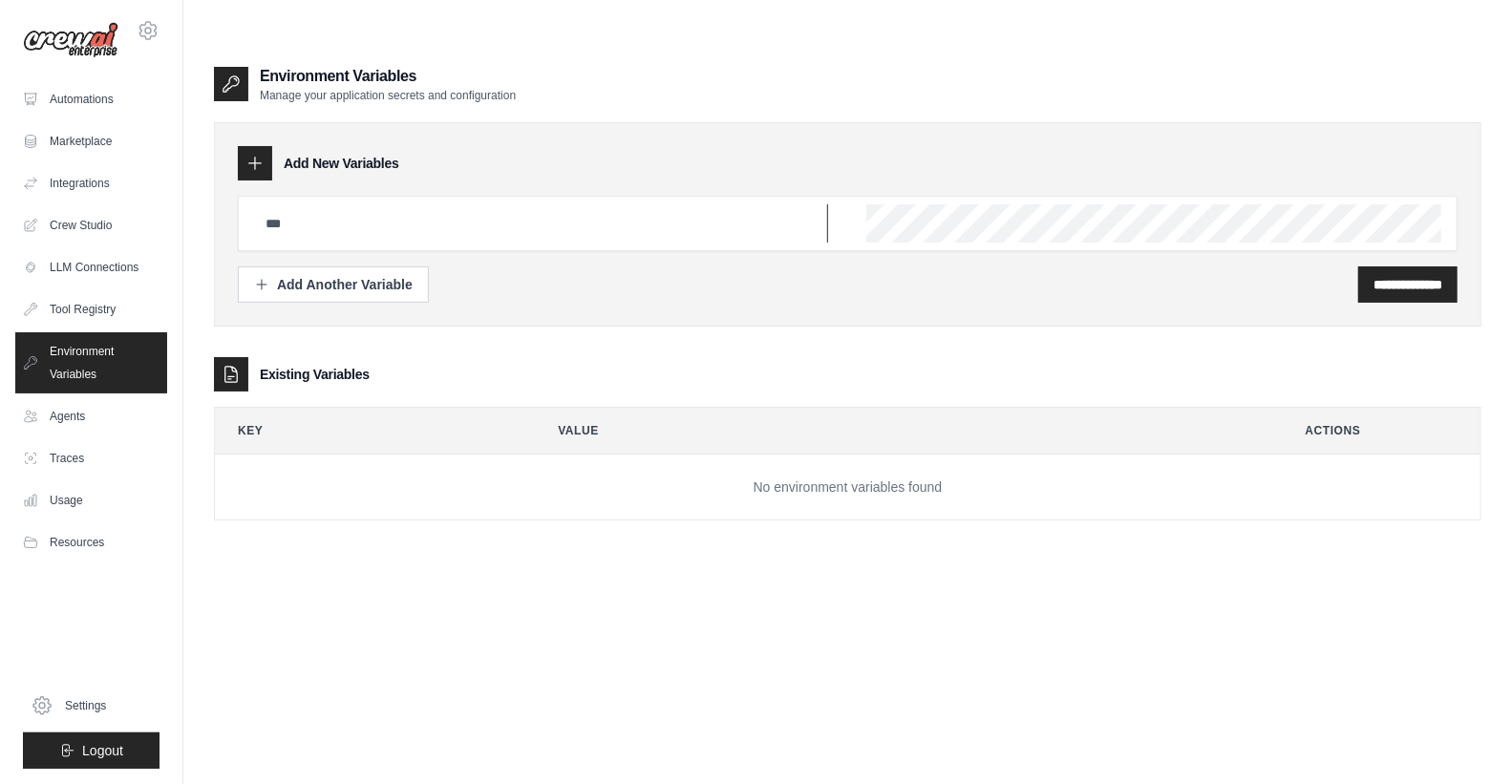 click at bounding box center (541, 223) 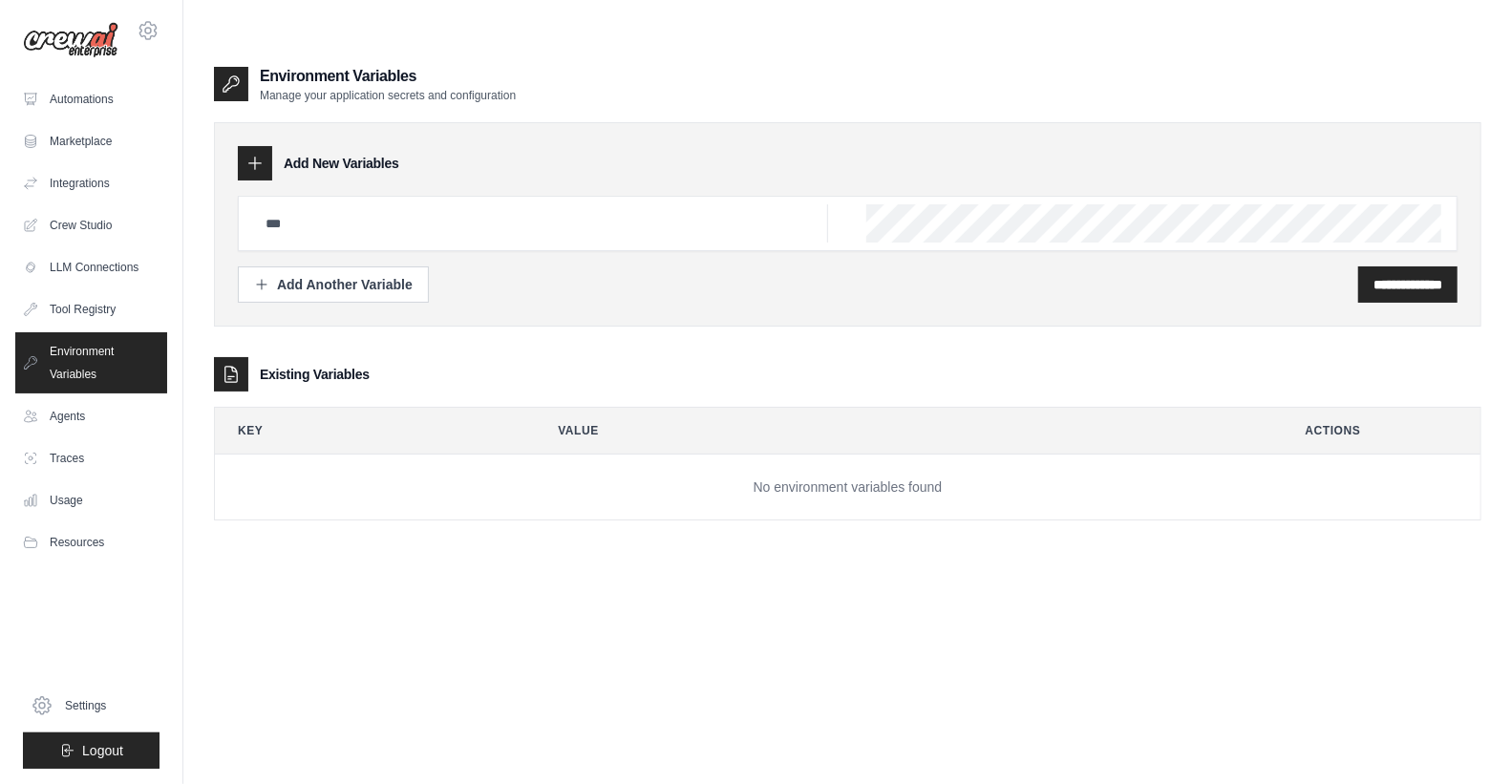 click at bounding box center (847, 223) 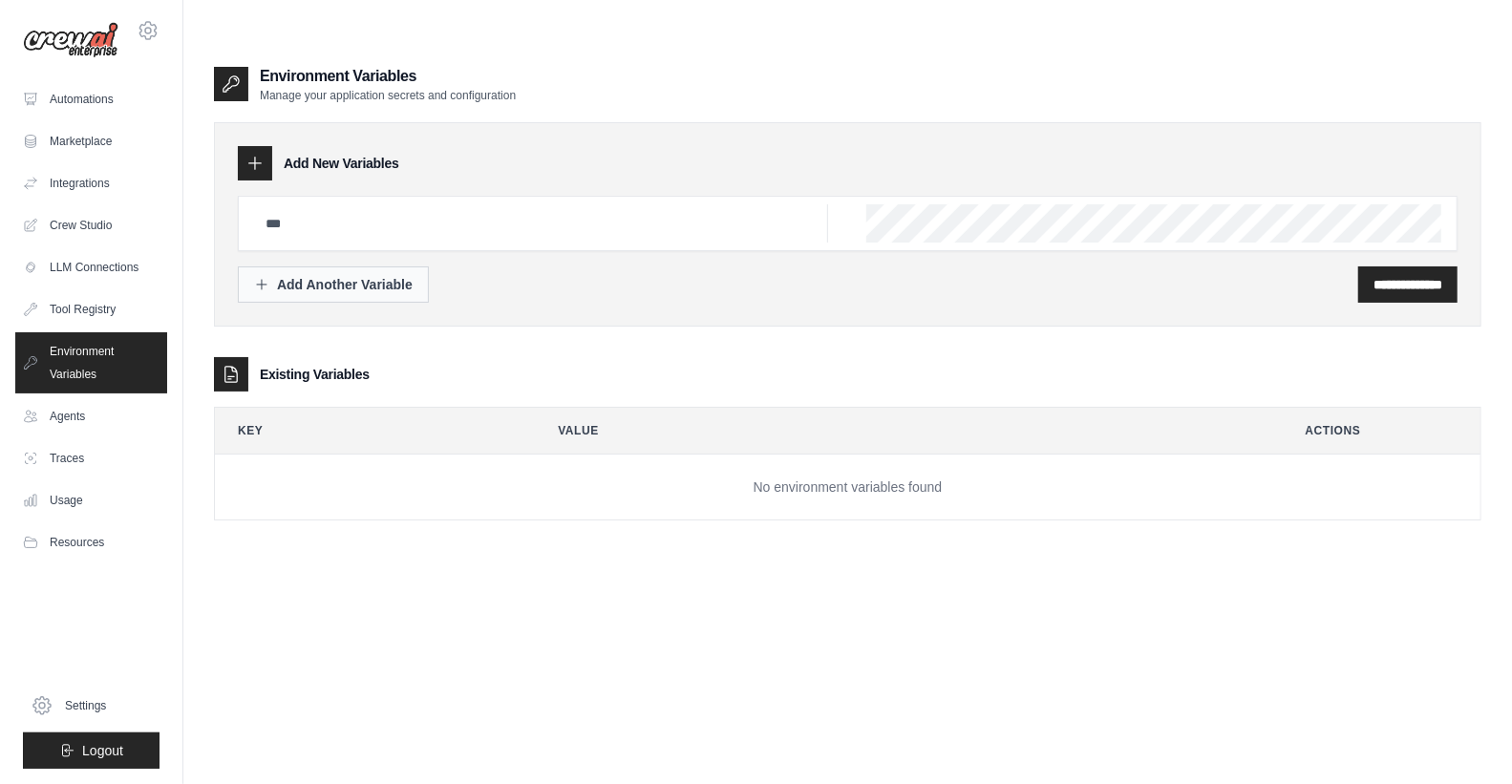click on "Add Another Variable" at bounding box center (333, 285) 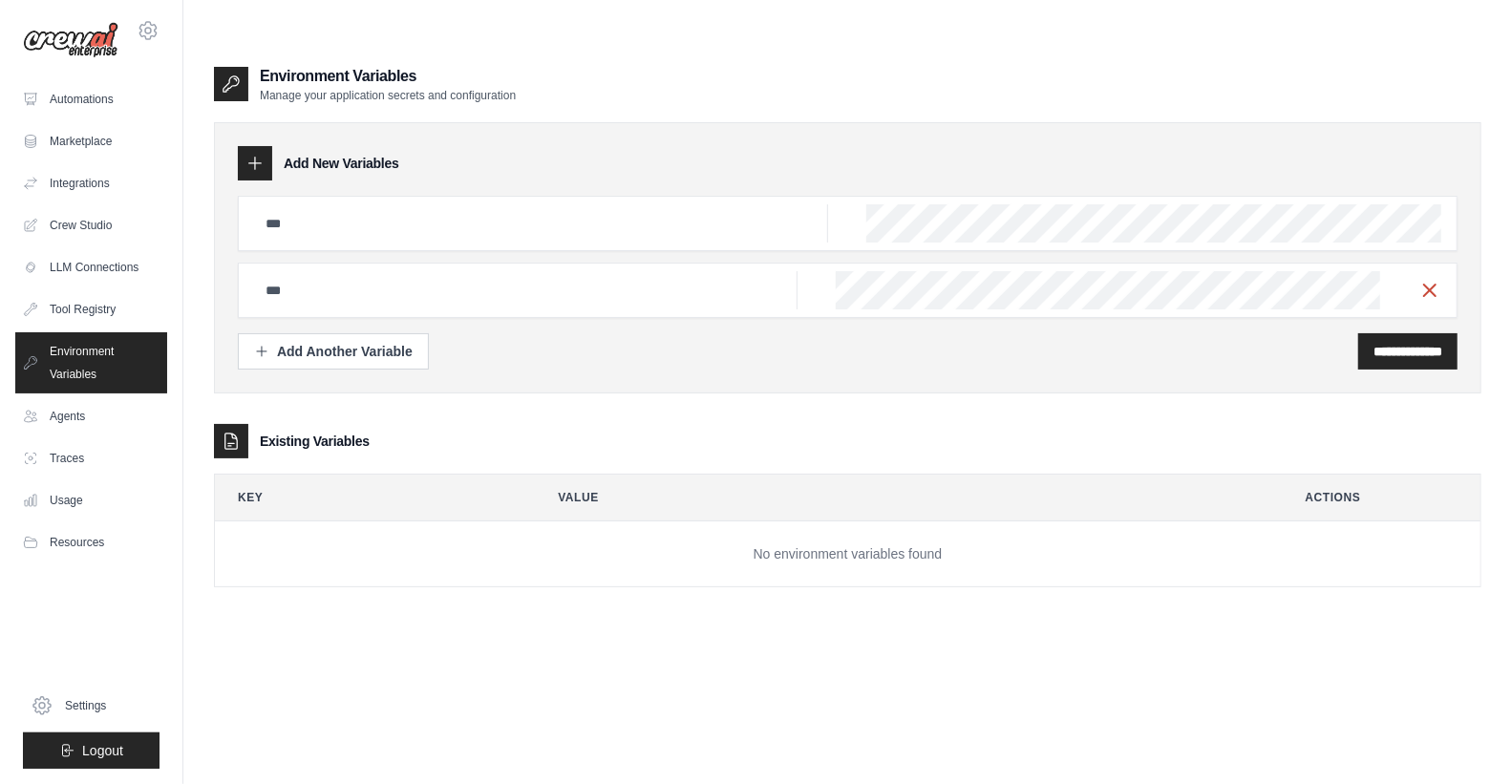 click 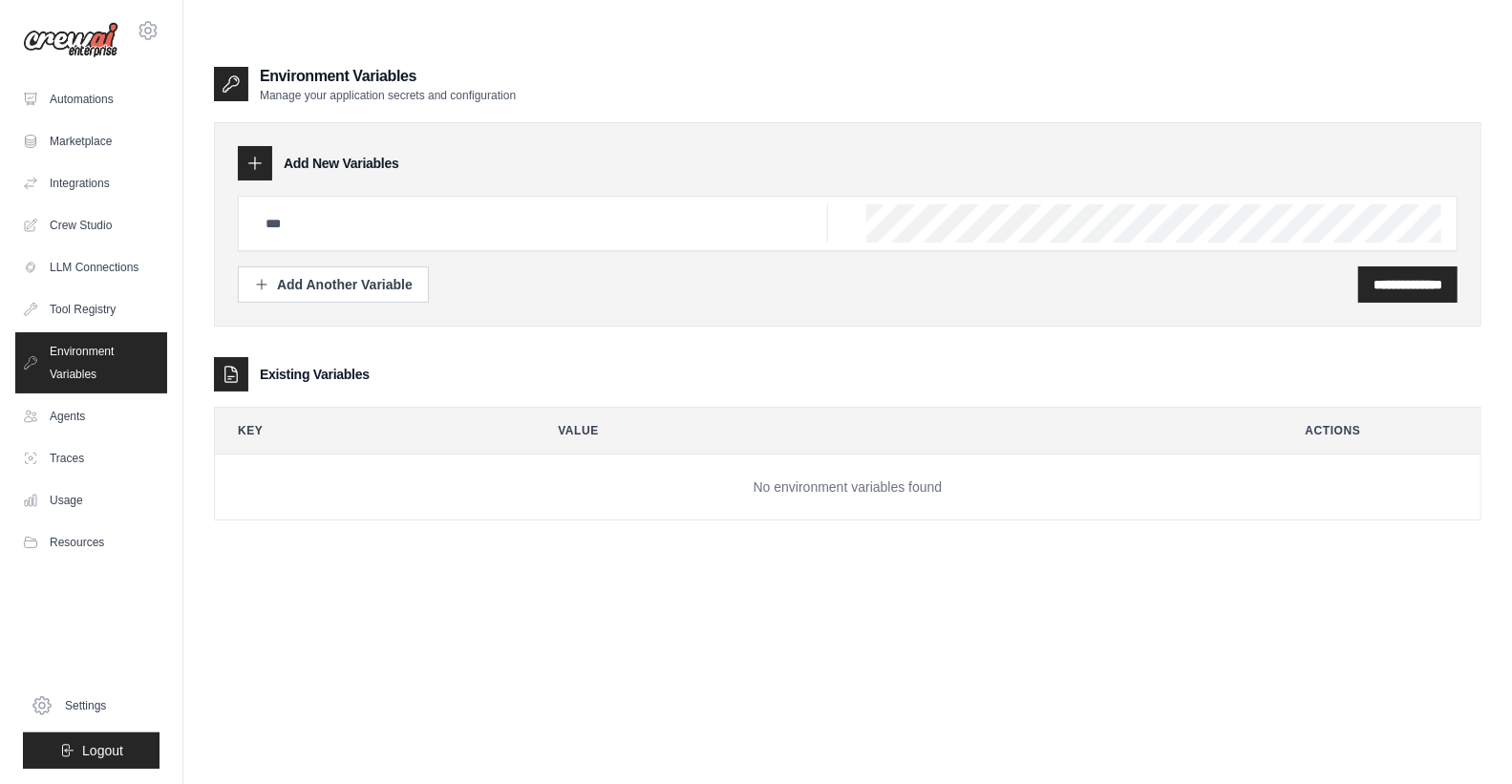 click at bounding box center (231, 374) 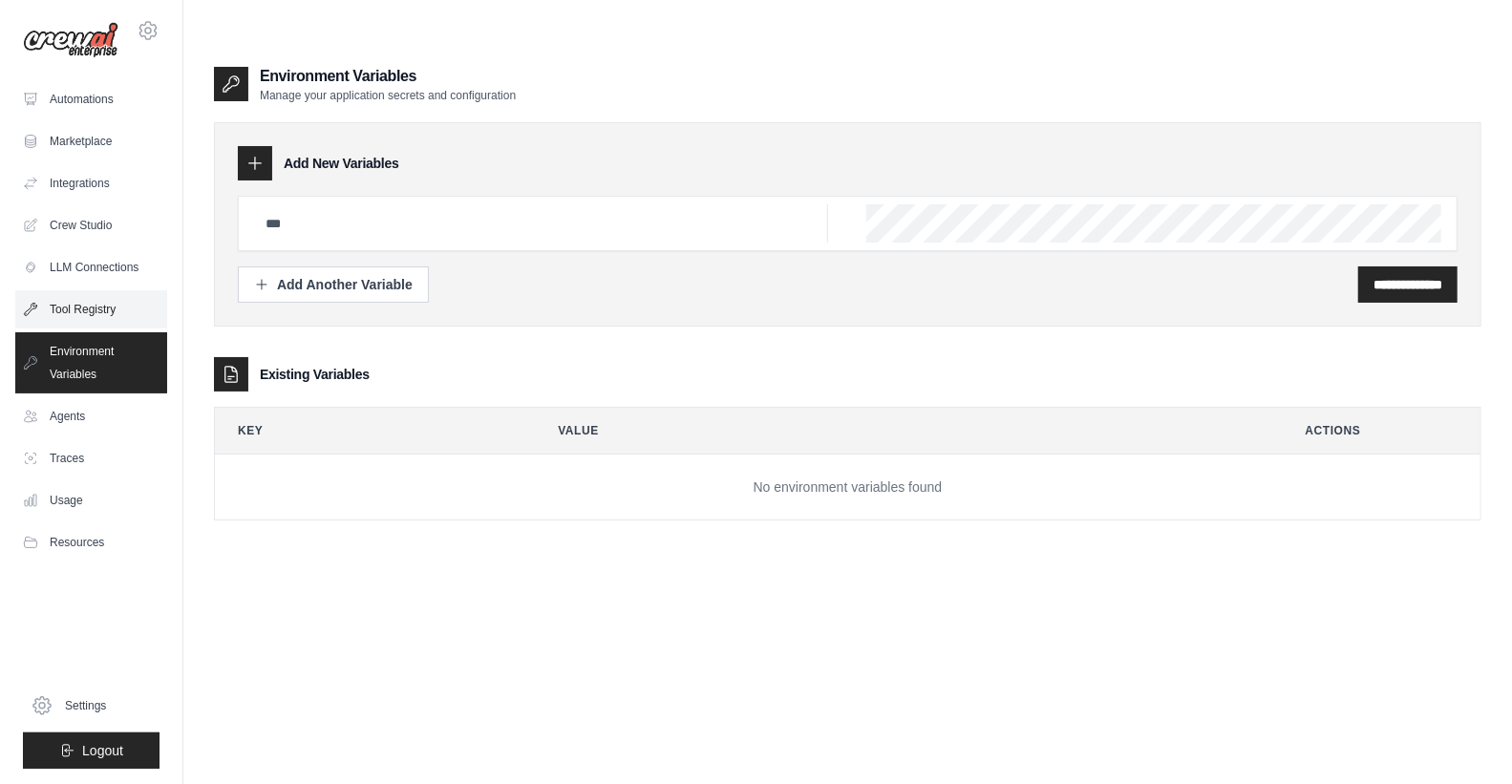 click on "Tool Registry" at bounding box center (91, 309) 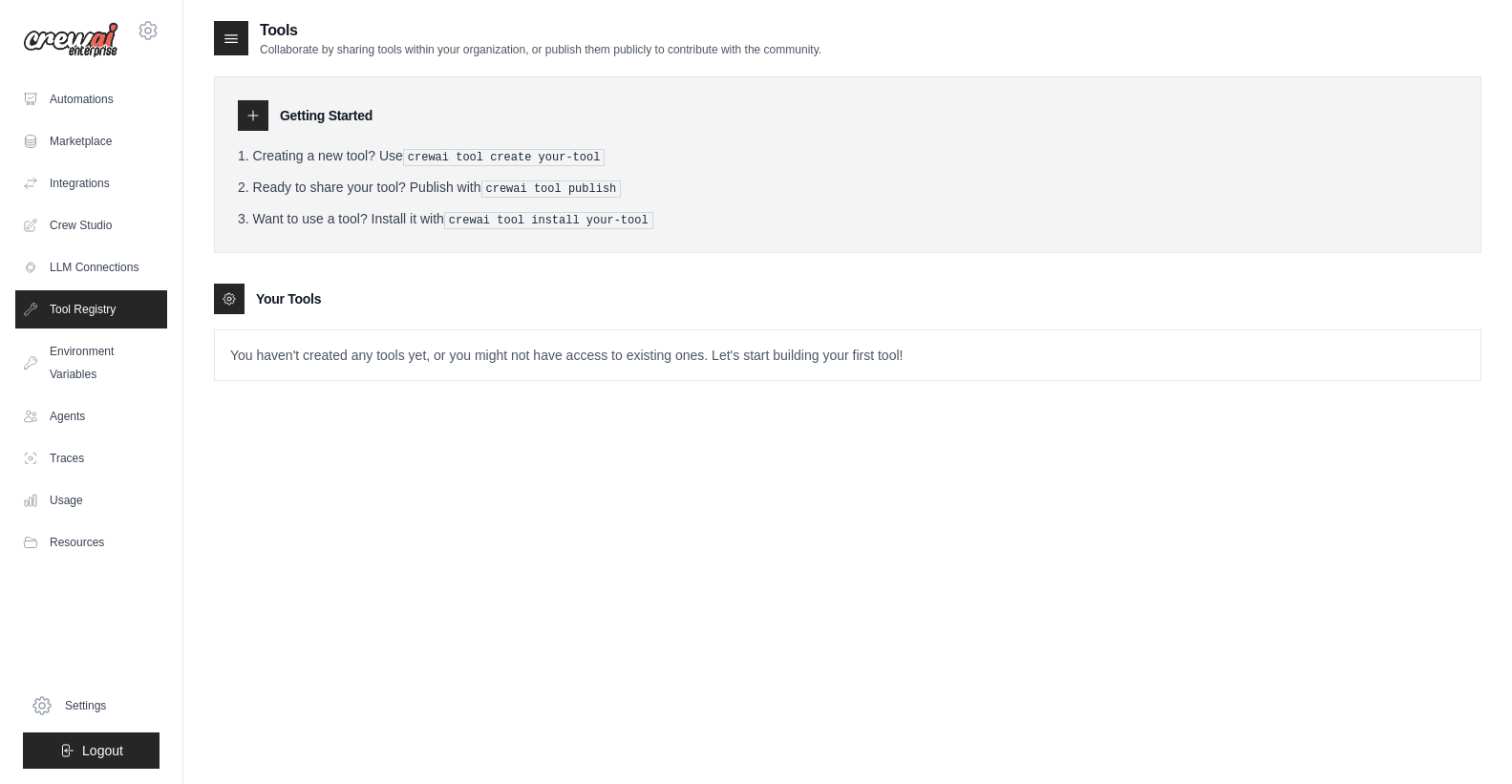 scroll, scrollTop: 0, scrollLeft: 0, axis: both 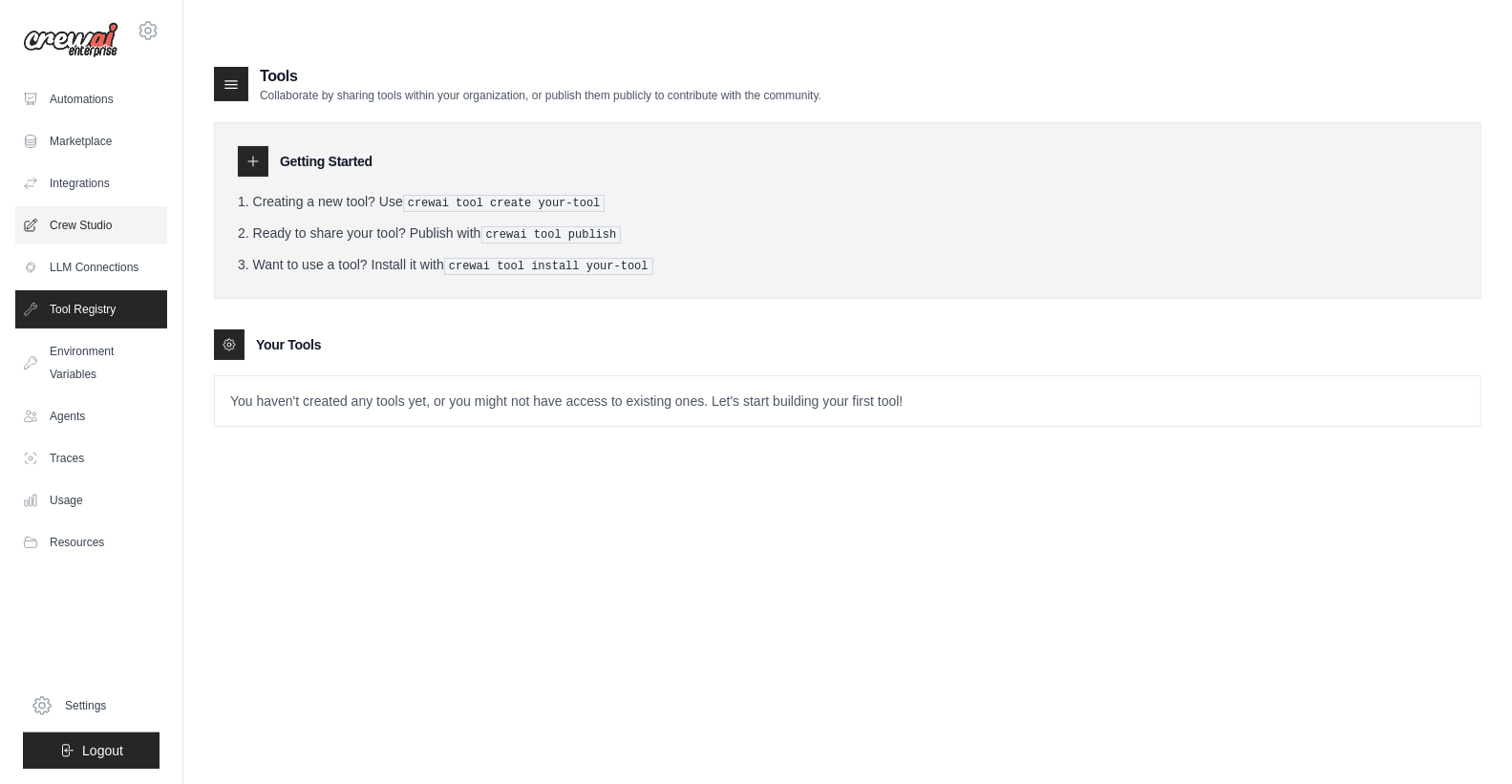 click on "Crew Studio" at bounding box center [91, 225] 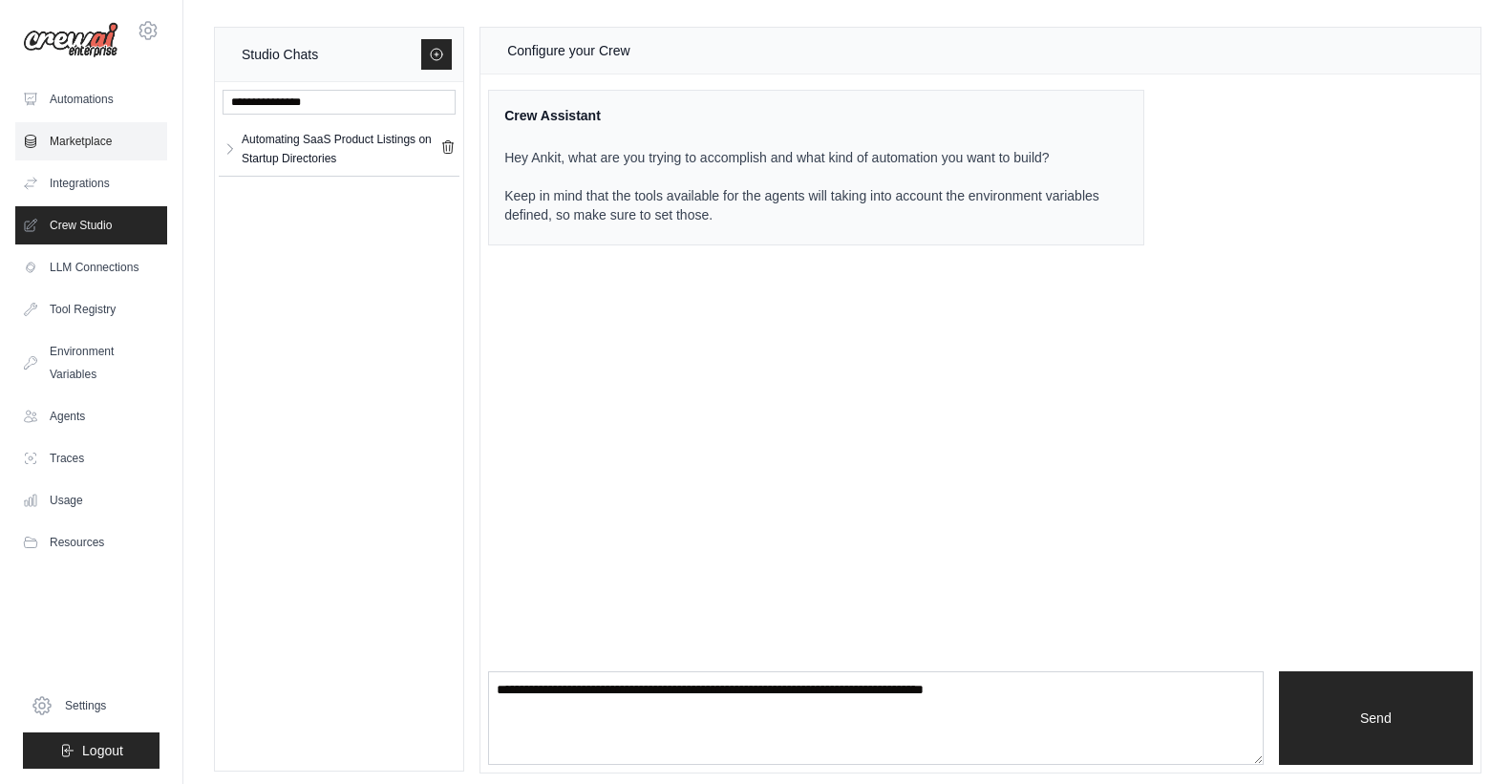 click on "Marketplace" at bounding box center [91, 141] 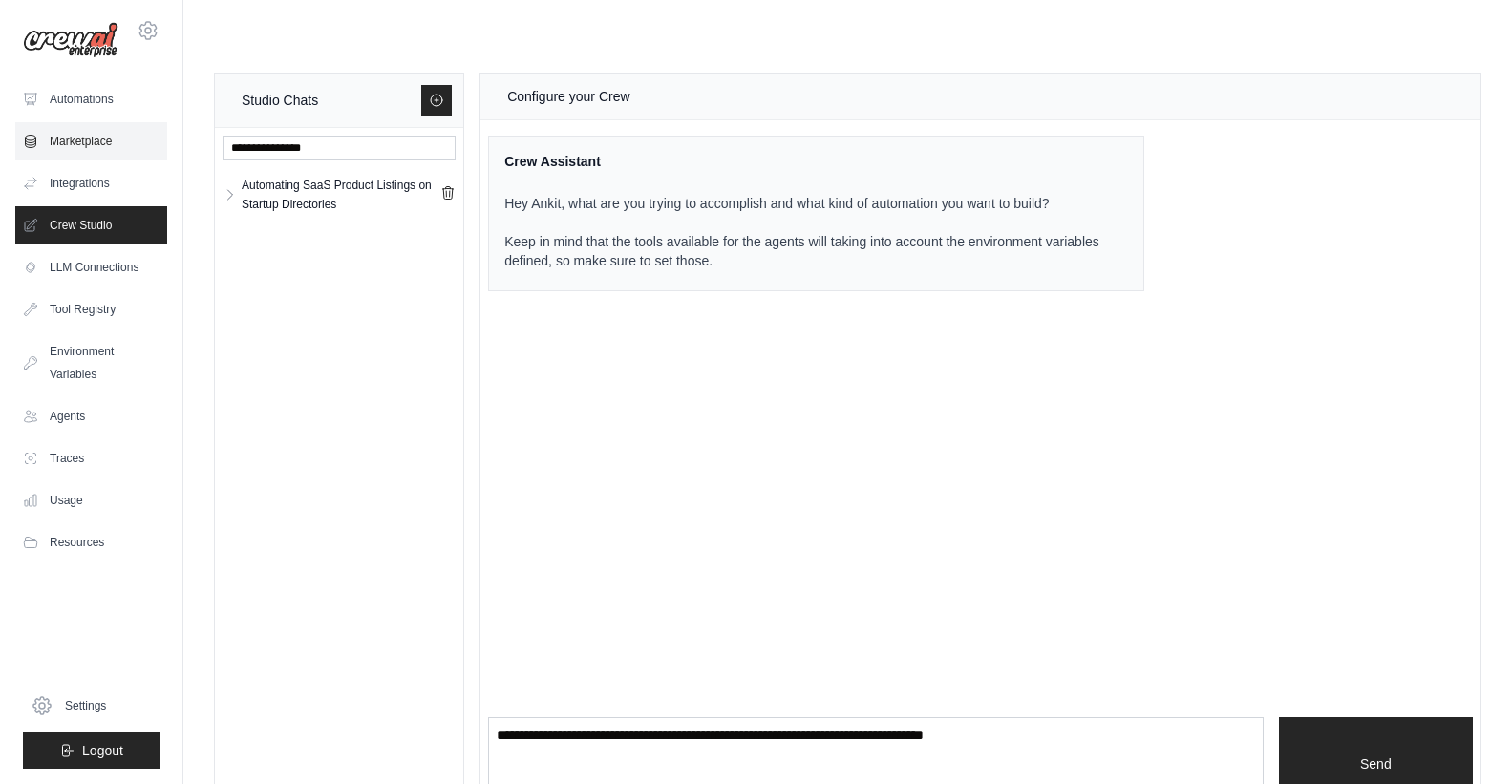 scroll, scrollTop: 0, scrollLeft: 0, axis: both 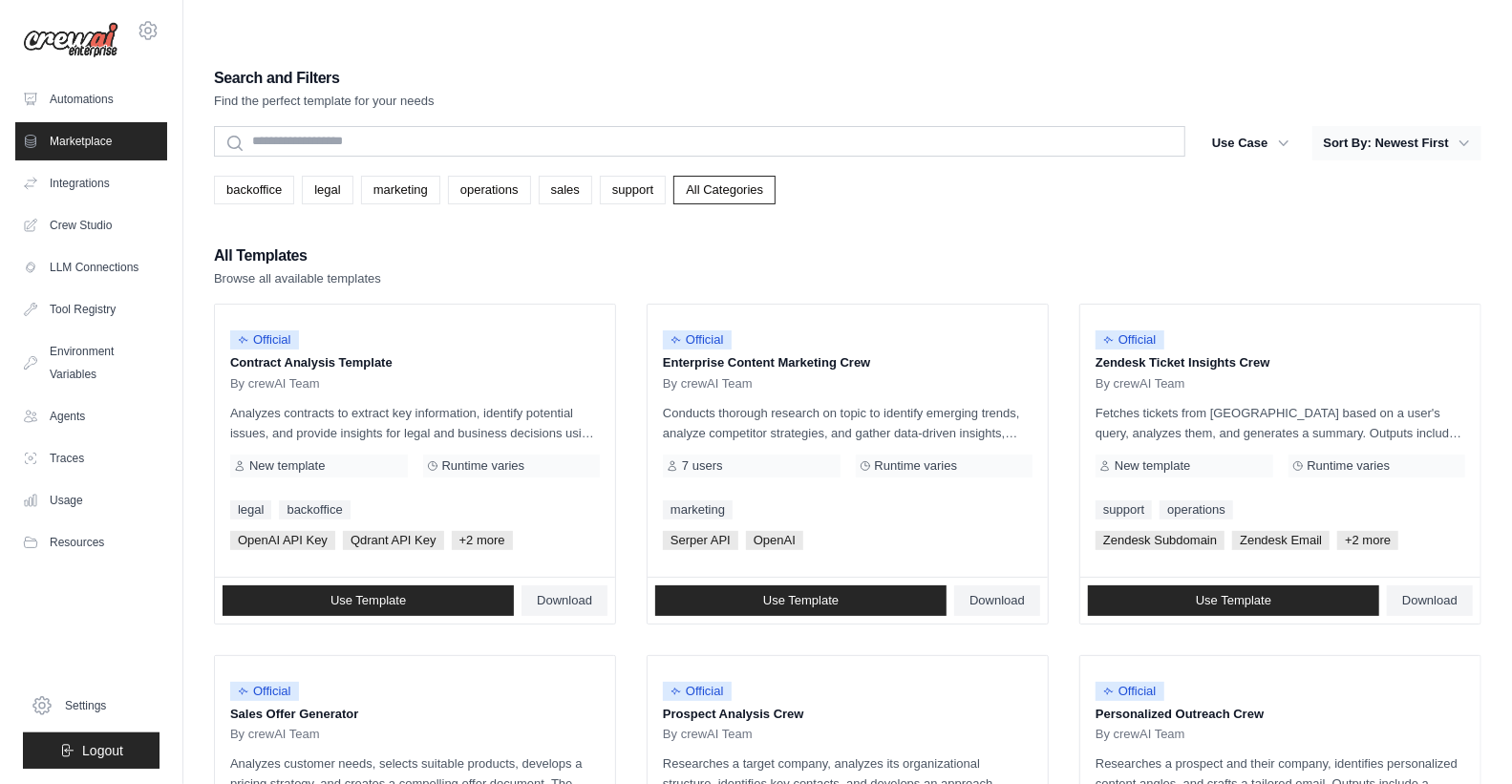 click on "Sort By:
Newest First" at bounding box center [1396, 143] 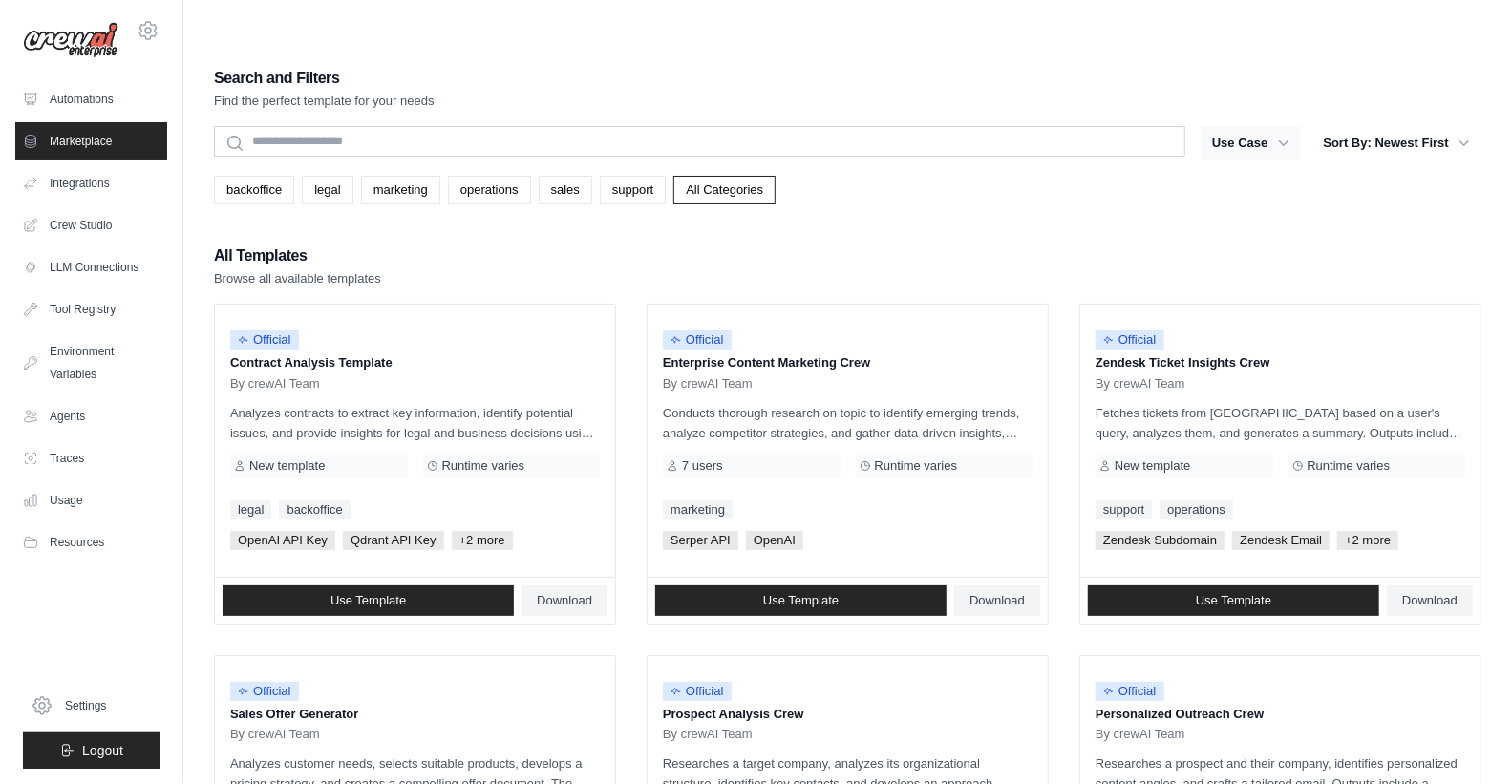 click on "Use Case" at bounding box center (1250, 143) 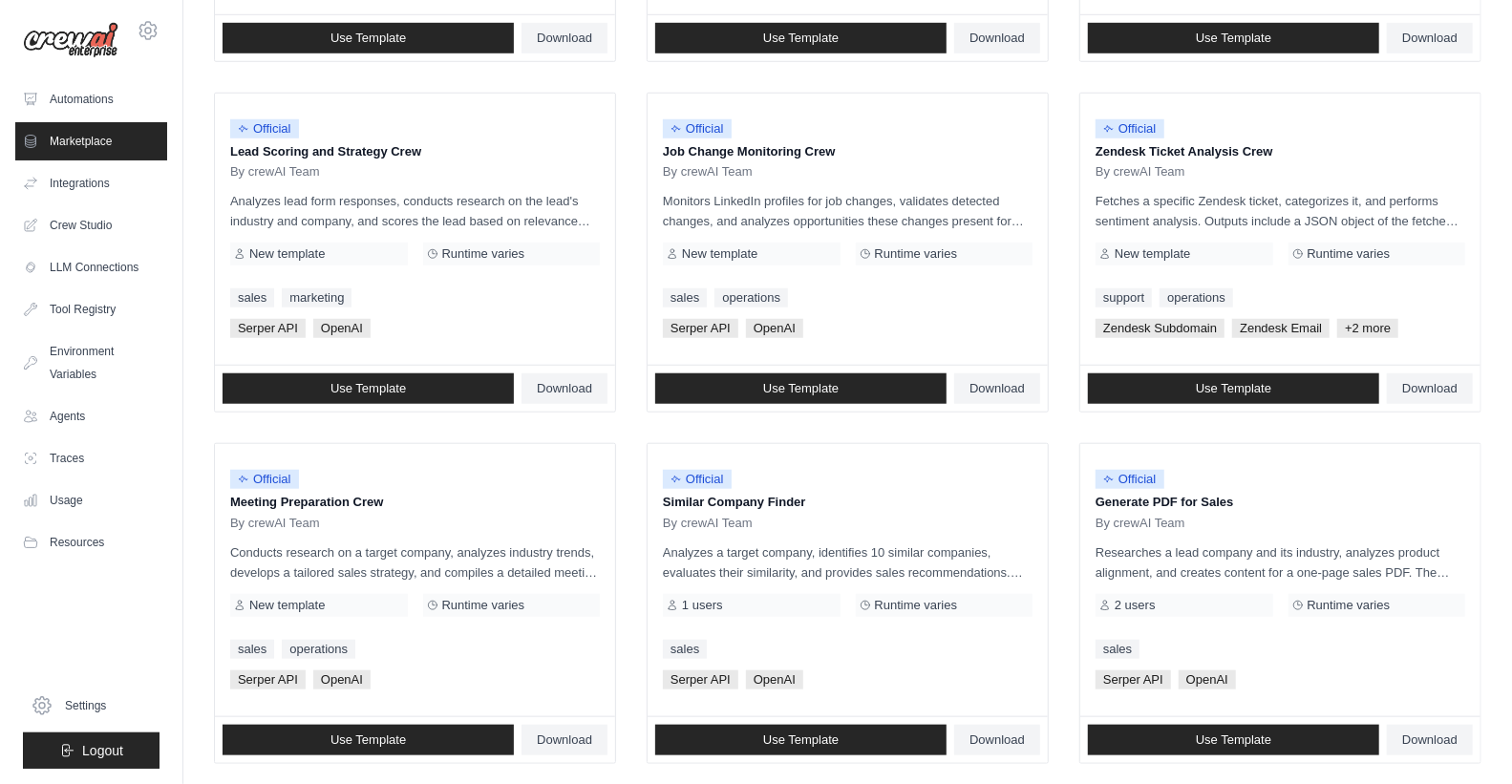 scroll, scrollTop: 979, scrollLeft: 0, axis: vertical 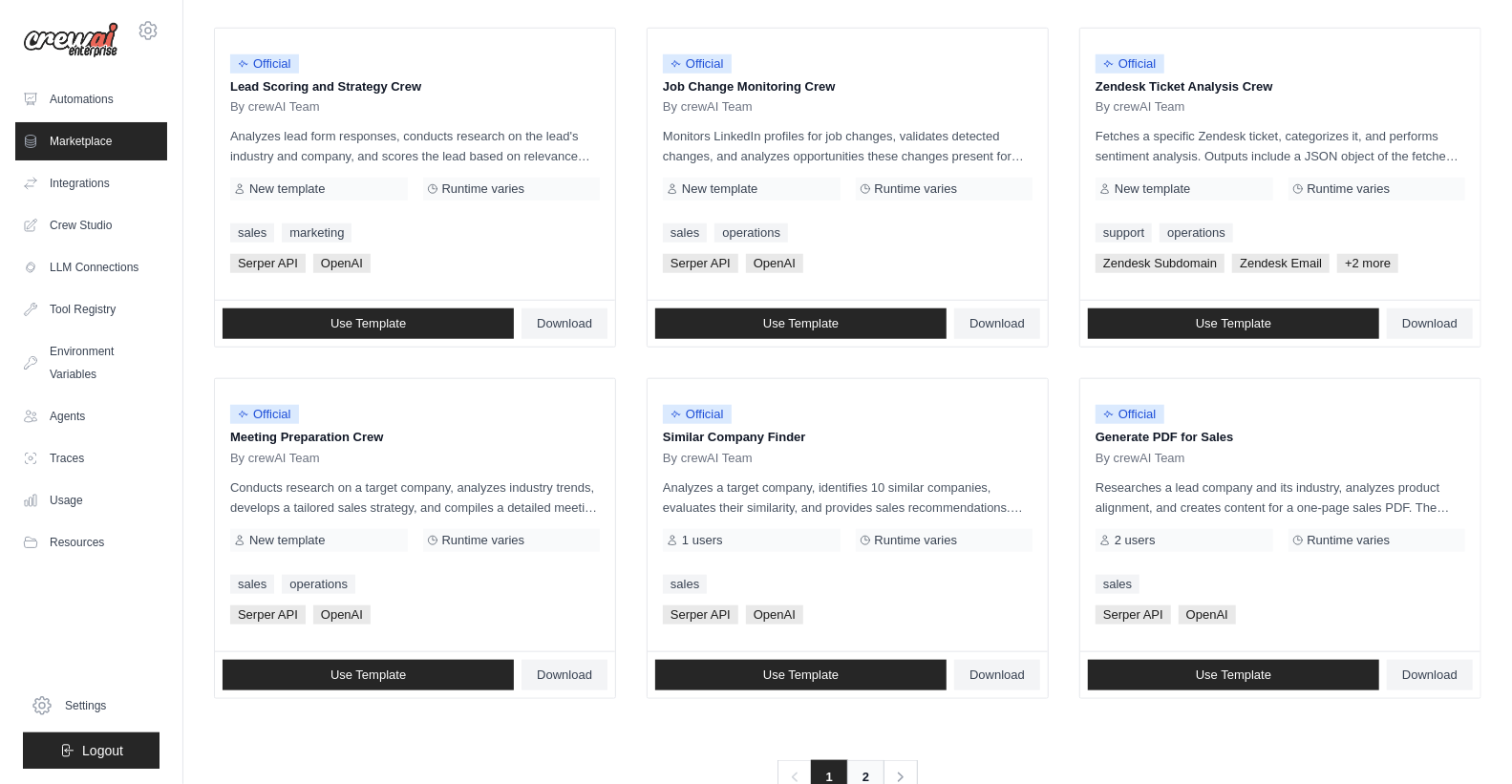 click on "2" at bounding box center (865, 777) 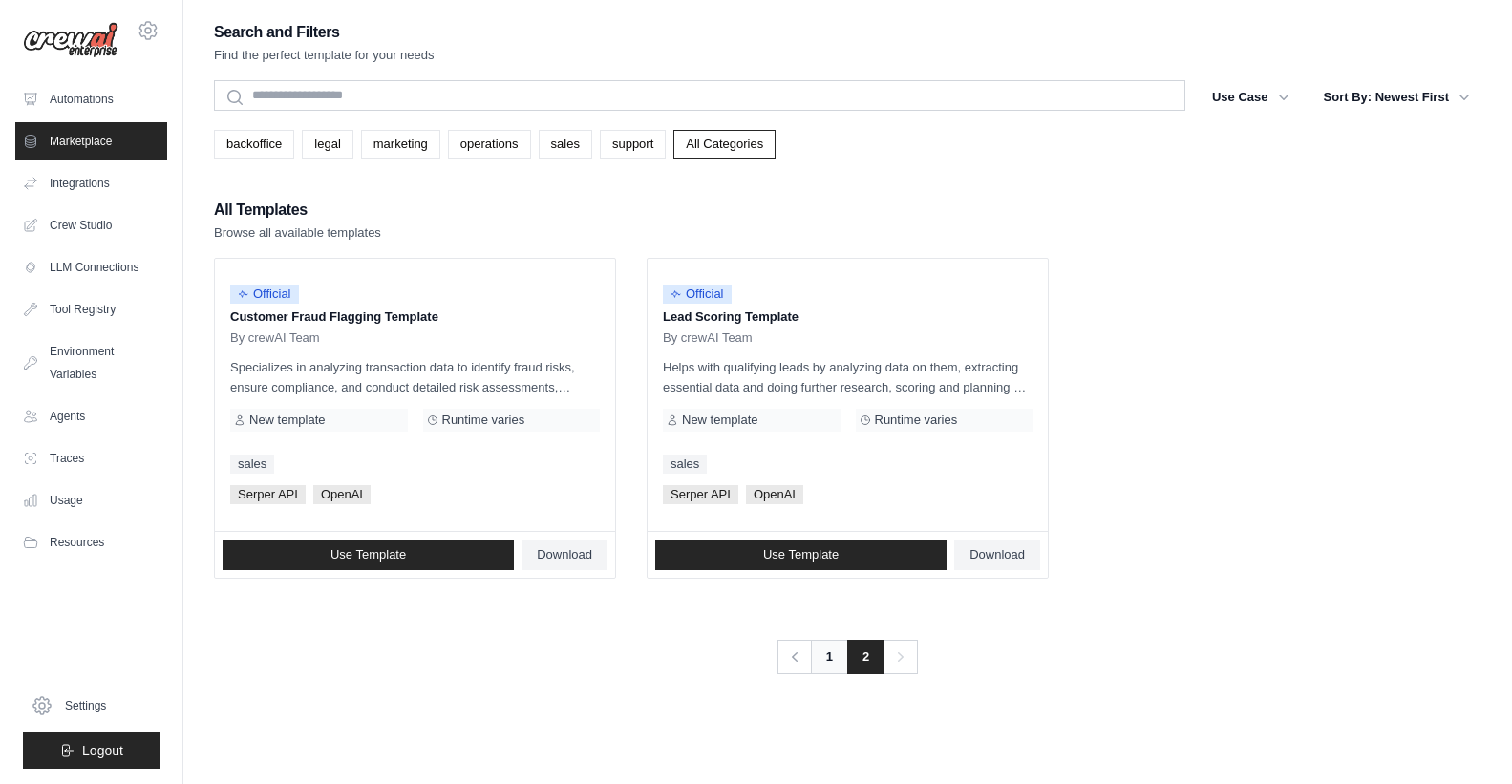 scroll, scrollTop: 0, scrollLeft: 0, axis: both 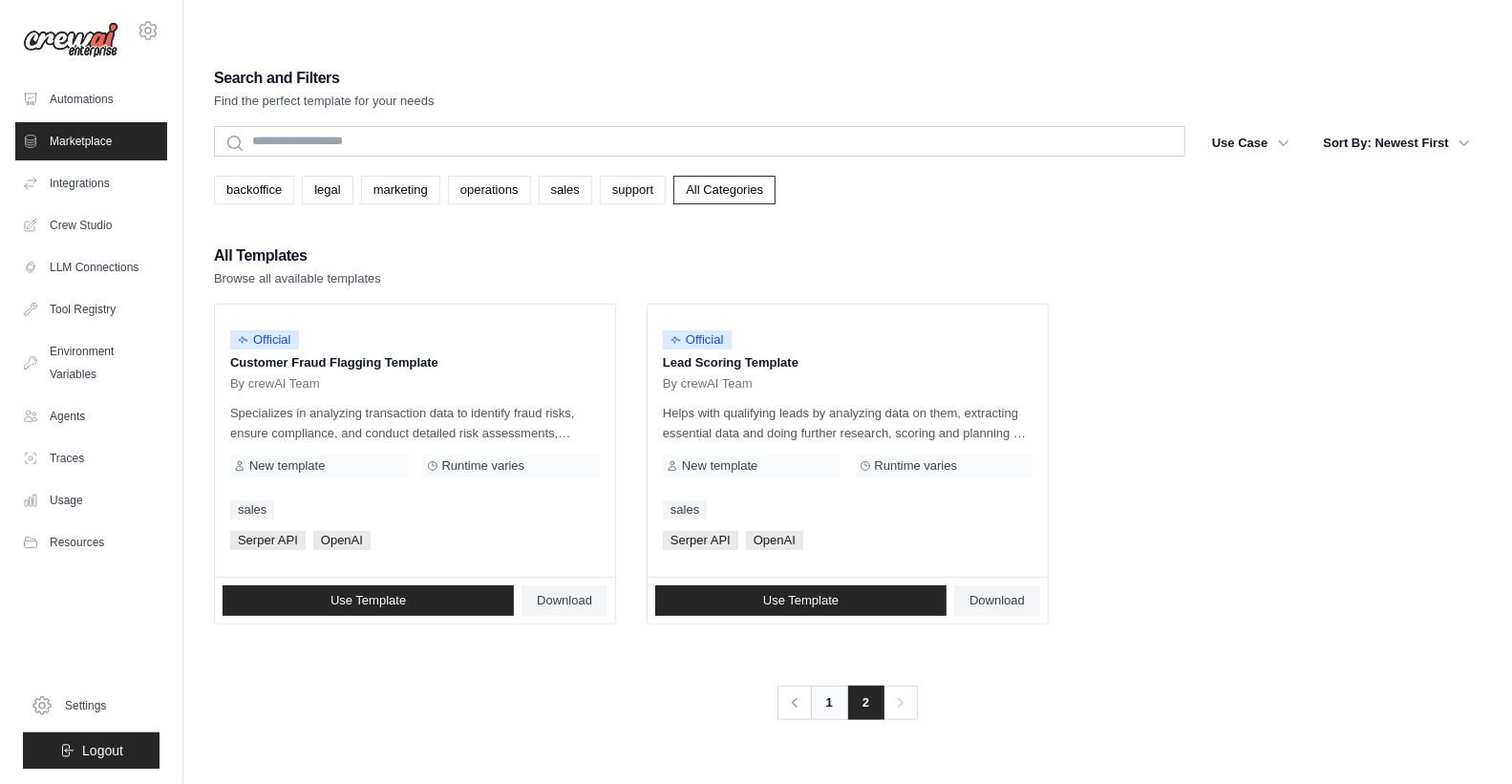 click on "1" at bounding box center (829, 703) 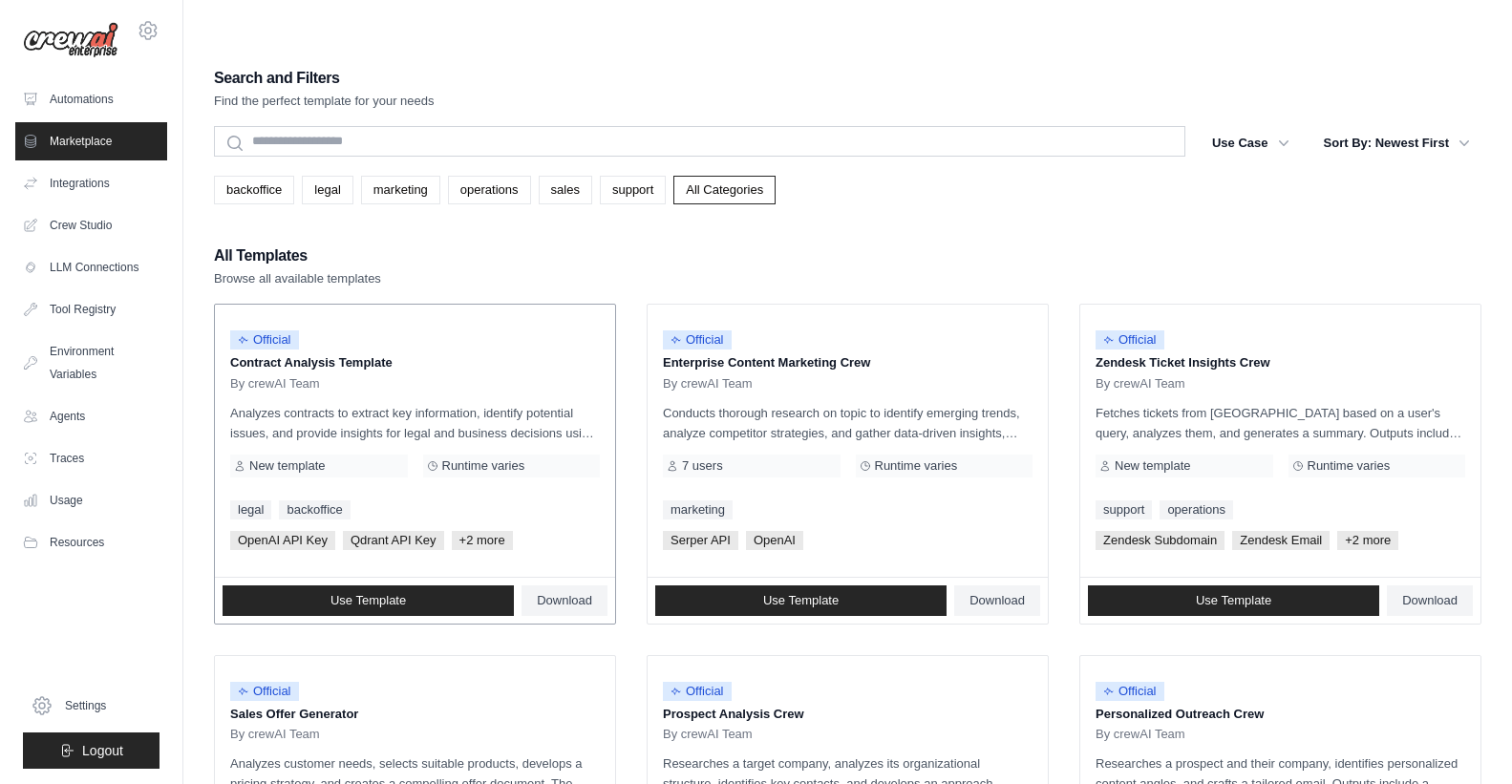 scroll, scrollTop: 0, scrollLeft: 0, axis: both 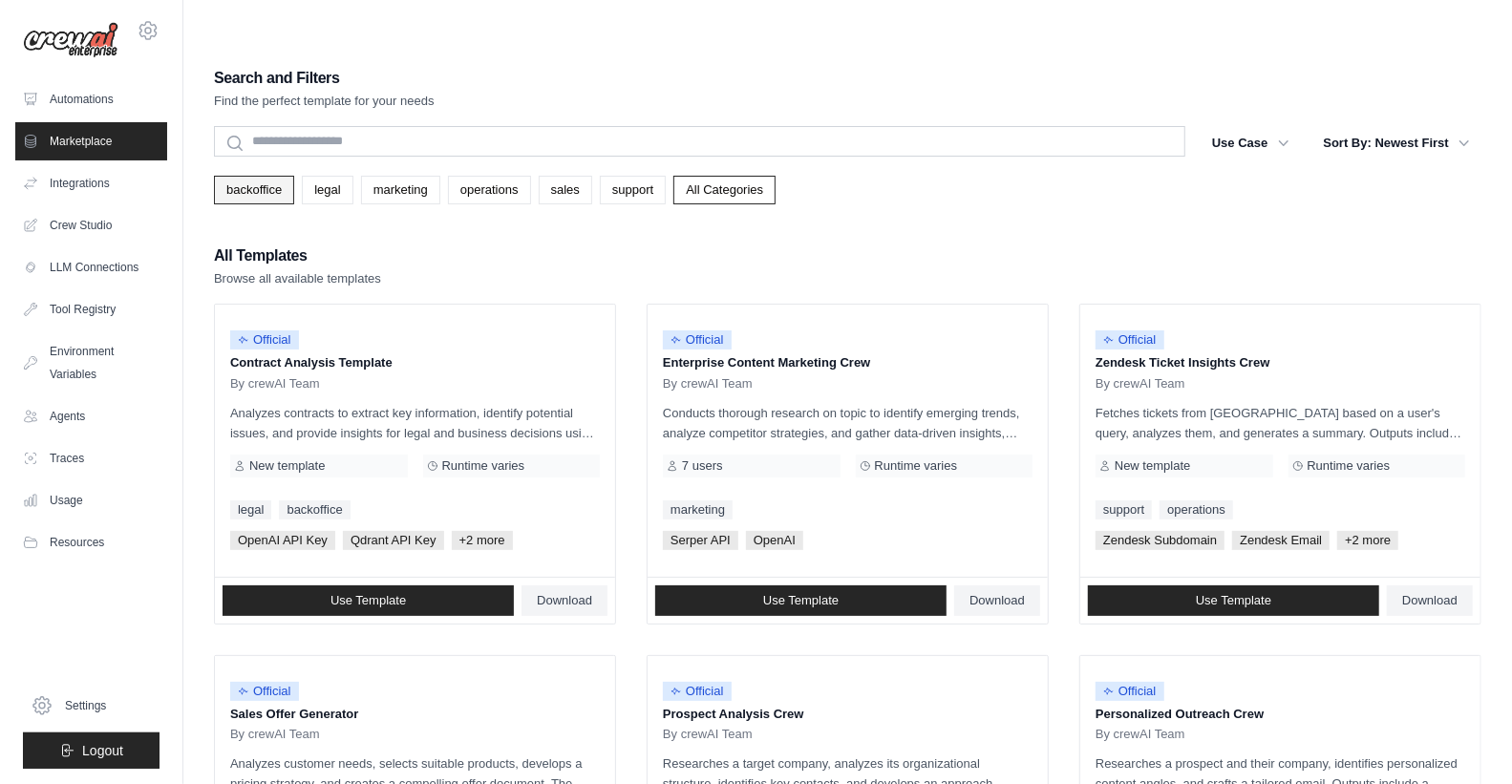 click on "backoffice" at bounding box center [254, 190] 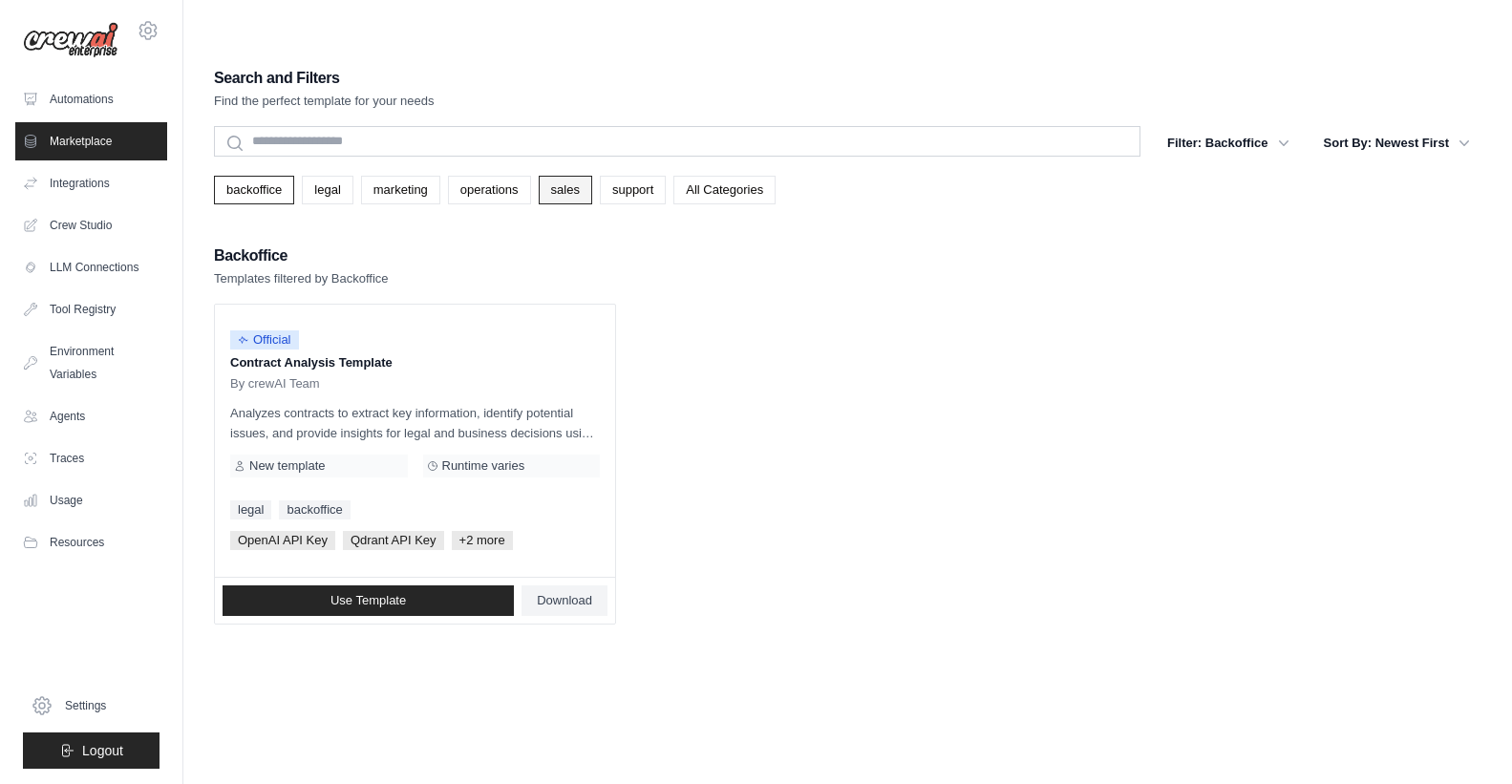 scroll, scrollTop: 0, scrollLeft: 0, axis: both 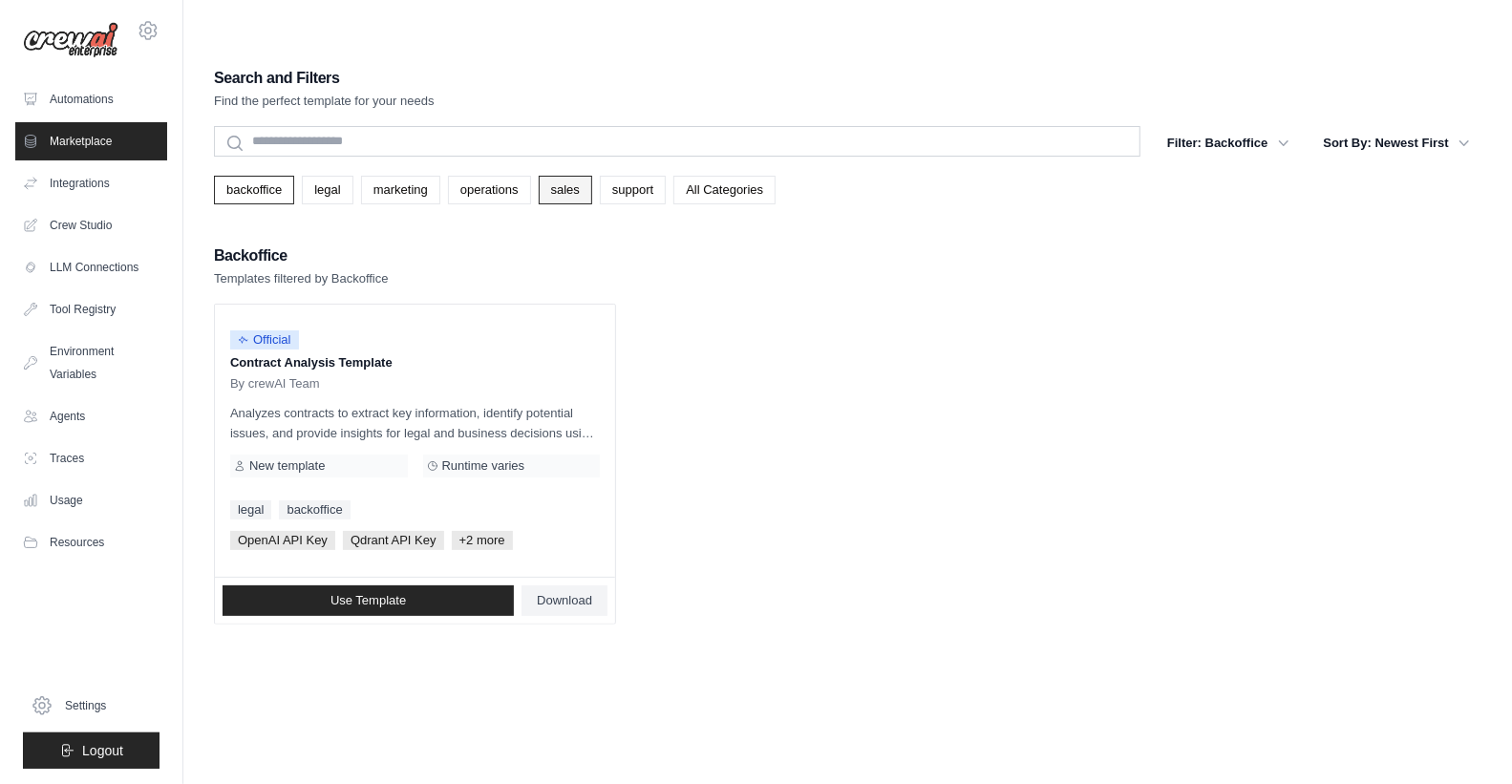 click on "sales" at bounding box center [565, 190] 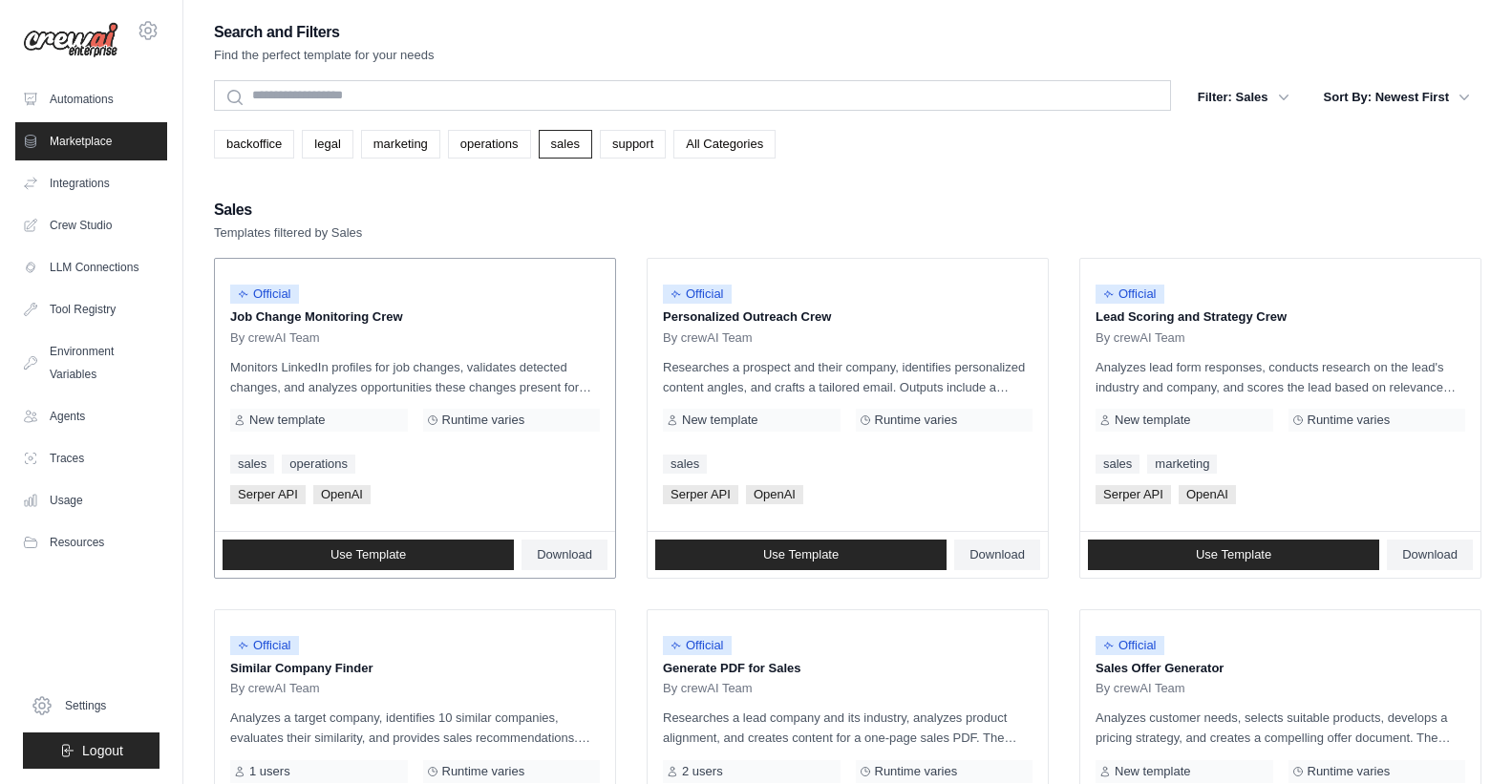 scroll, scrollTop: 0, scrollLeft: 0, axis: both 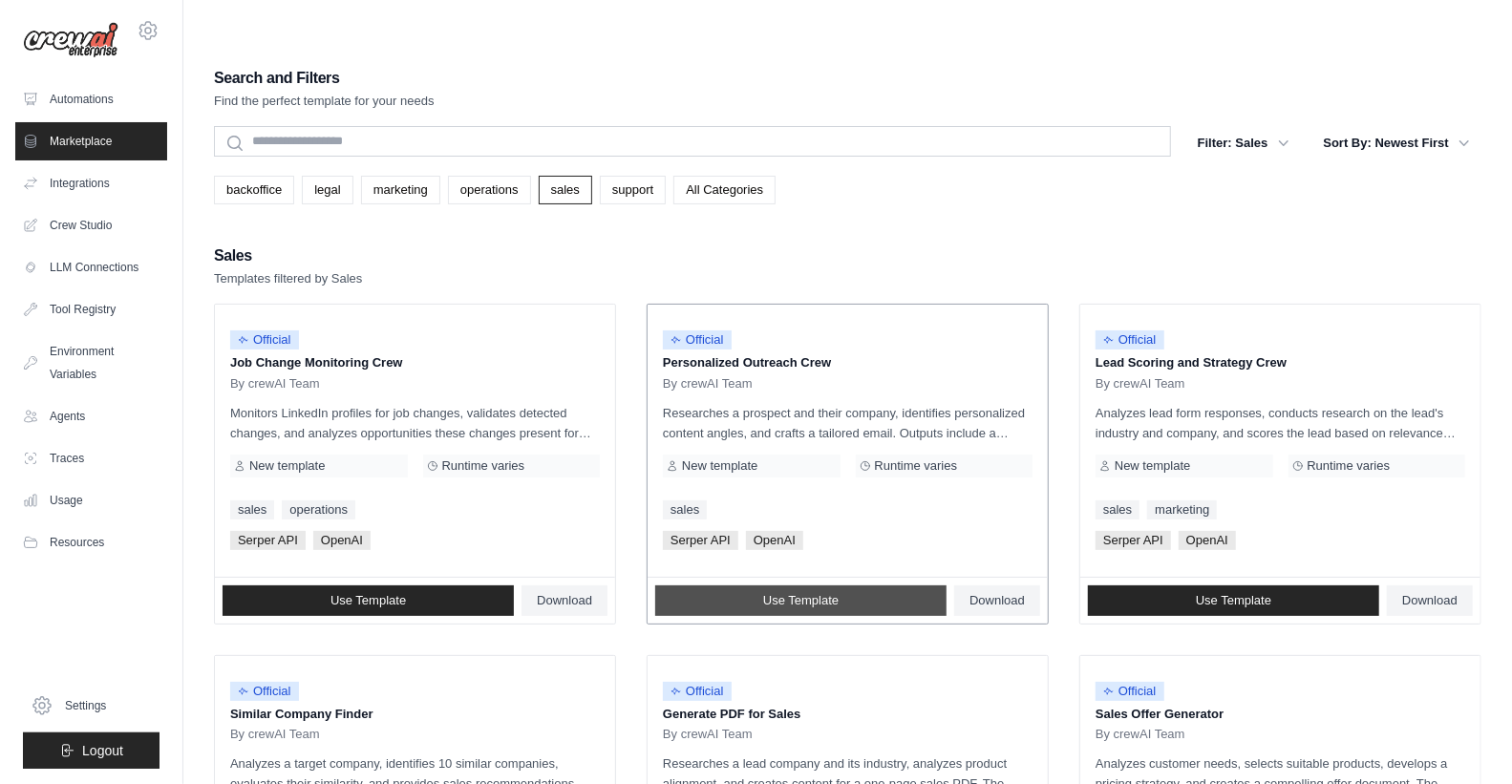 click on "Use Template" at bounding box center (800, 601) 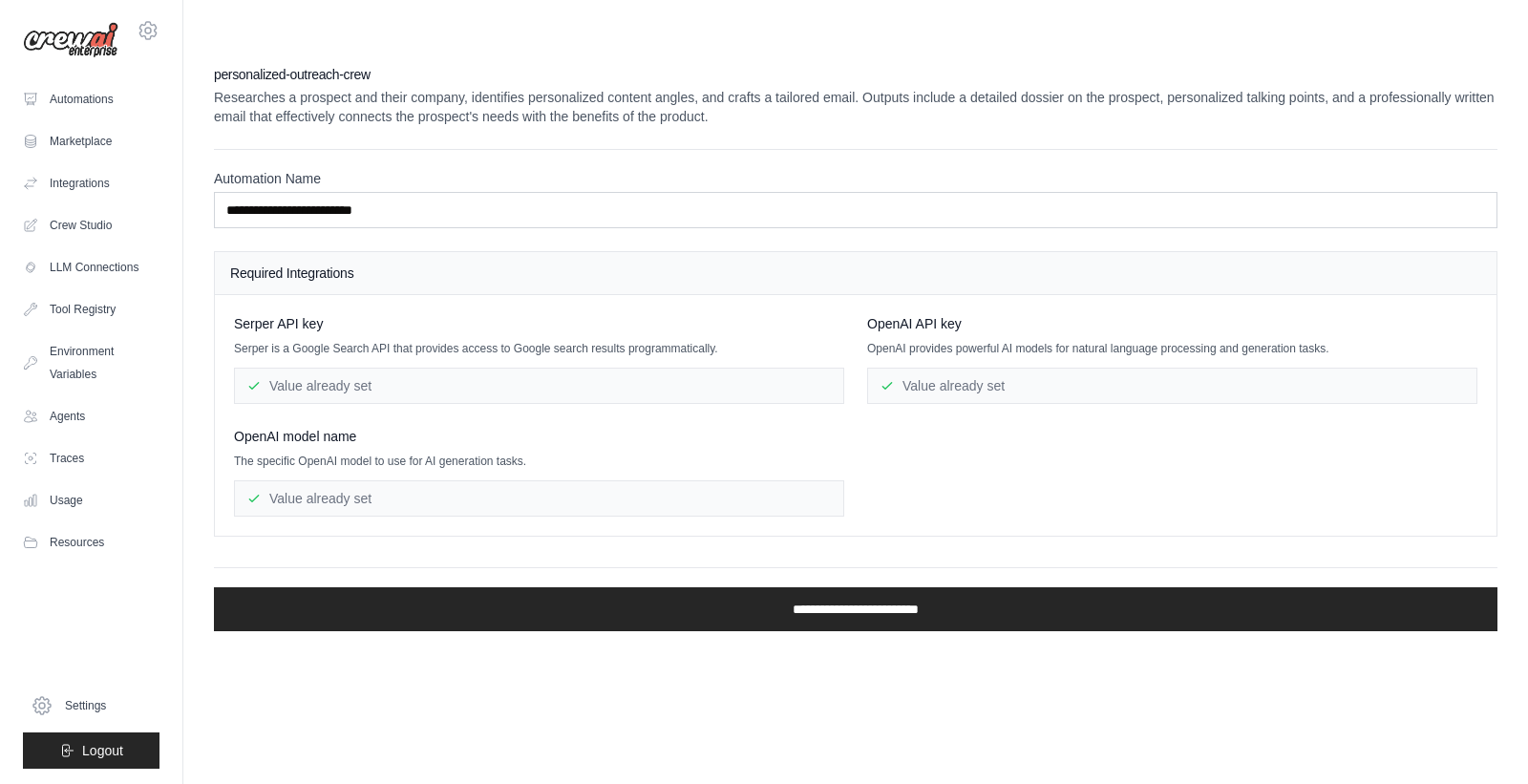 scroll, scrollTop: 0, scrollLeft: 0, axis: both 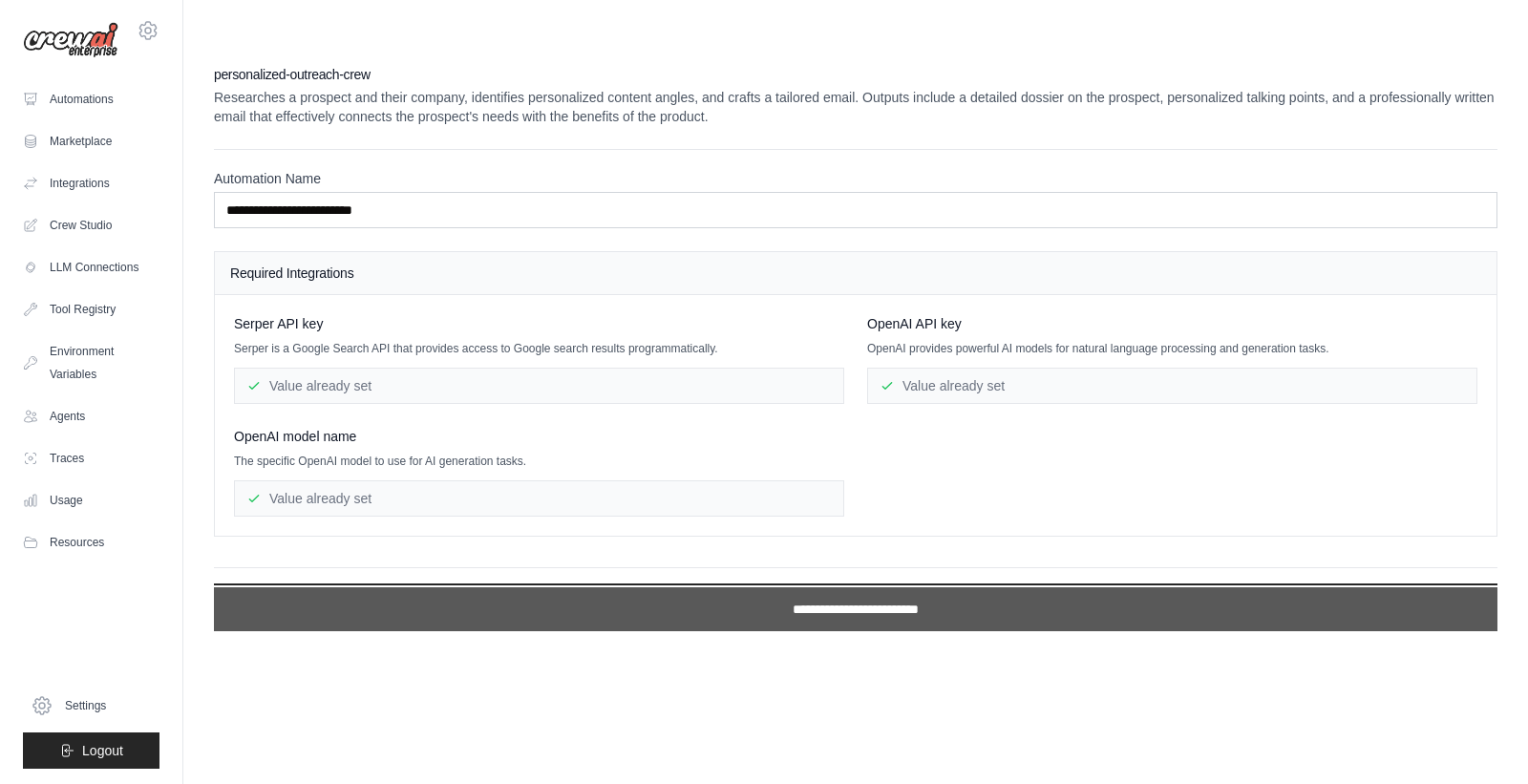 click on "**********" at bounding box center [856, 609] 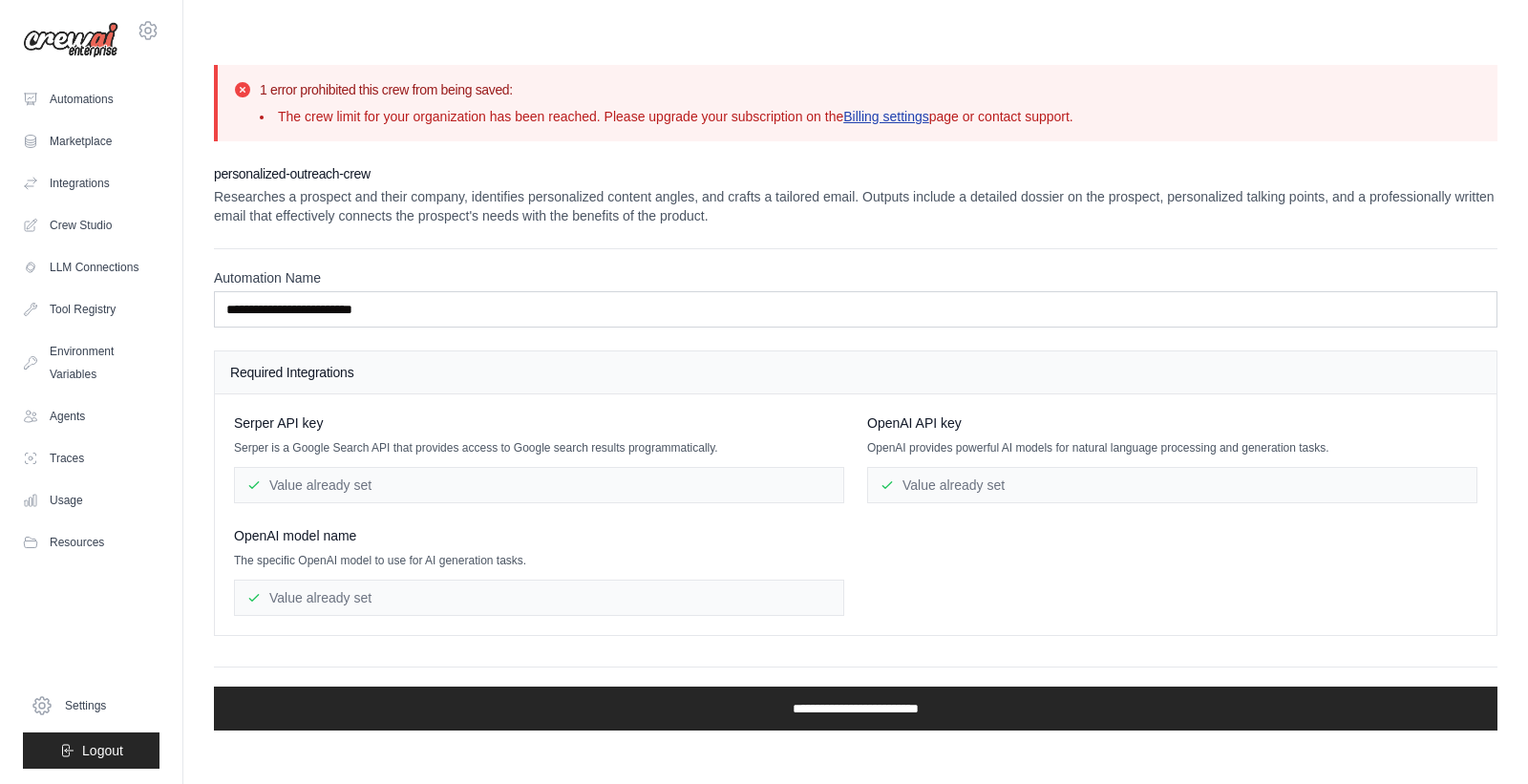 click on "Billing settings" at bounding box center [886, 117] 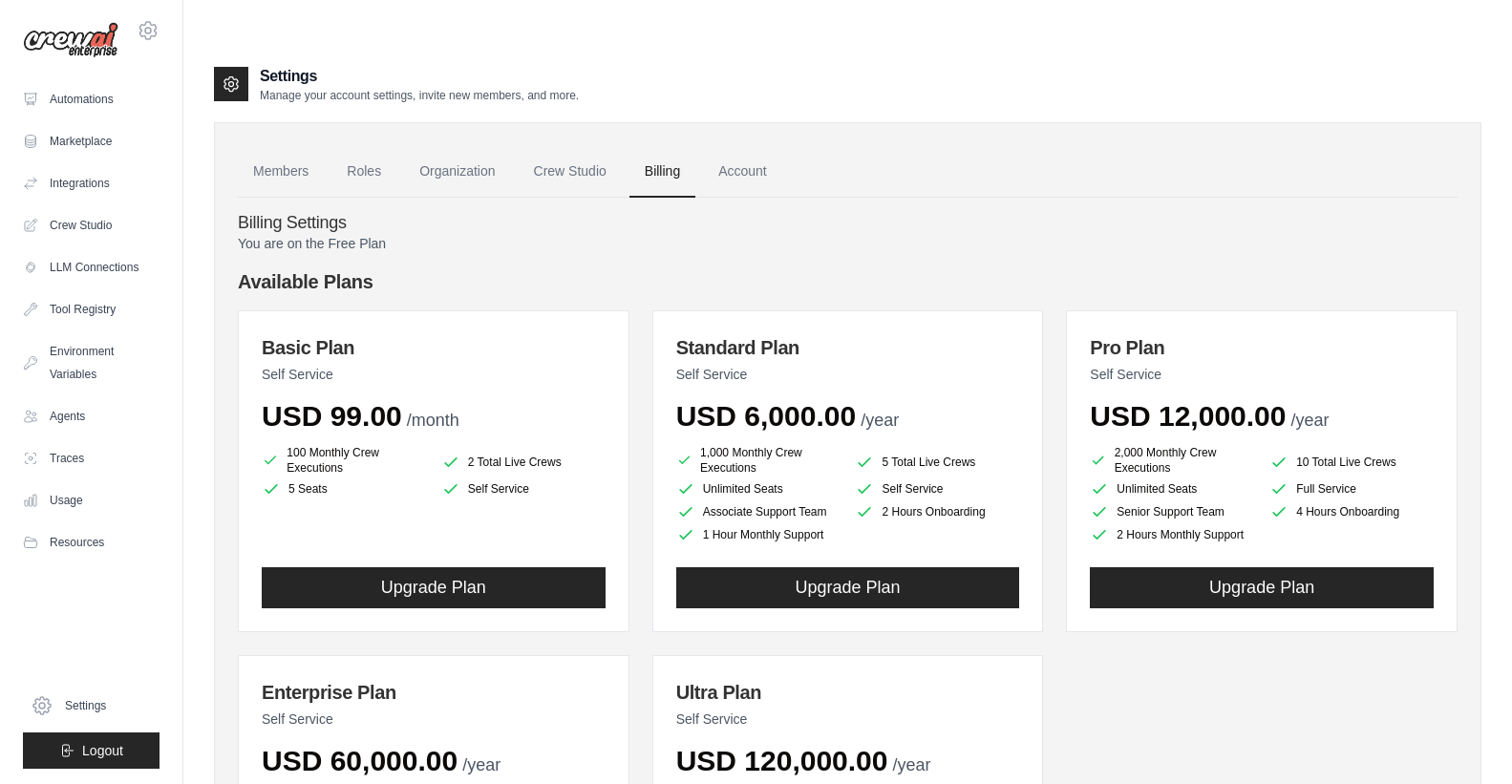 scroll, scrollTop: 0, scrollLeft: 0, axis: both 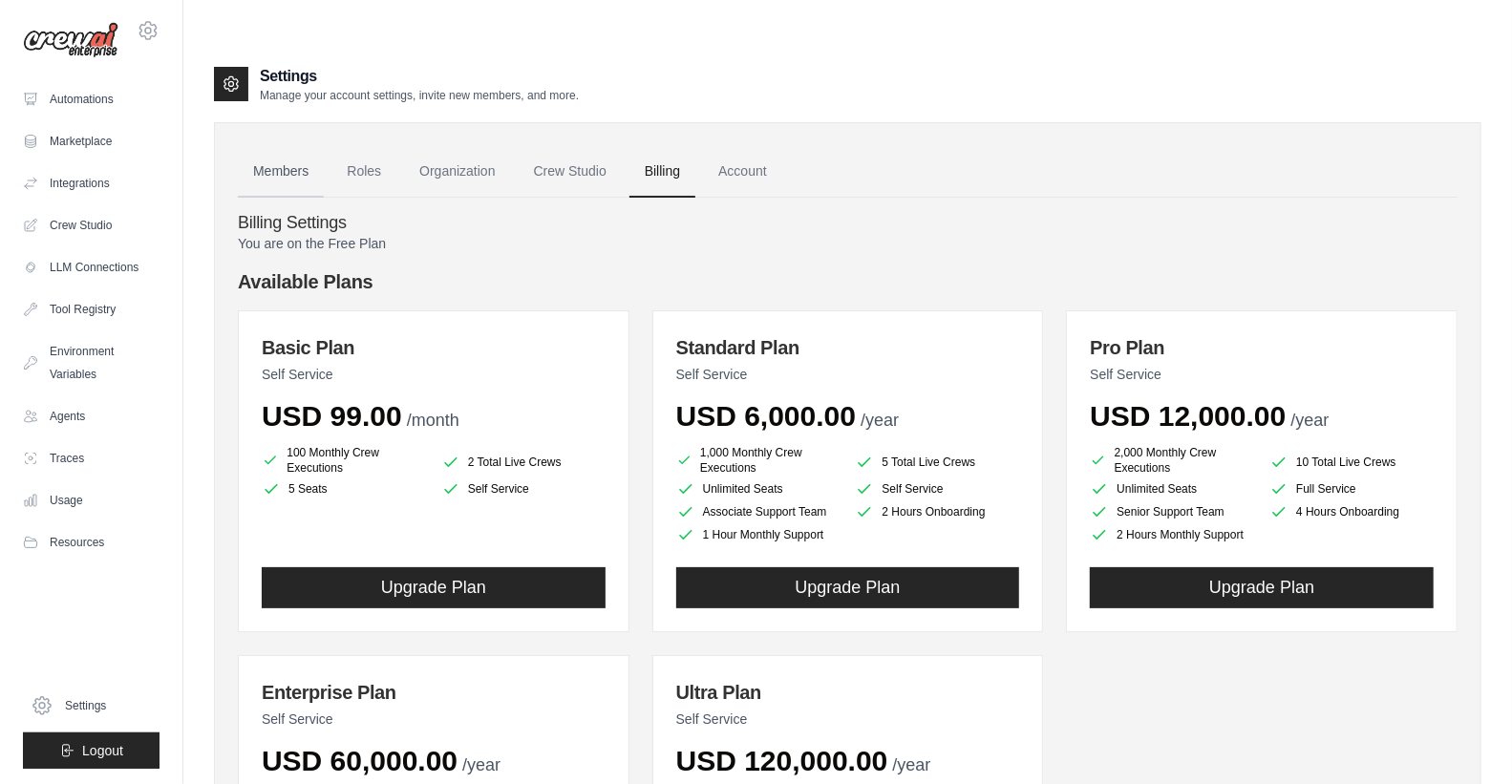 click on "Members" at bounding box center (281, 172) 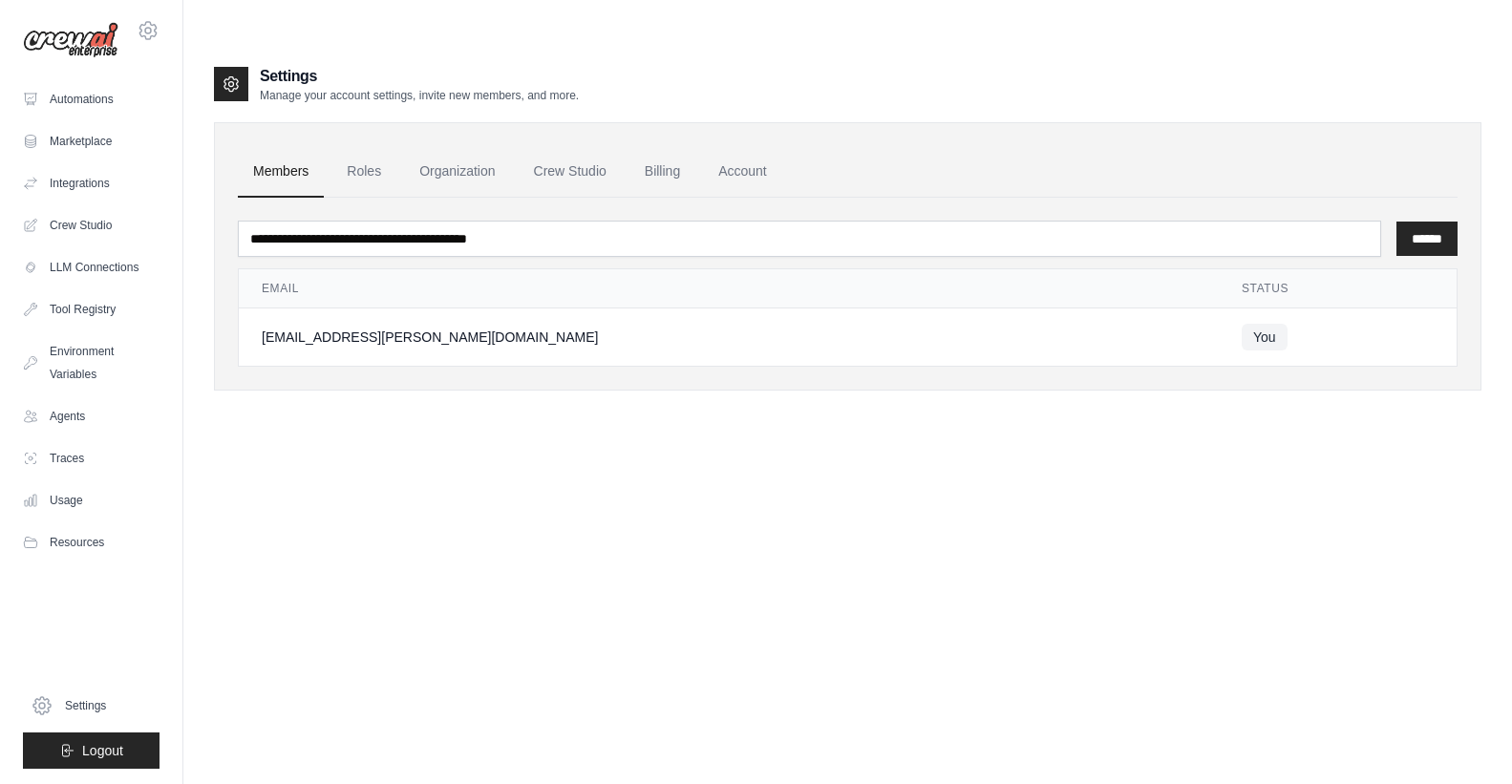scroll, scrollTop: 0, scrollLeft: 0, axis: both 